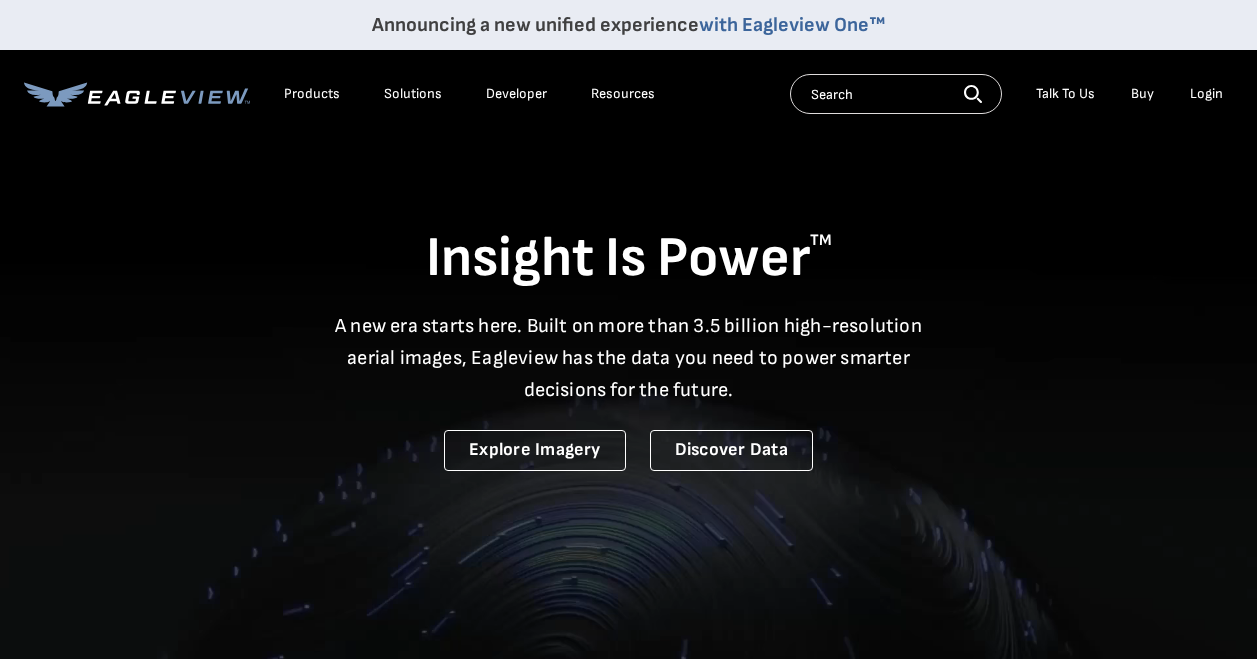 scroll, scrollTop: 0, scrollLeft: 0, axis: both 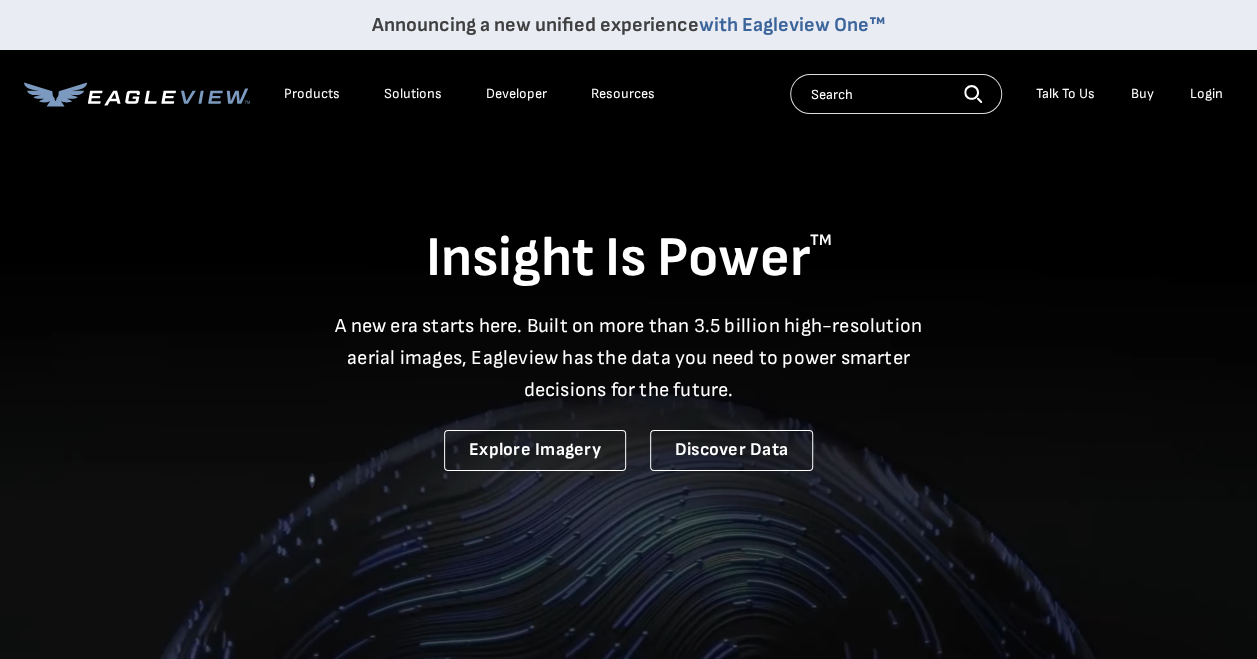 click on "Login" at bounding box center (1206, 94) 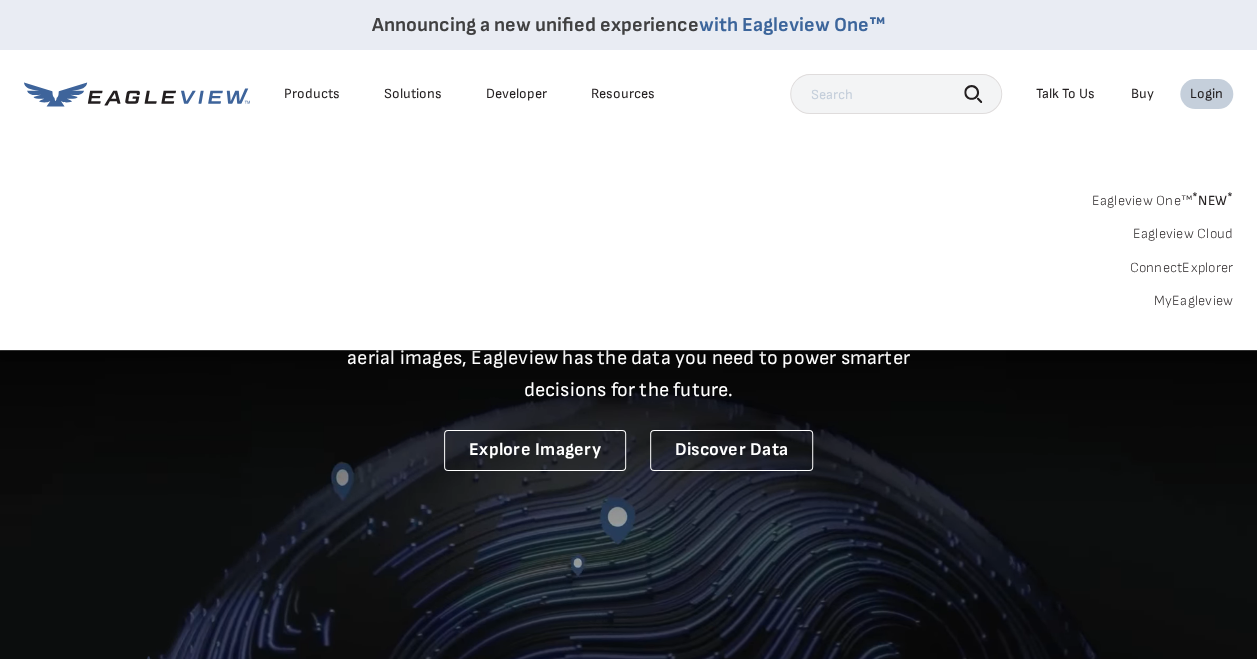 click on "Login" at bounding box center [1206, 94] 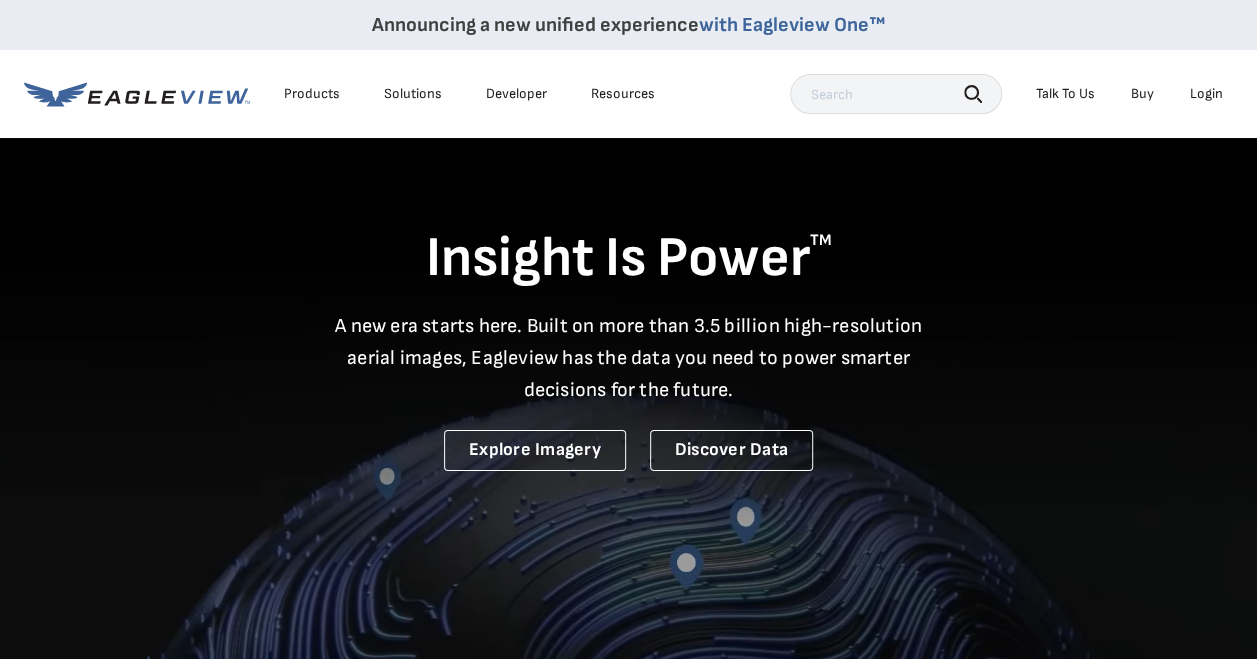 click on "Login" at bounding box center [1206, 94] 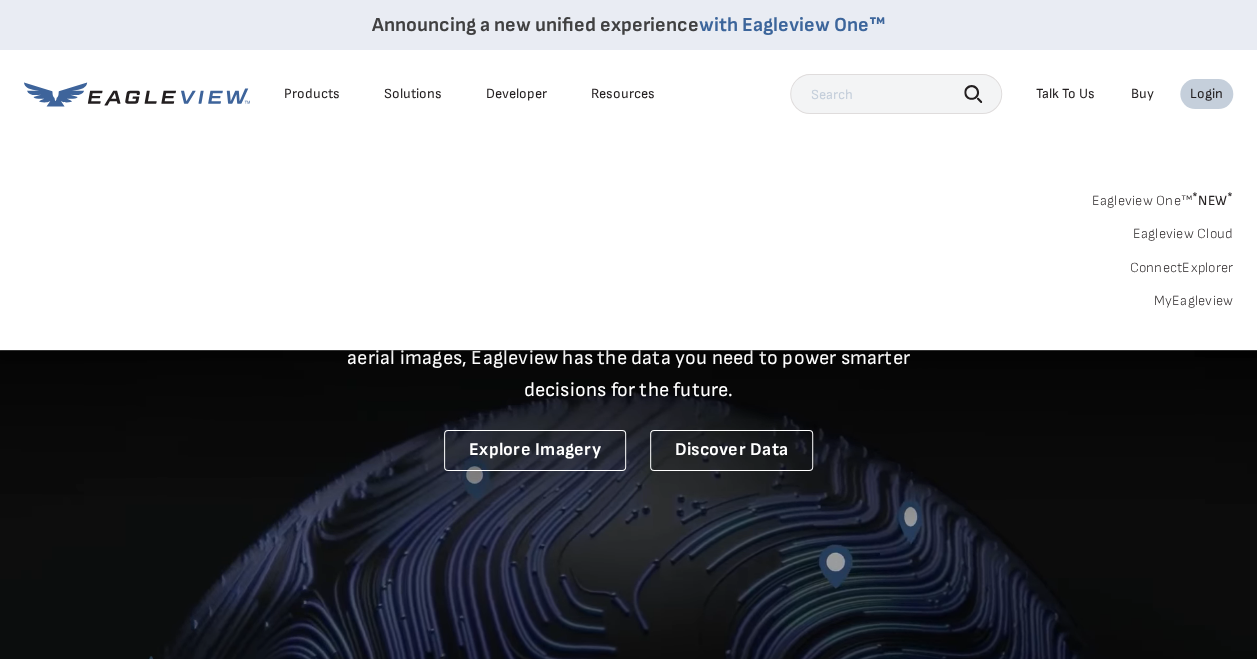 click on "MyEagleview" at bounding box center [1193, 301] 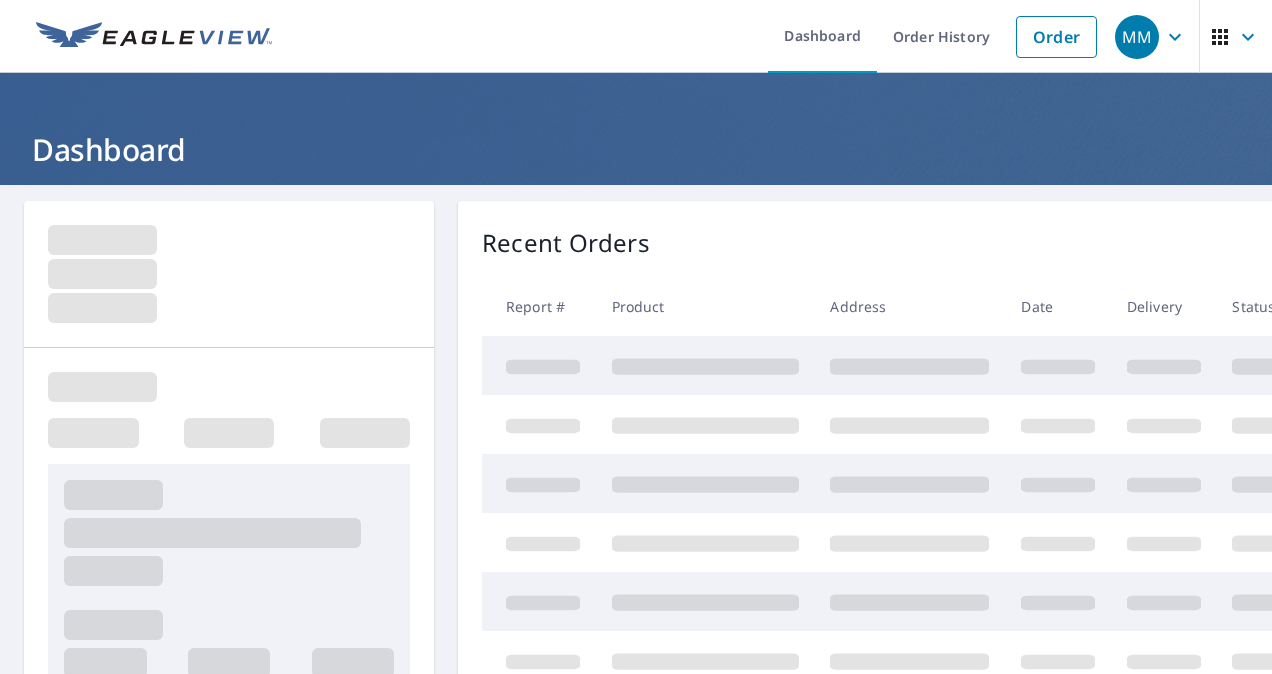 scroll, scrollTop: 0, scrollLeft: 0, axis: both 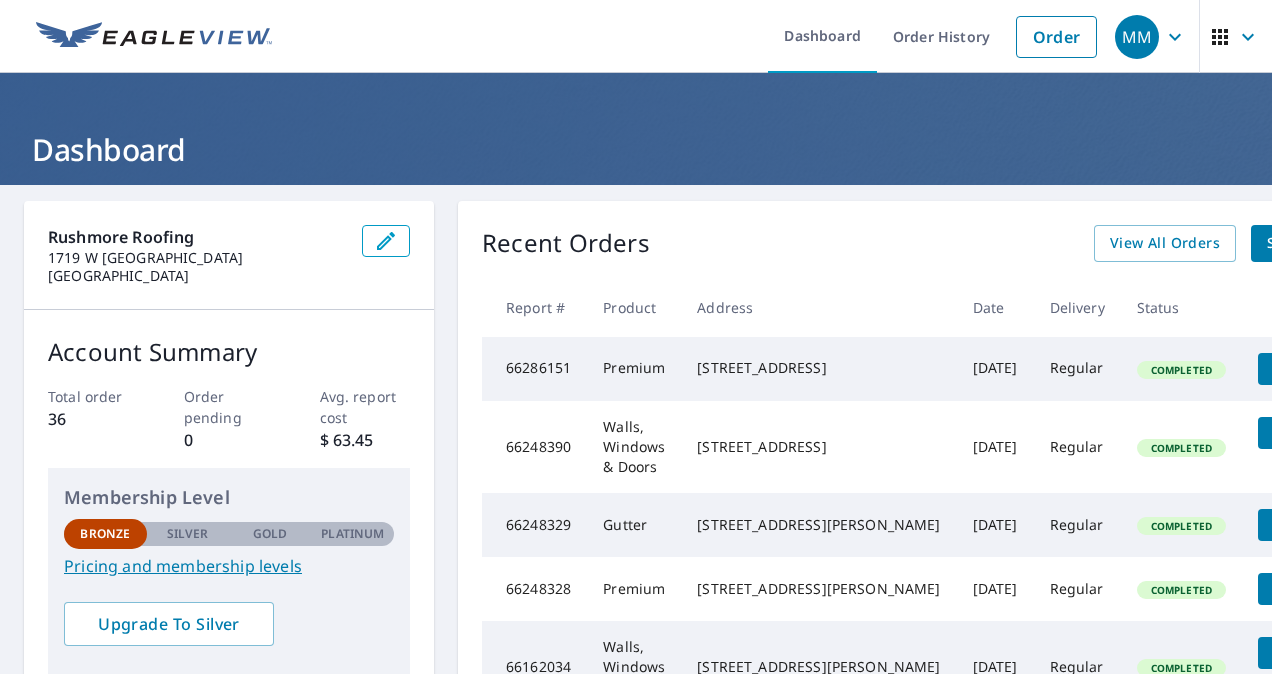 click on "View All Orders" at bounding box center (1165, 243) 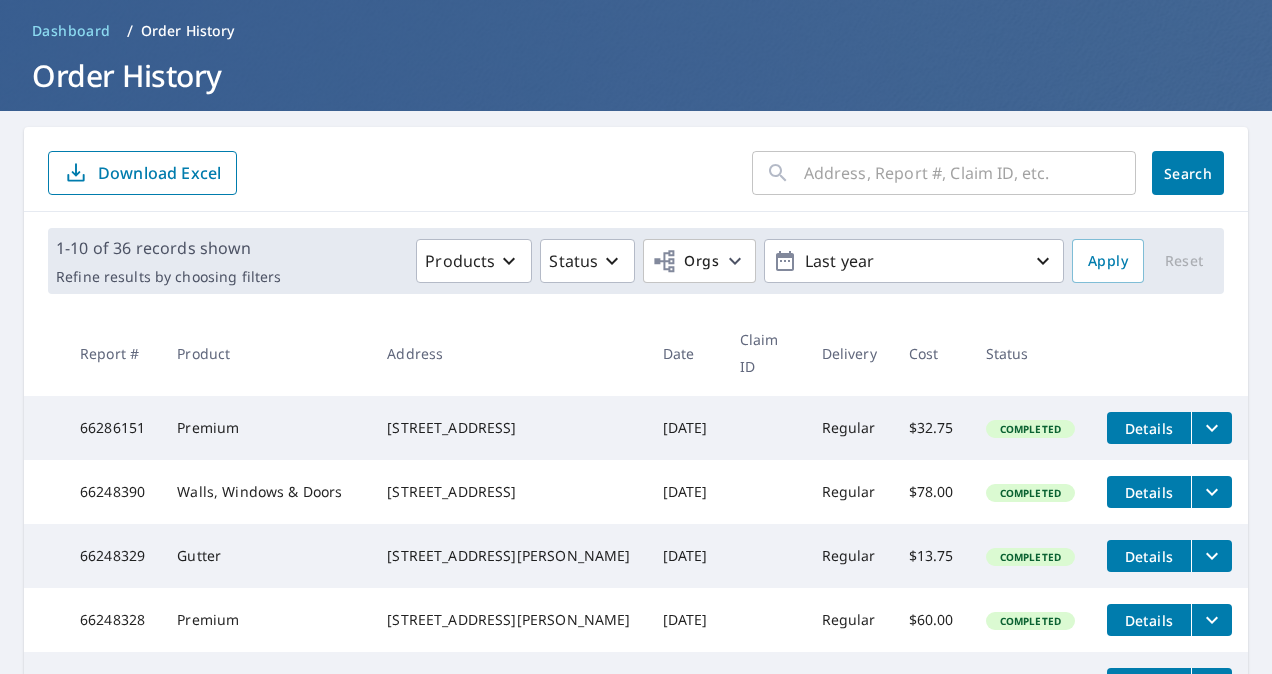 scroll, scrollTop: 64, scrollLeft: 0, axis: vertical 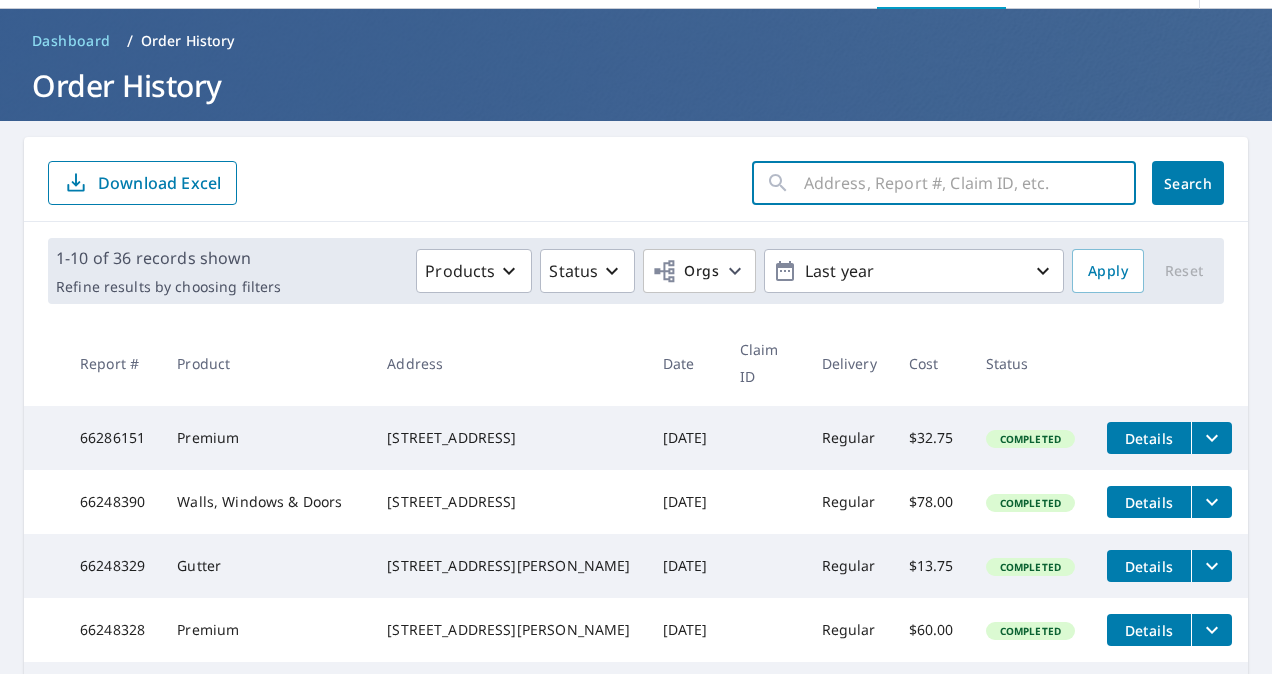 click at bounding box center (970, 183) 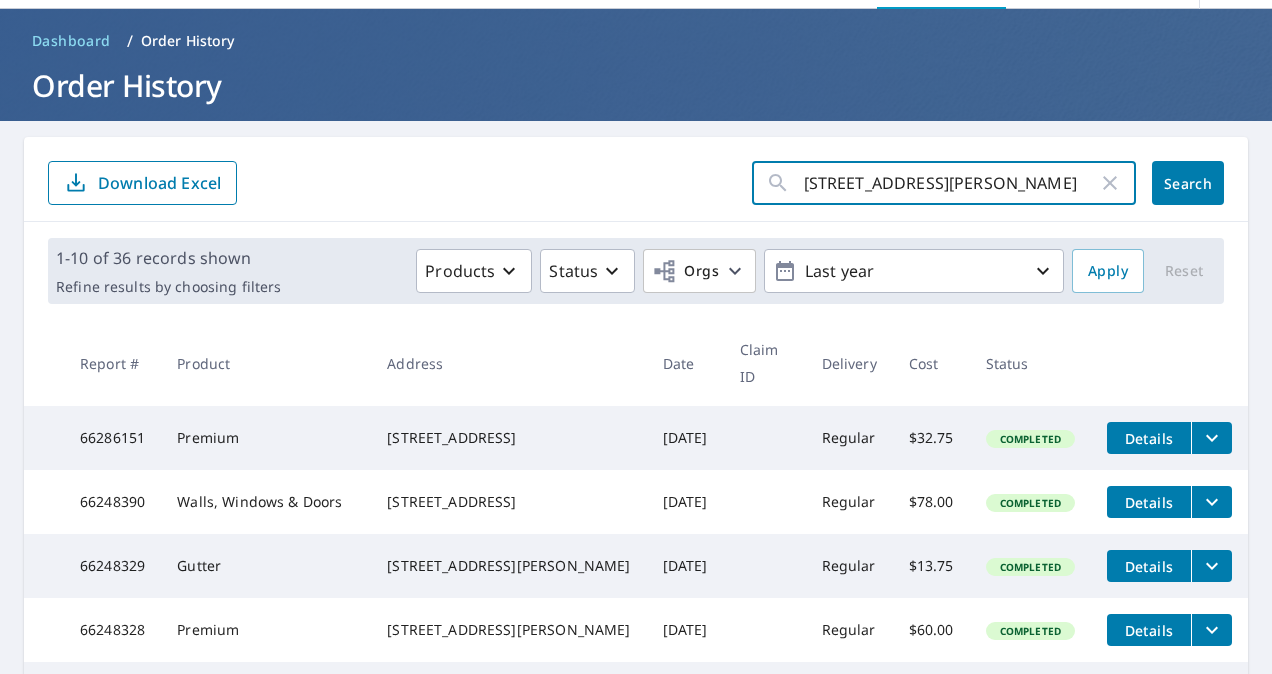 type on "[STREET_ADDRESS][PERSON_NAME]" 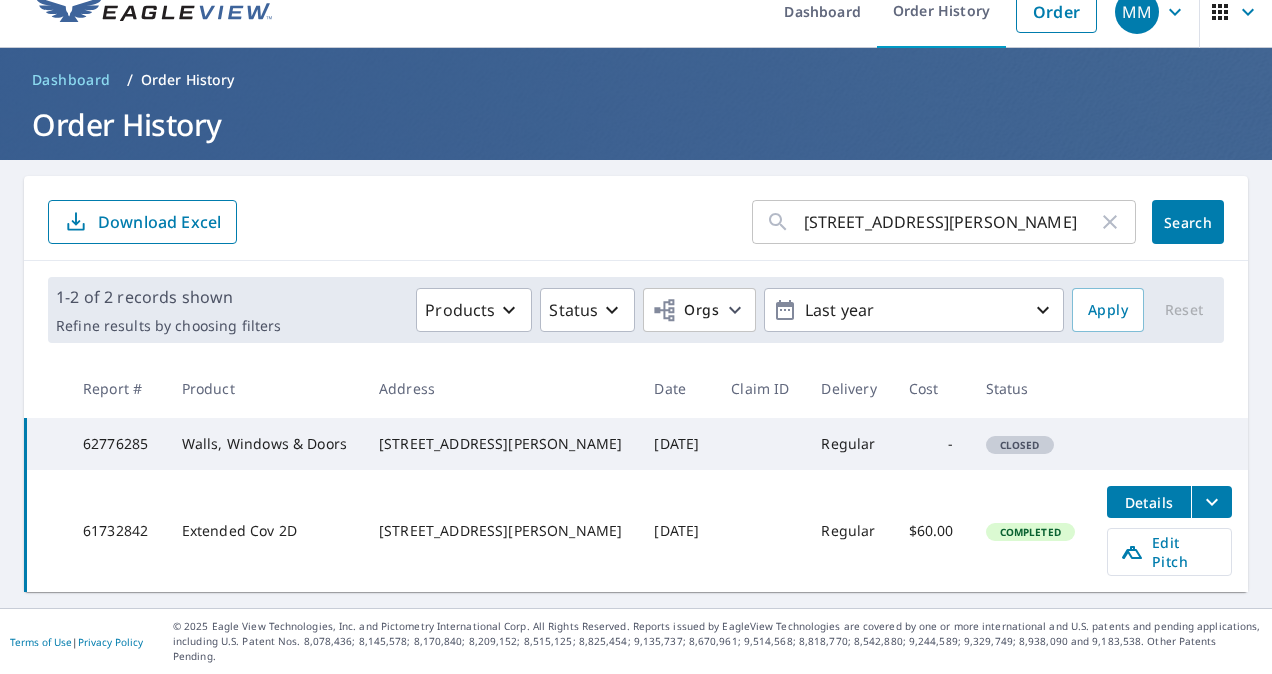 scroll, scrollTop: 14, scrollLeft: 0, axis: vertical 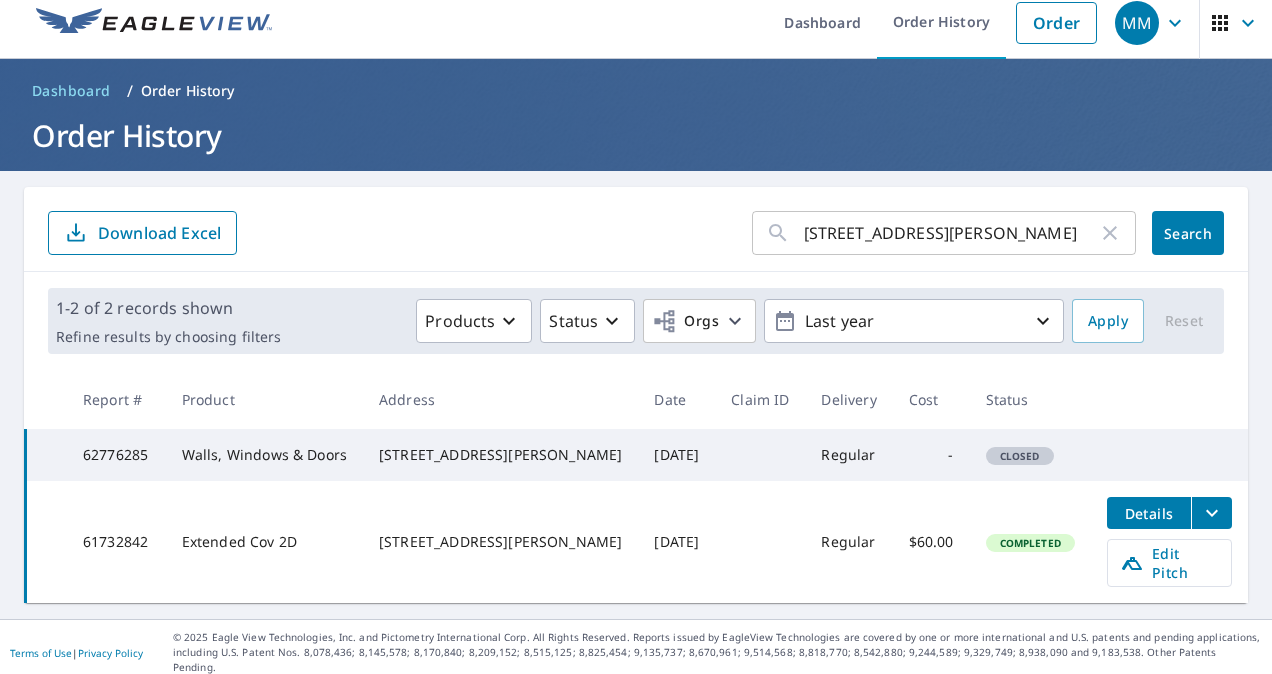click on "[DATE]" at bounding box center [676, 542] 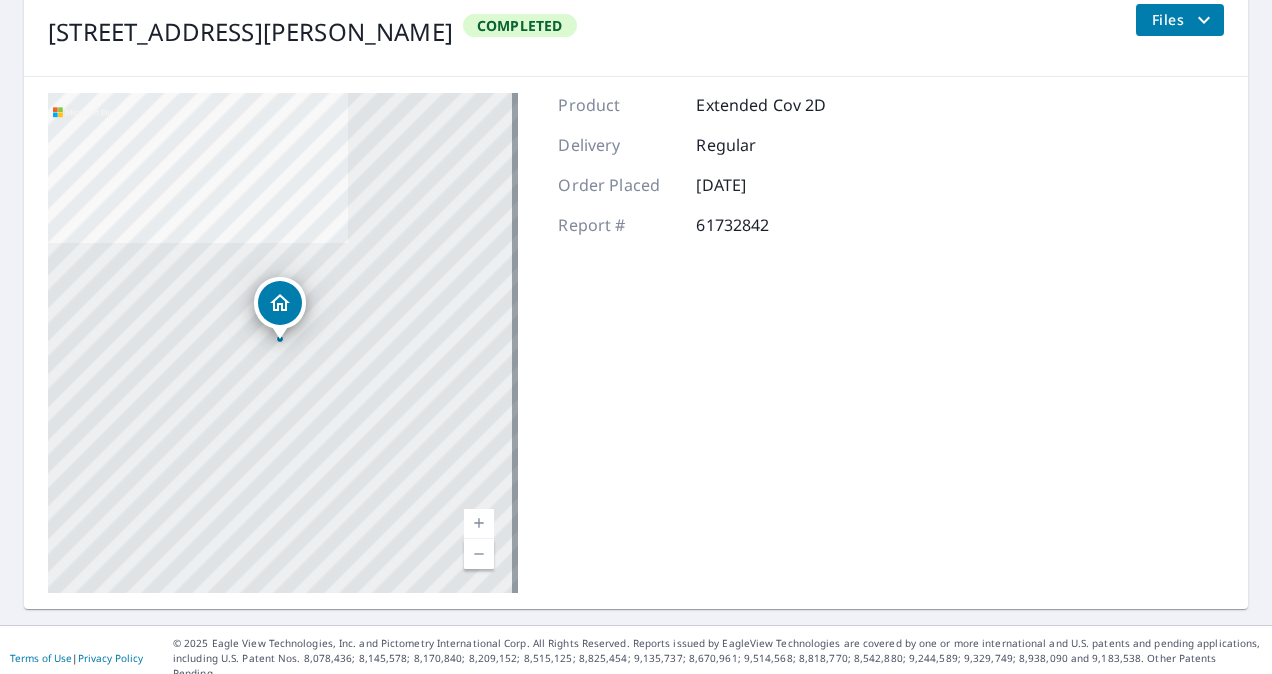 scroll, scrollTop: 0, scrollLeft: 0, axis: both 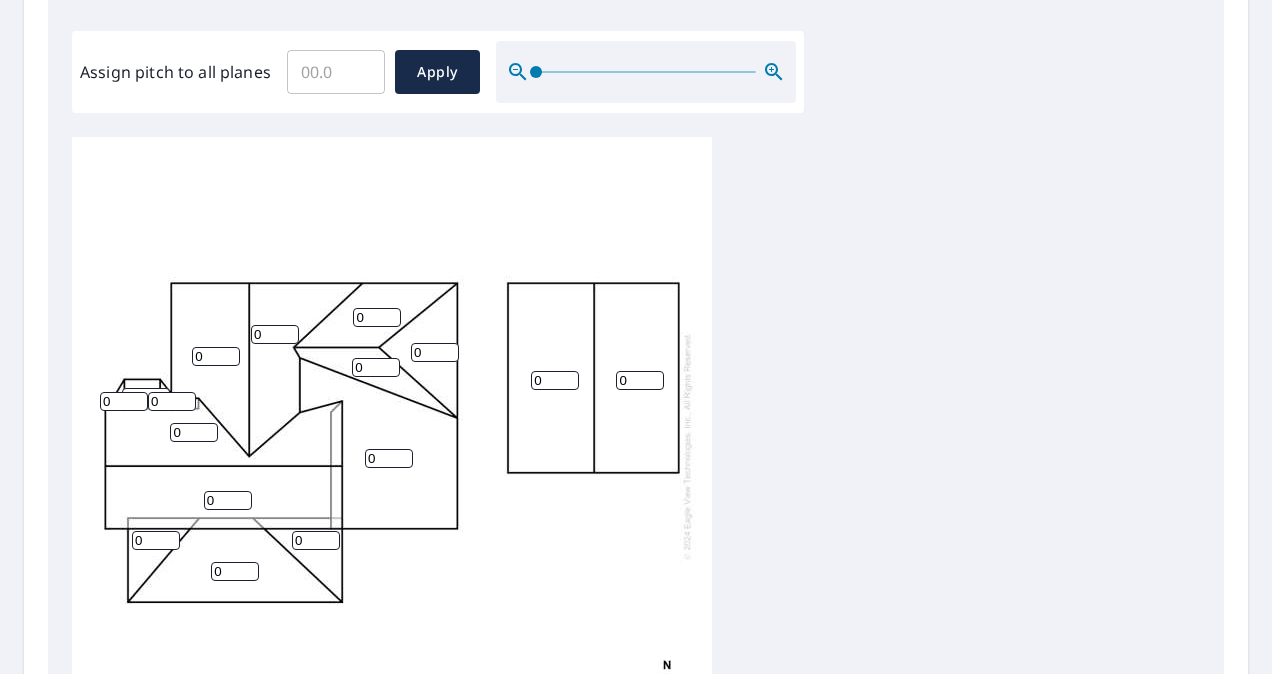 click on "0" at bounding box center (228, 500) 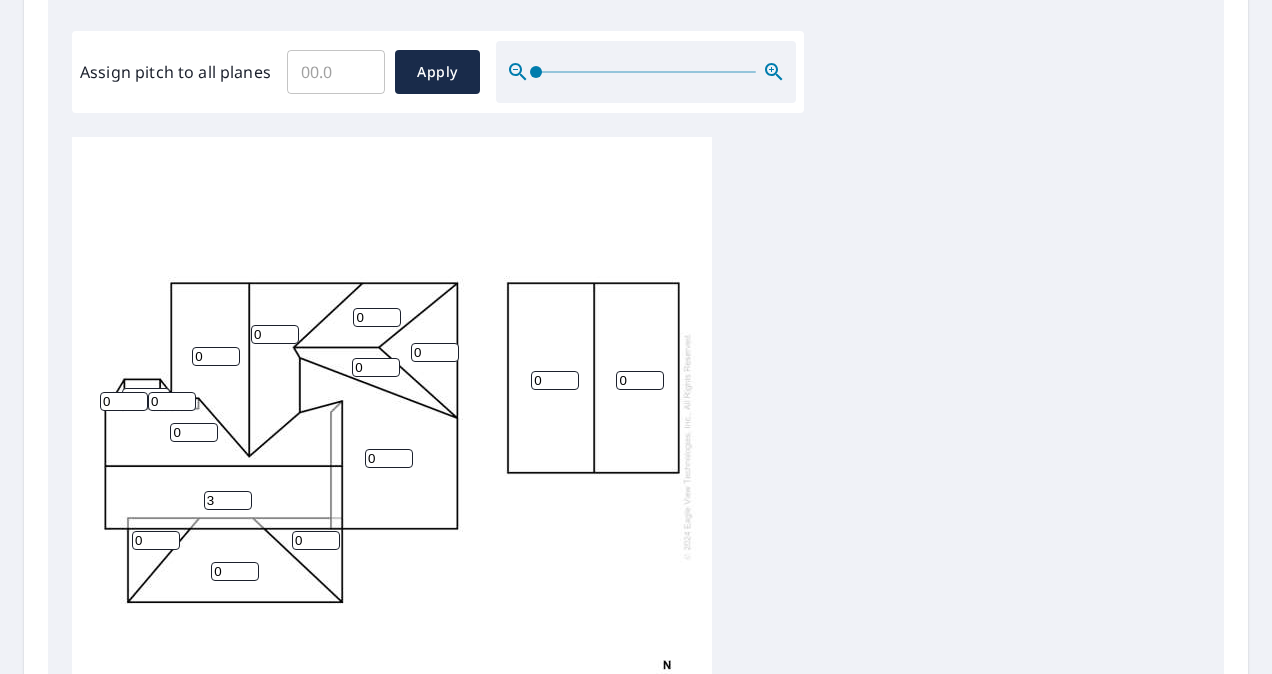 type on "3" 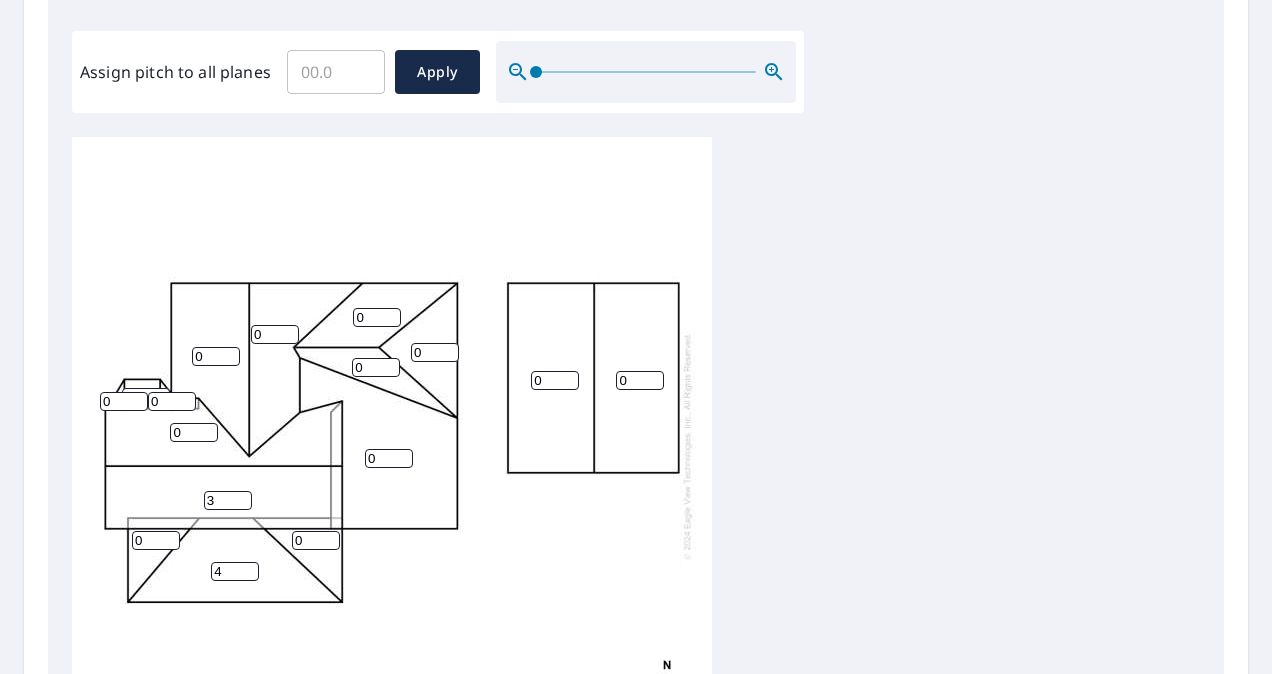 type on "4" 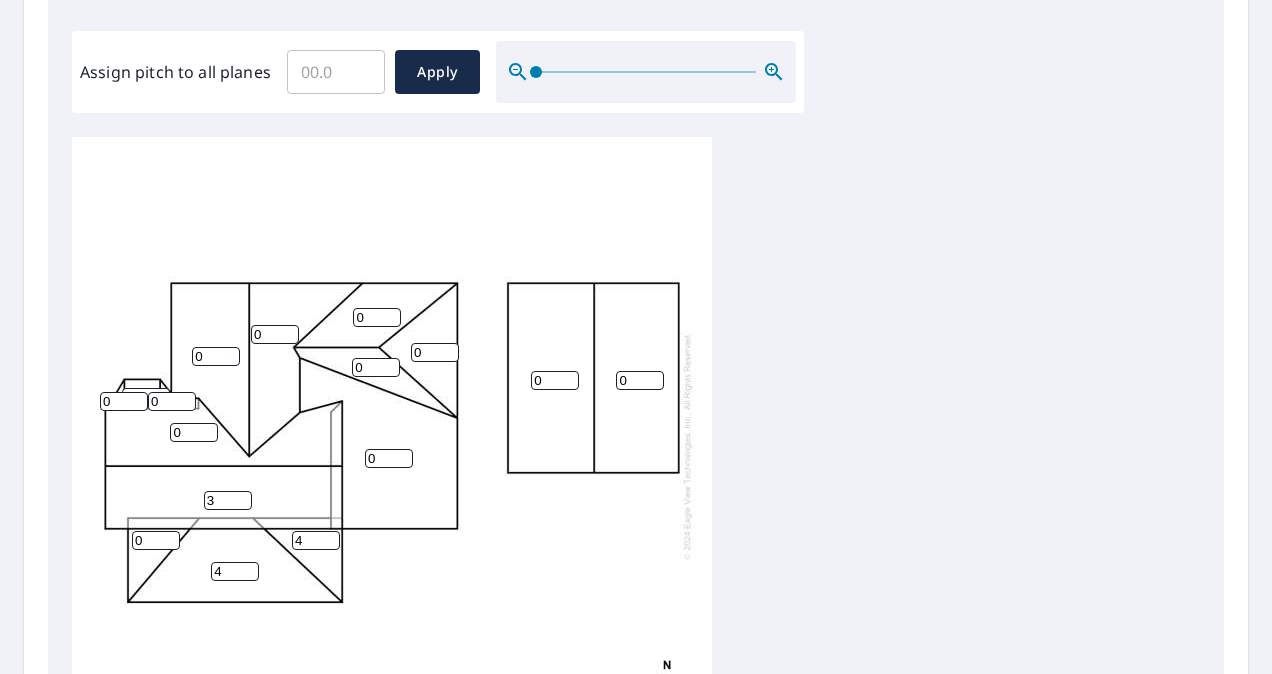 type on "4" 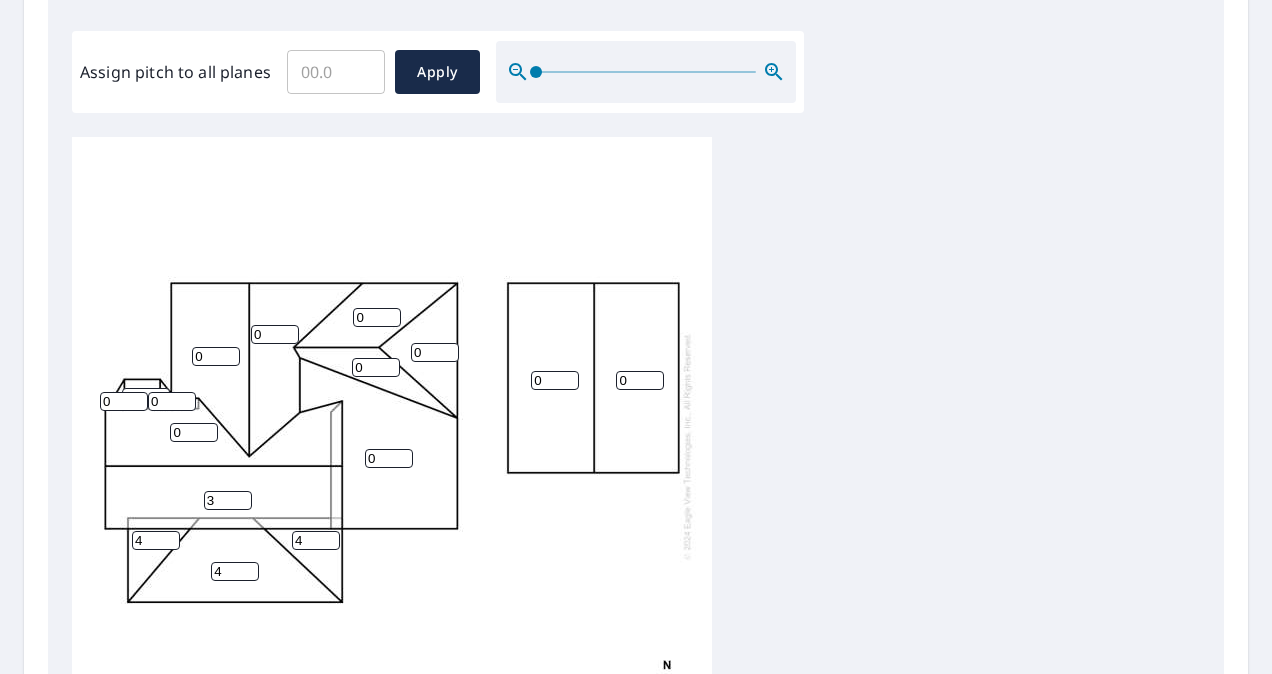 type on "4" 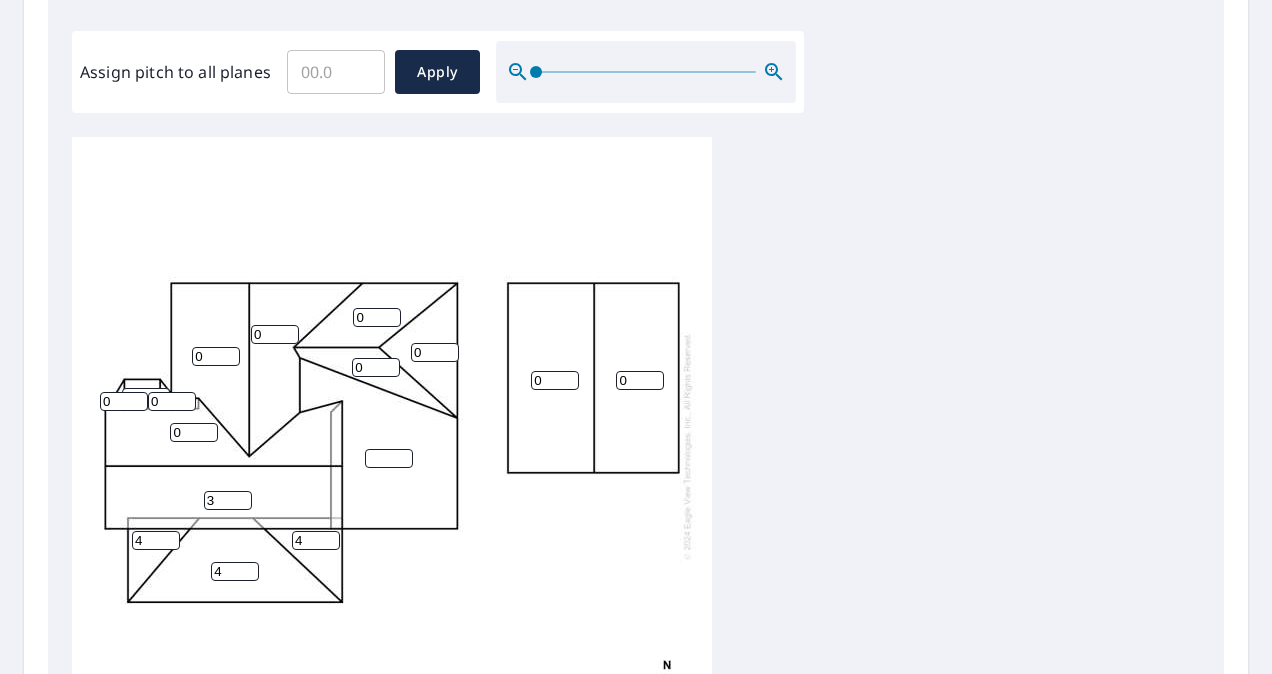 type on "3" 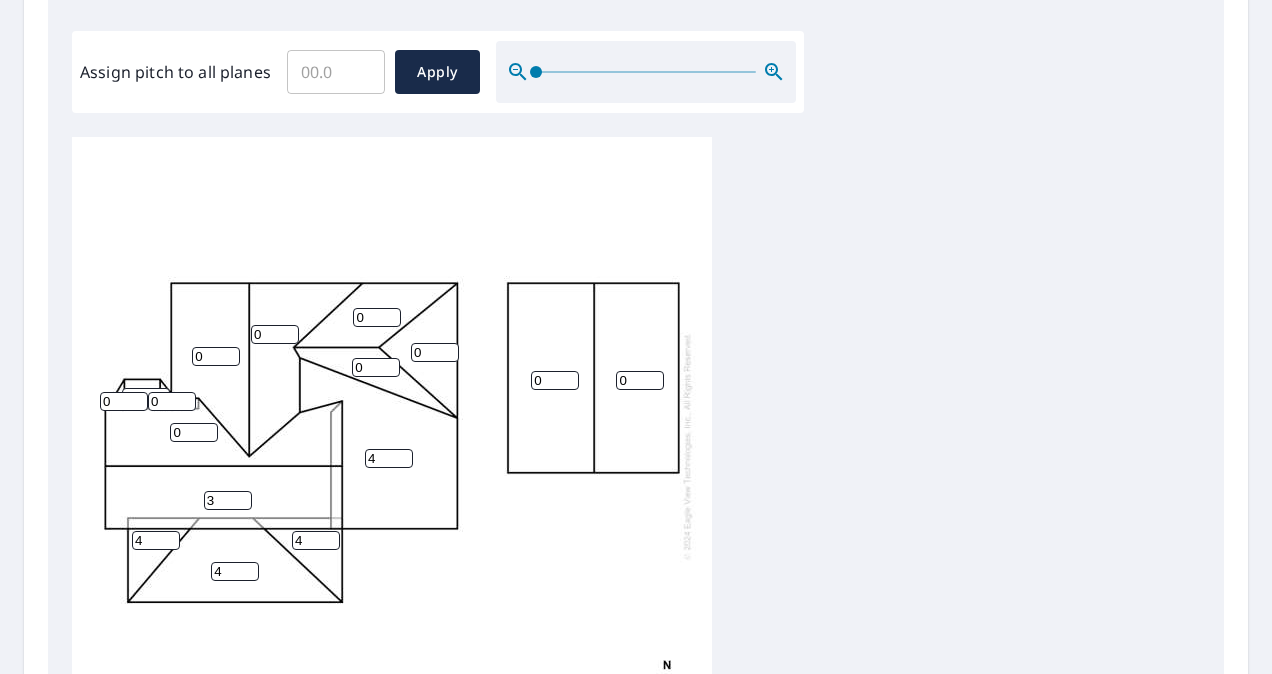 type on "4" 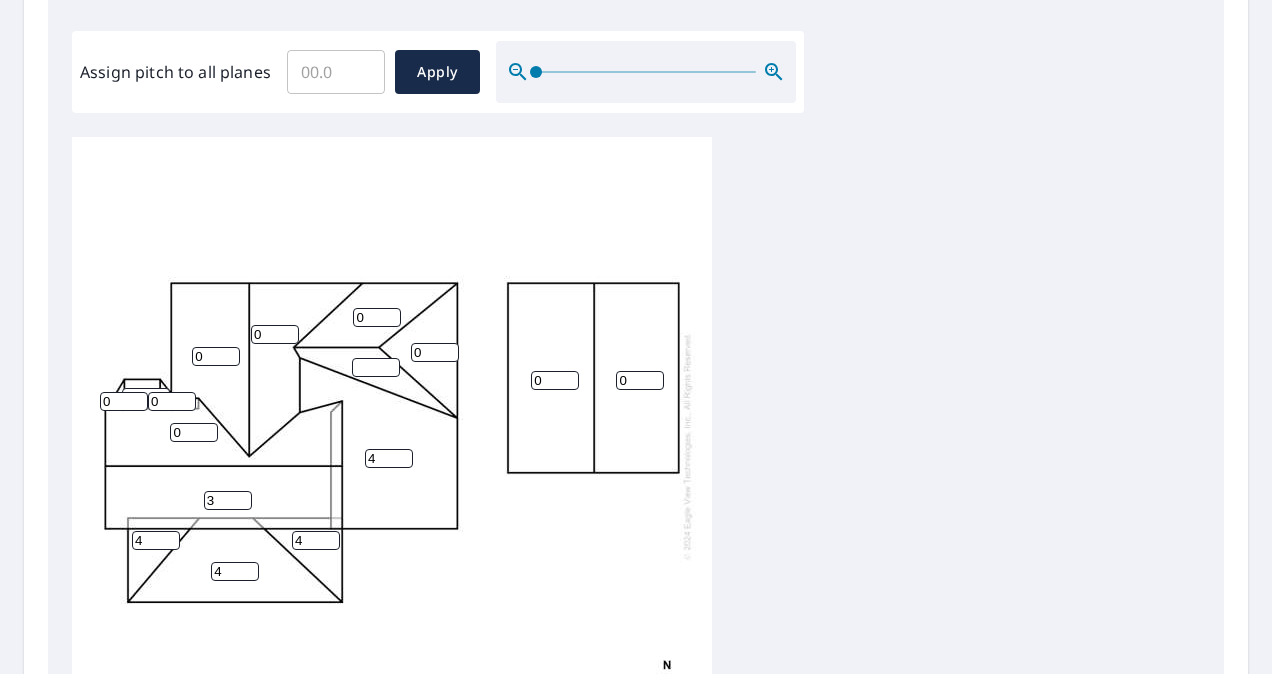 type 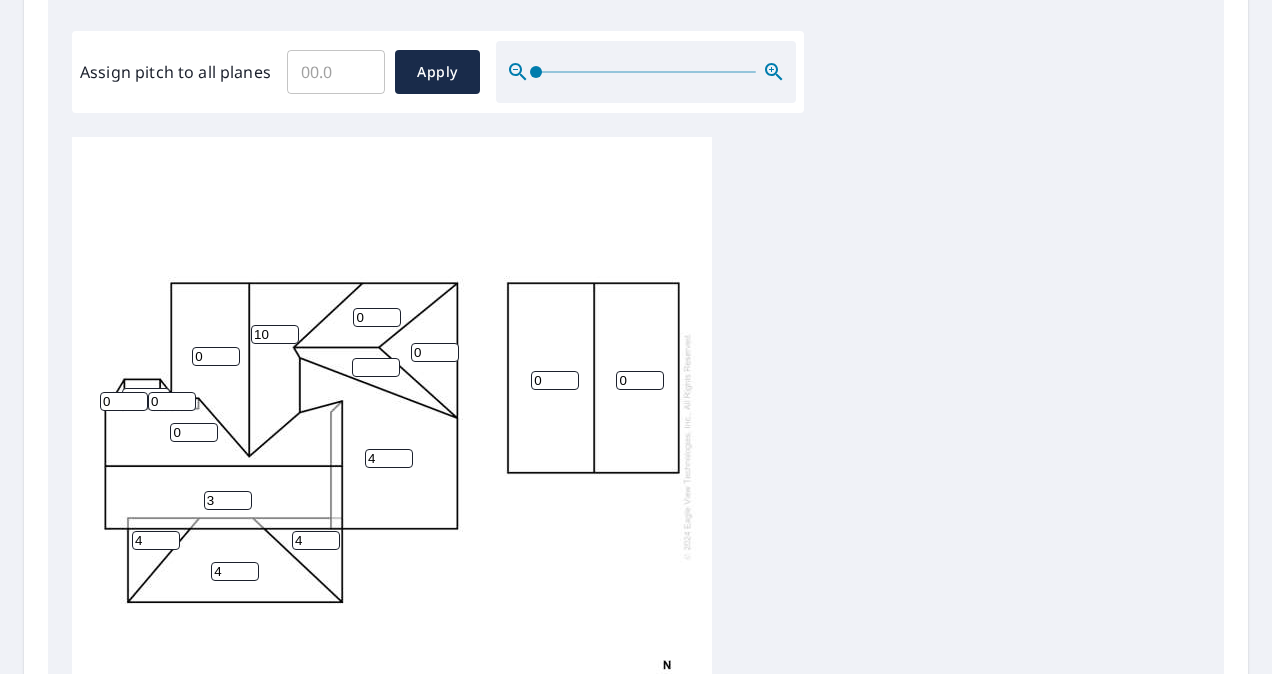type on "10" 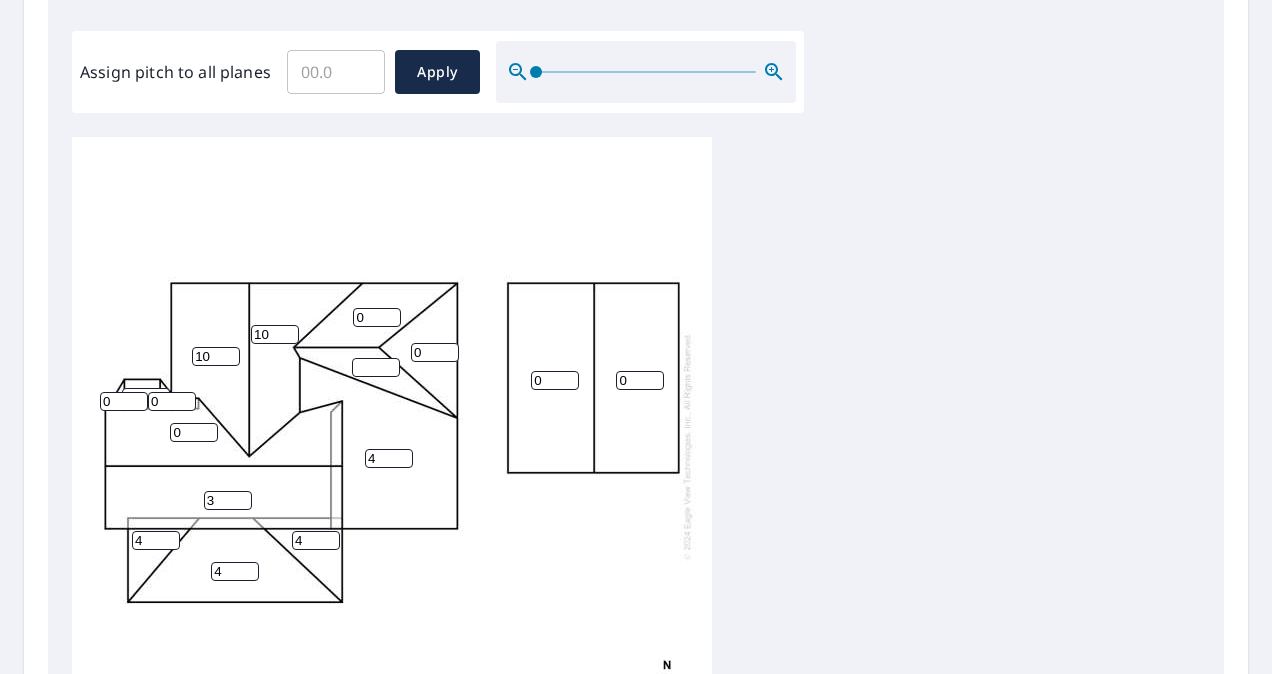 type on "10" 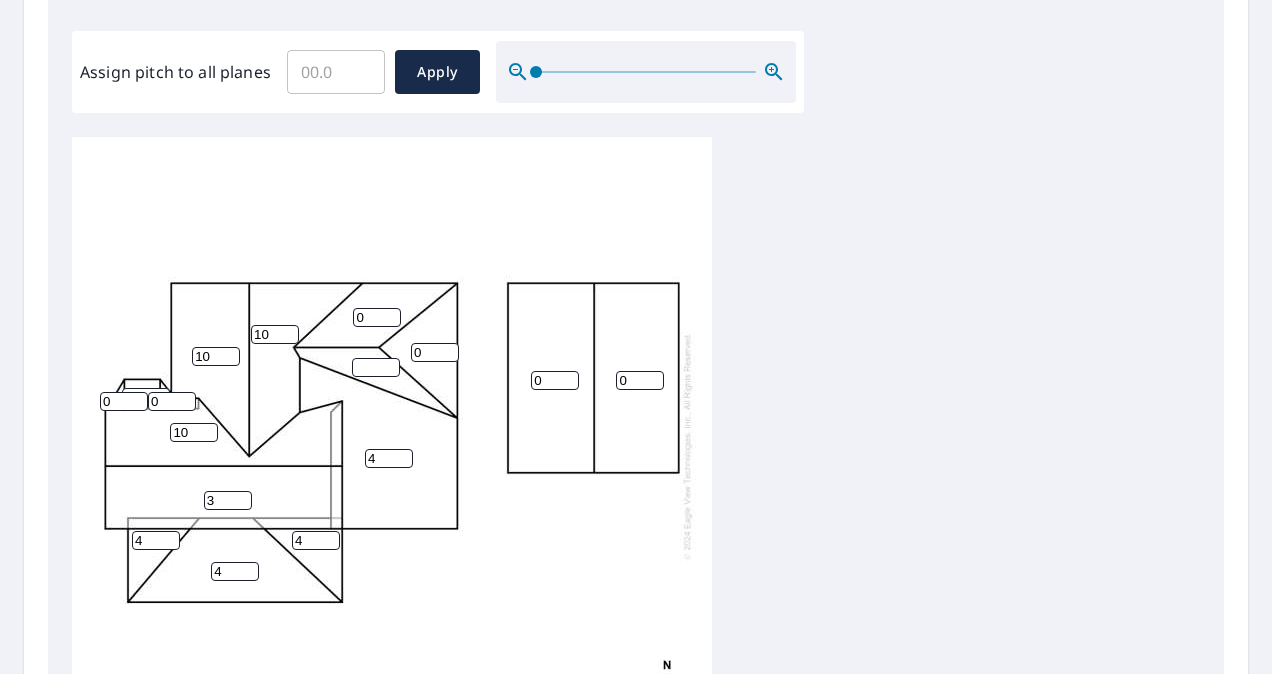 type on "10" 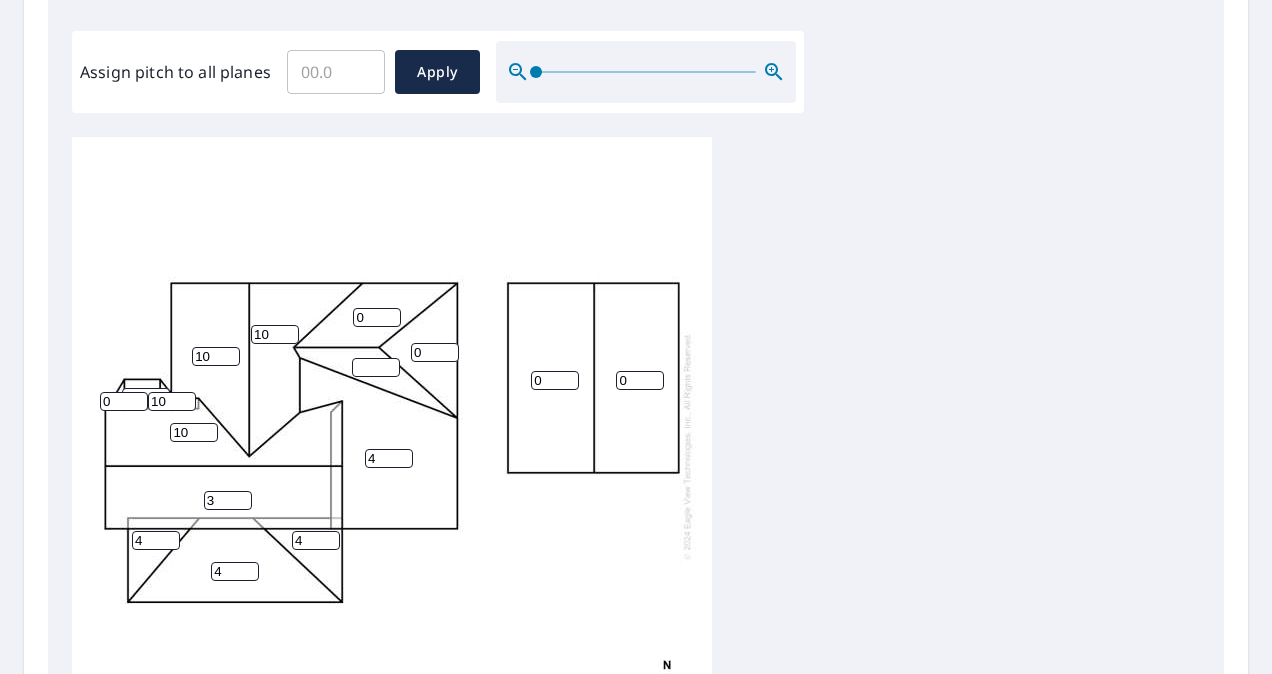 type on "10" 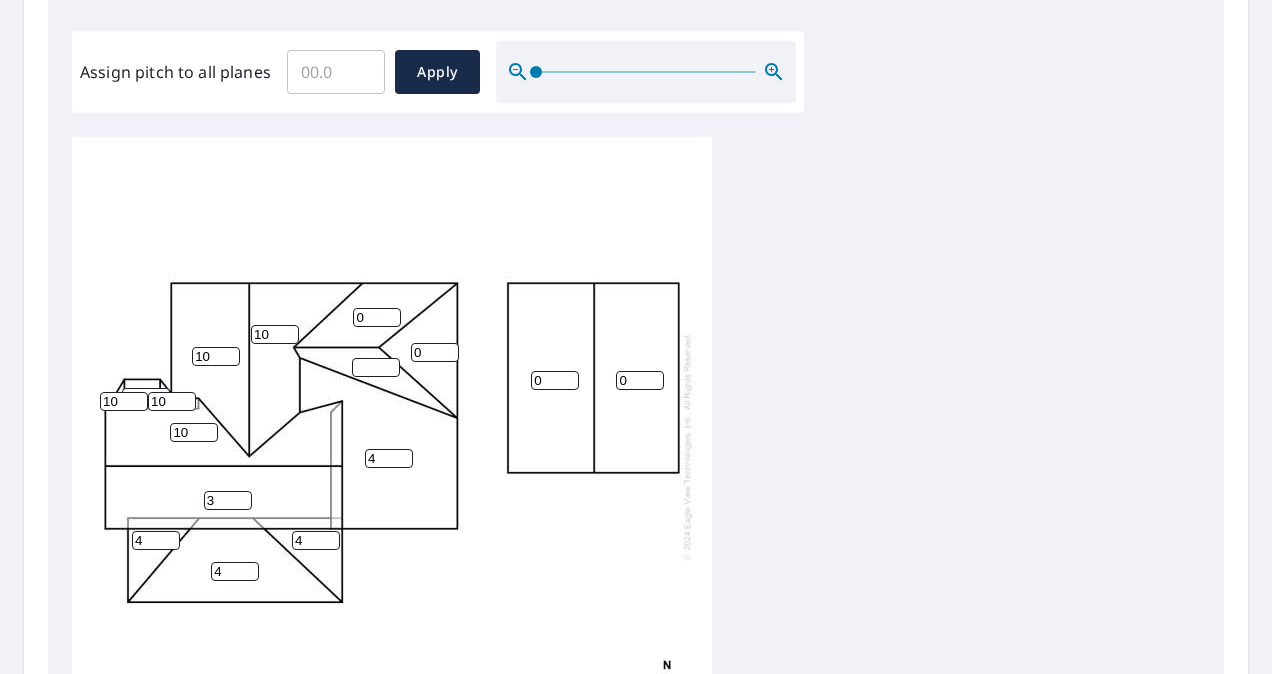 type on "10" 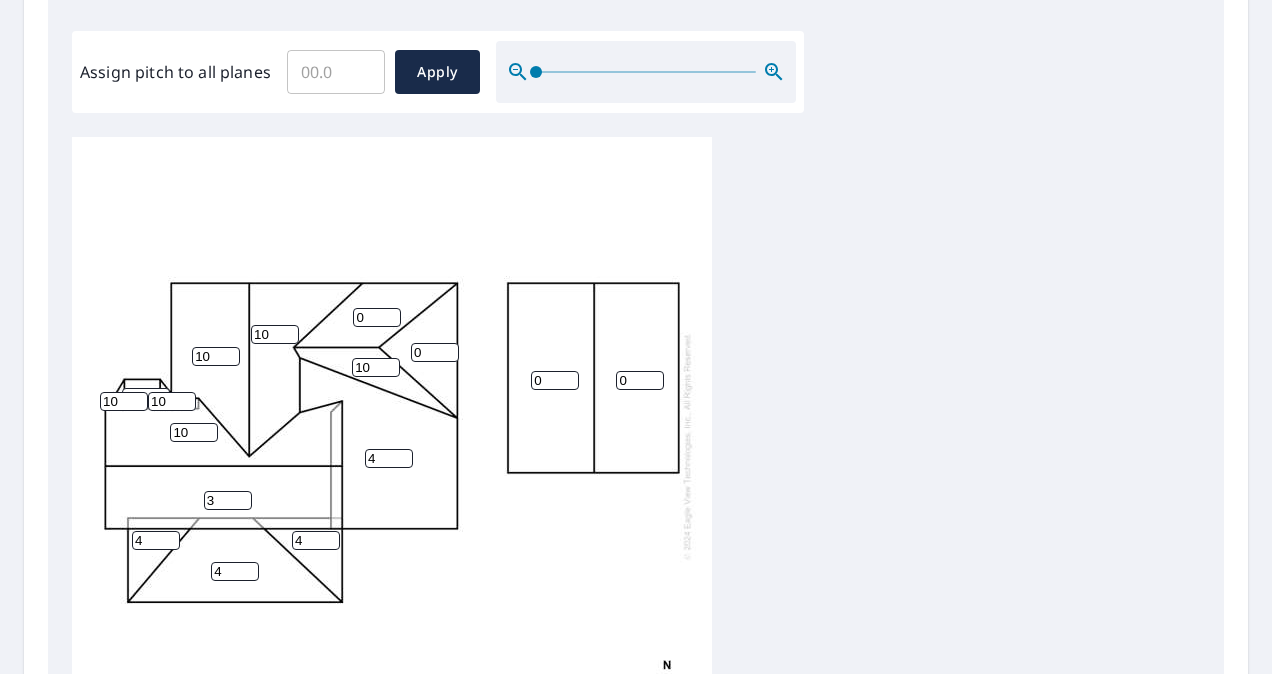 type on "1" 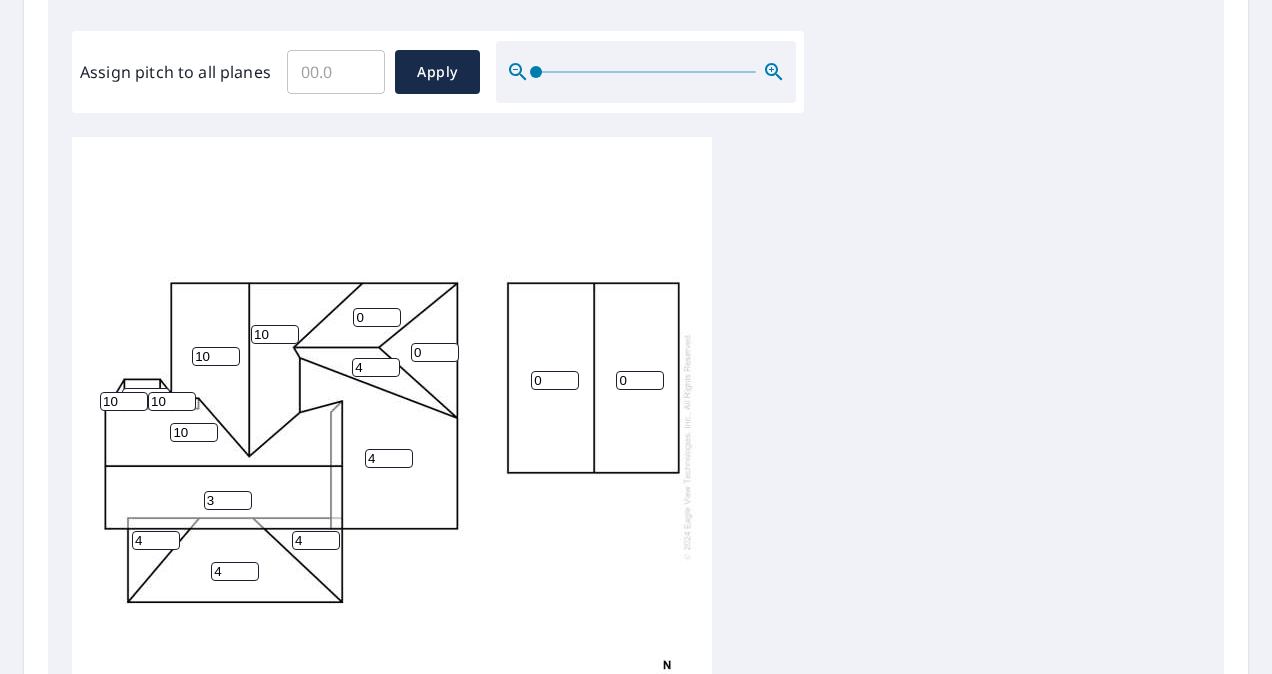 type on "4" 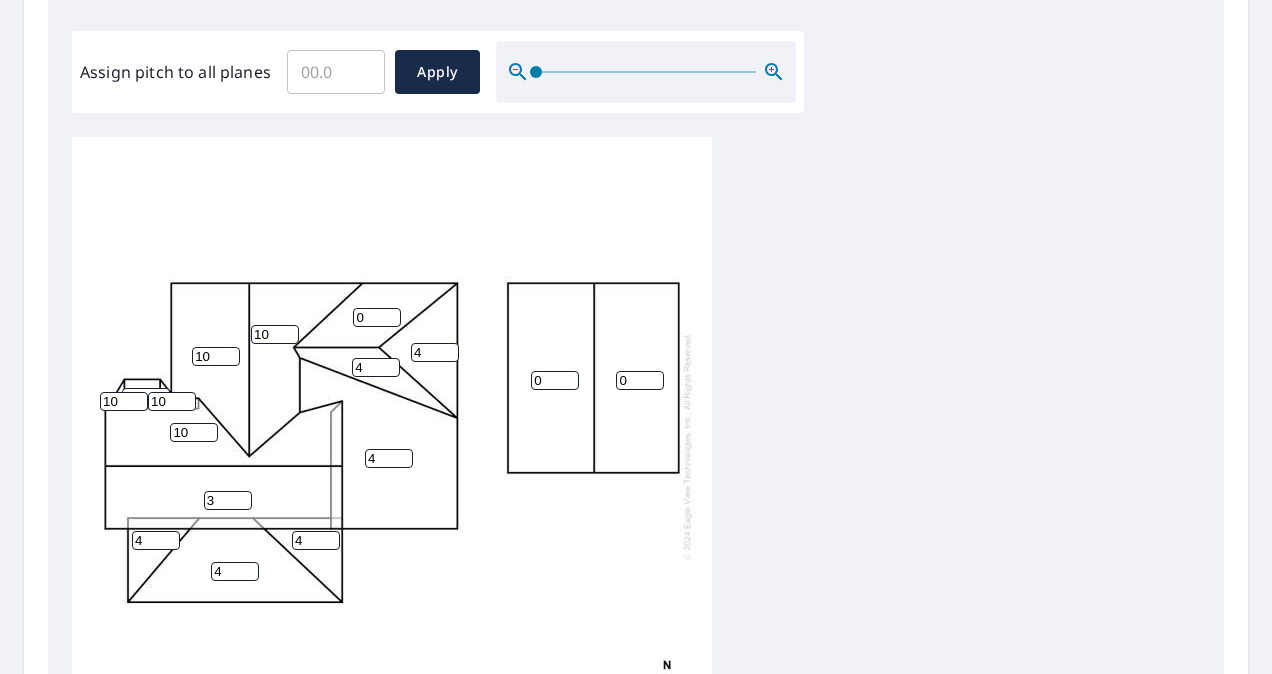 drag, startPoint x: 425, startPoint y: 323, endPoint x: 365, endPoint y: 281, distance: 73.239334 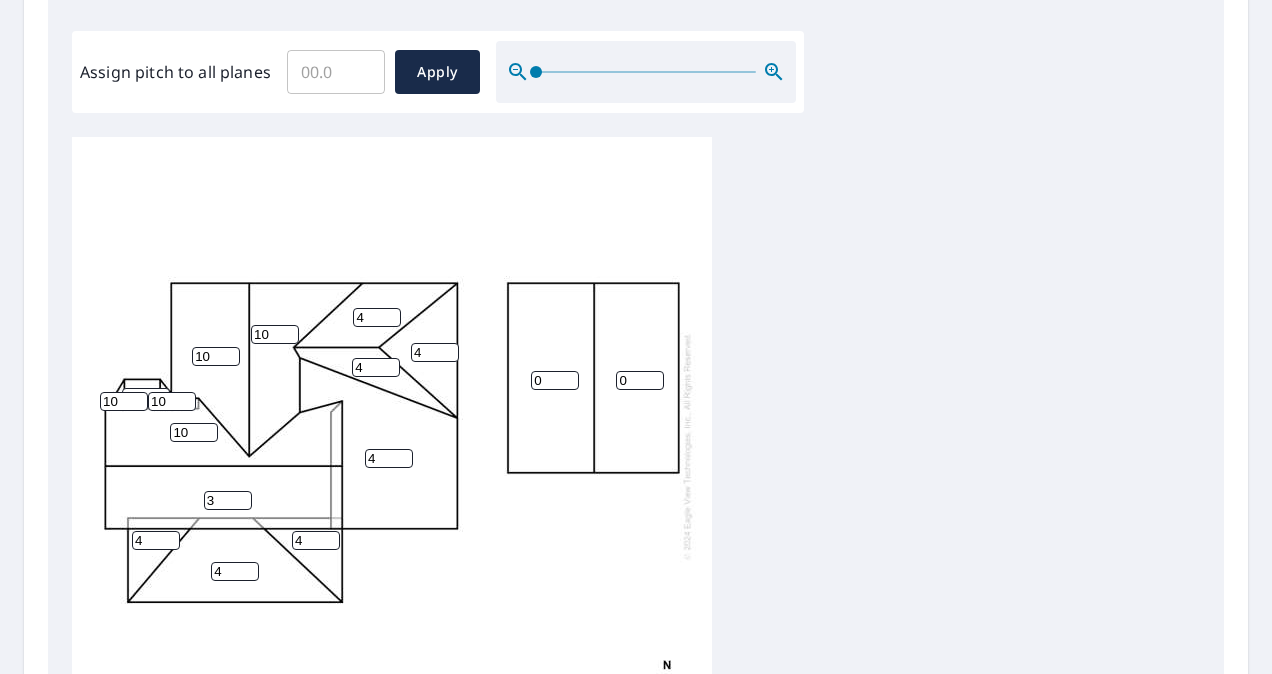 type on "4" 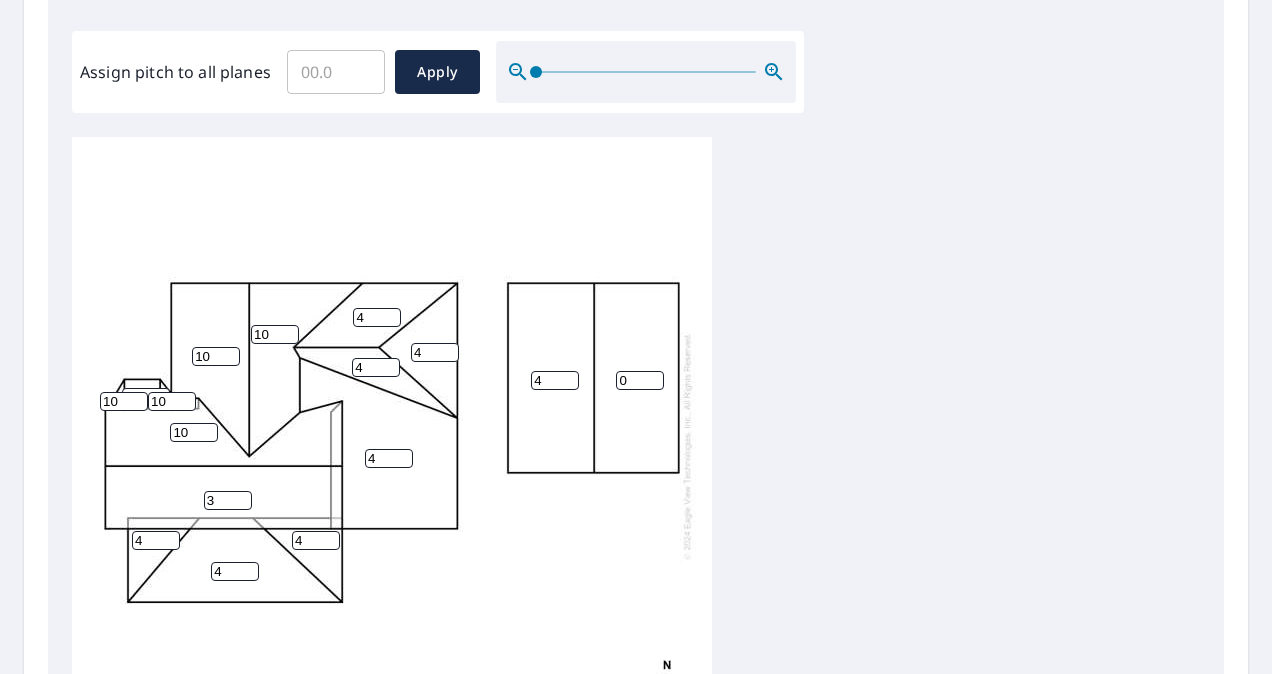 type on "4" 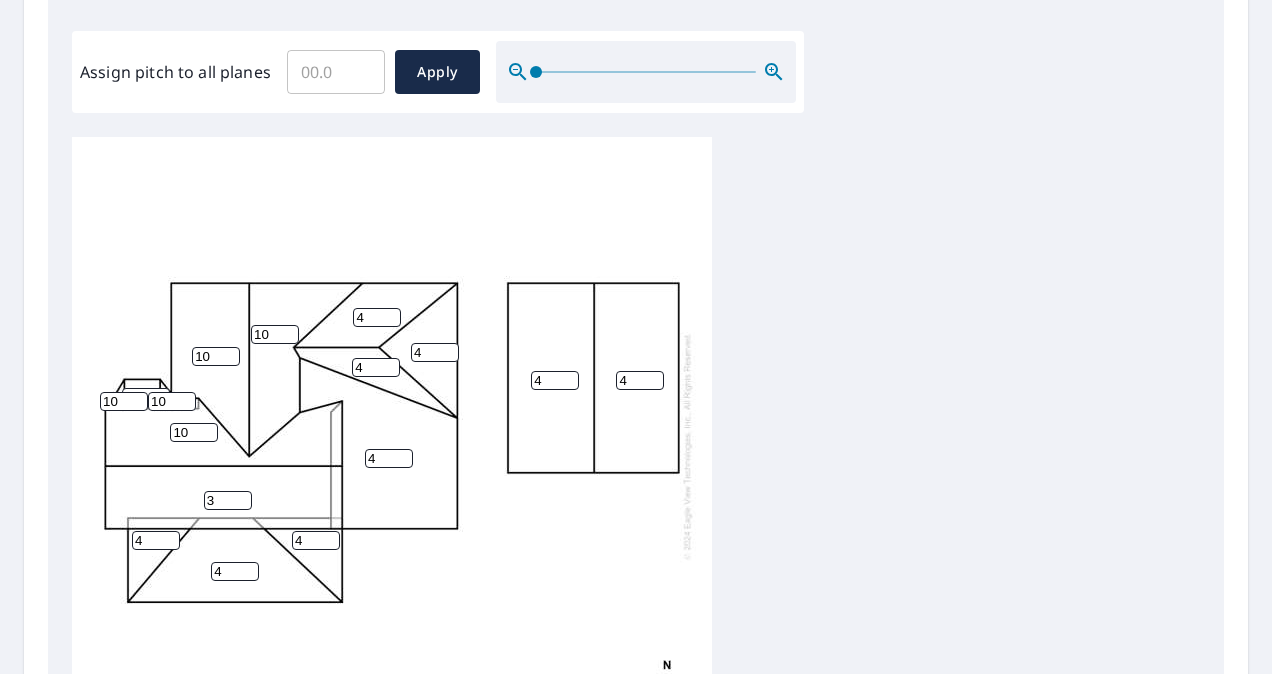 type on "4" 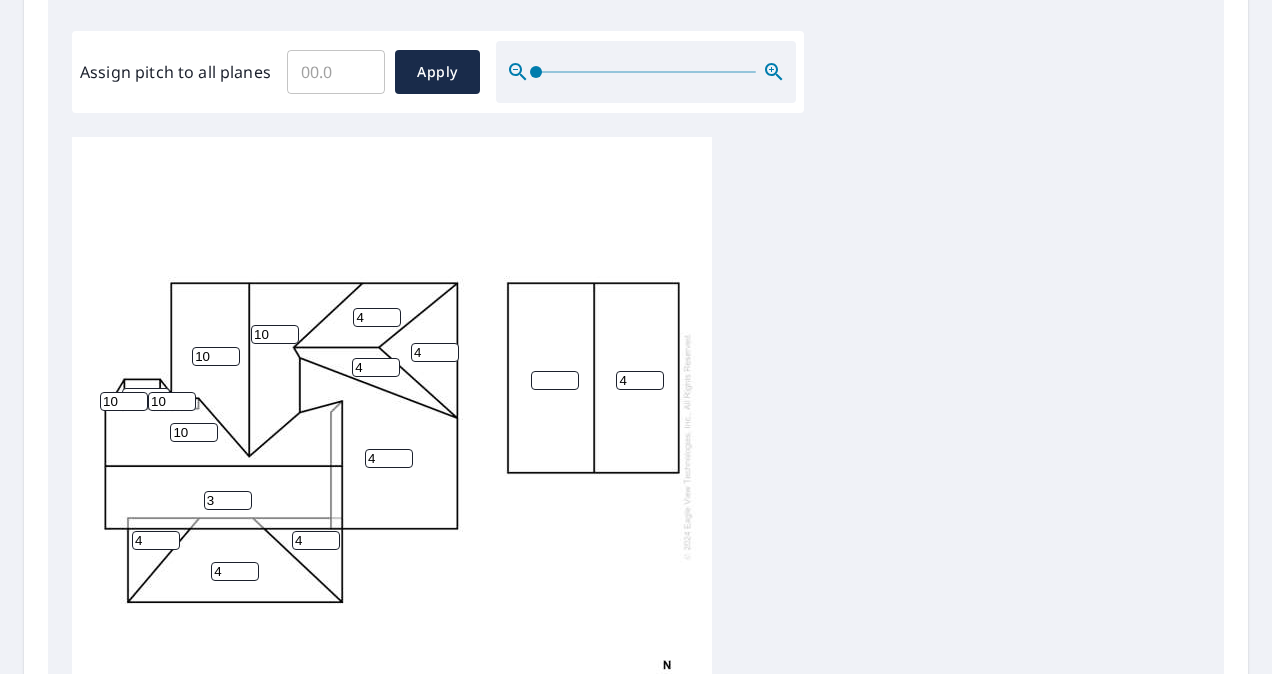 type on "5" 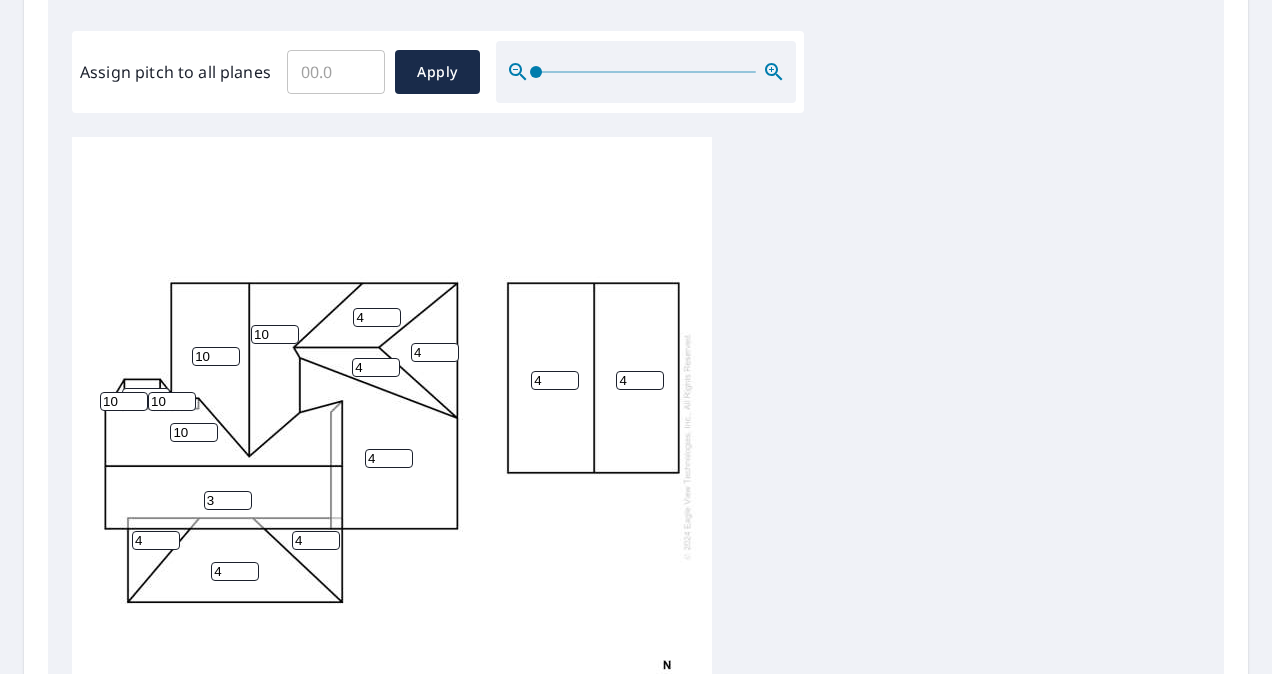 click on "4 4 4 3 10 4 10 10 4 4 4 4 4 0 10 10" at bounding box center [392, 446] 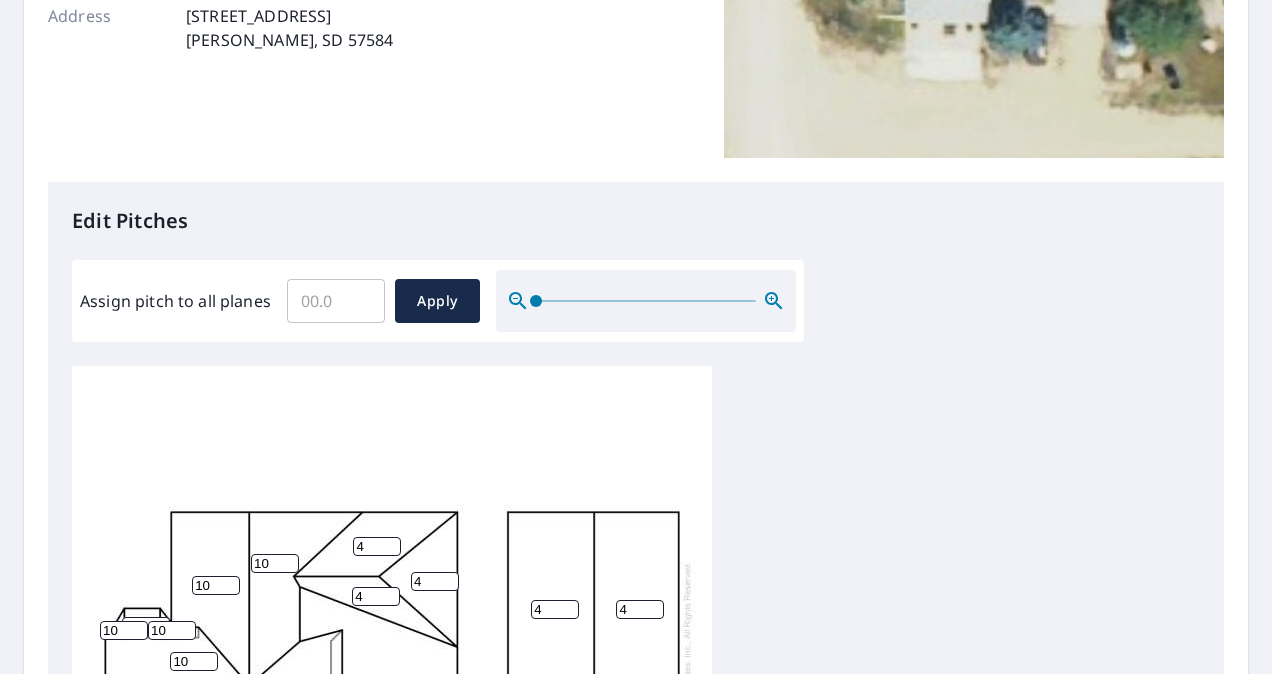 scroll, scrollTop: 354, scrollLeft: 0, axis: vertical 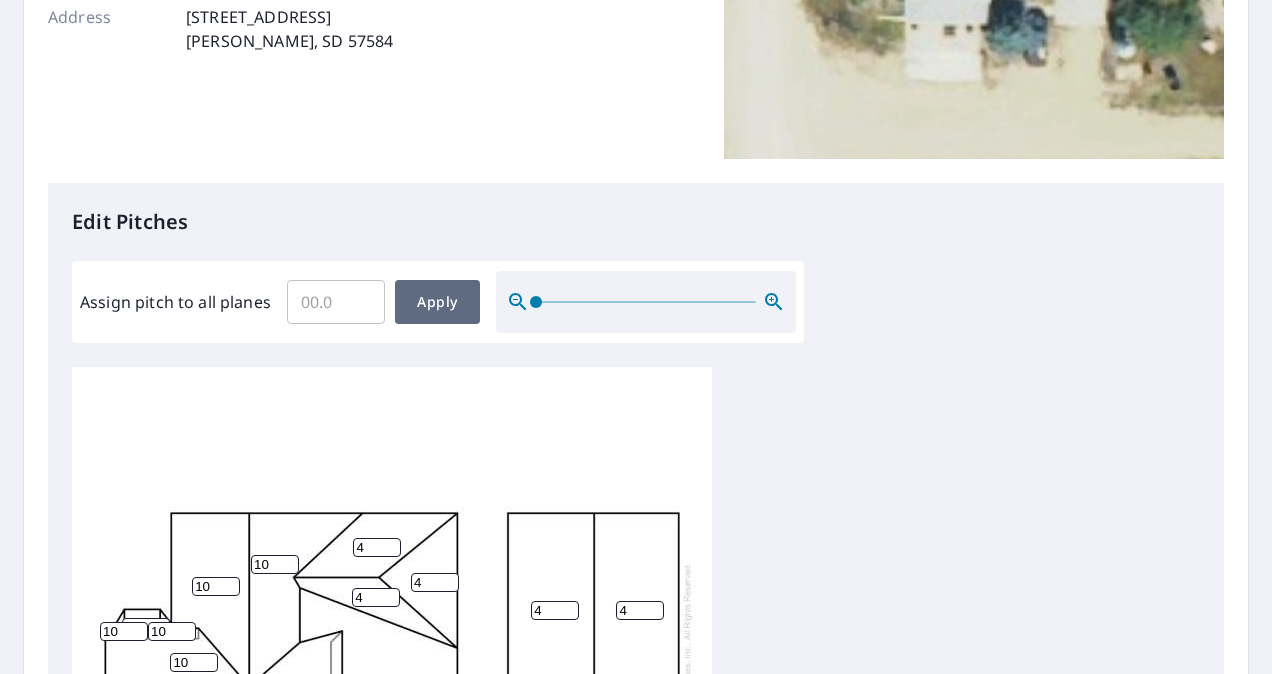 click on "Apply" at bounding box center (437, 302) 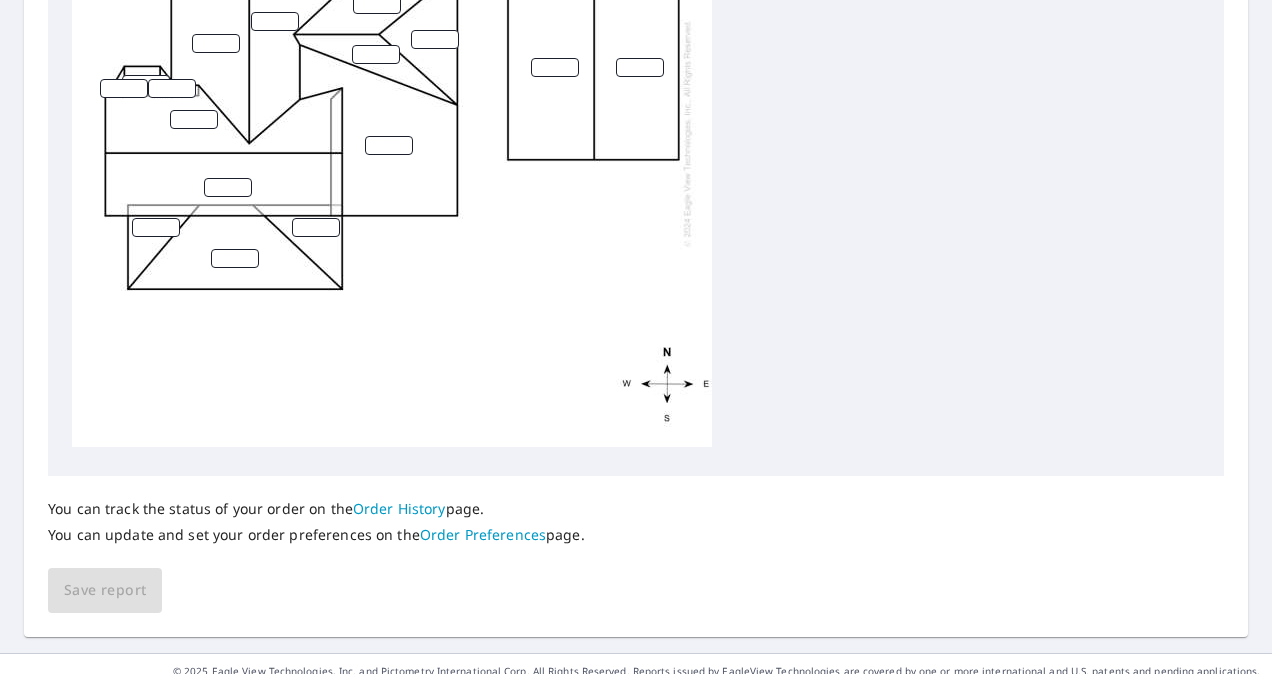 scroll, scrollTop: 908, scrollLeft: 0, axis: vertical 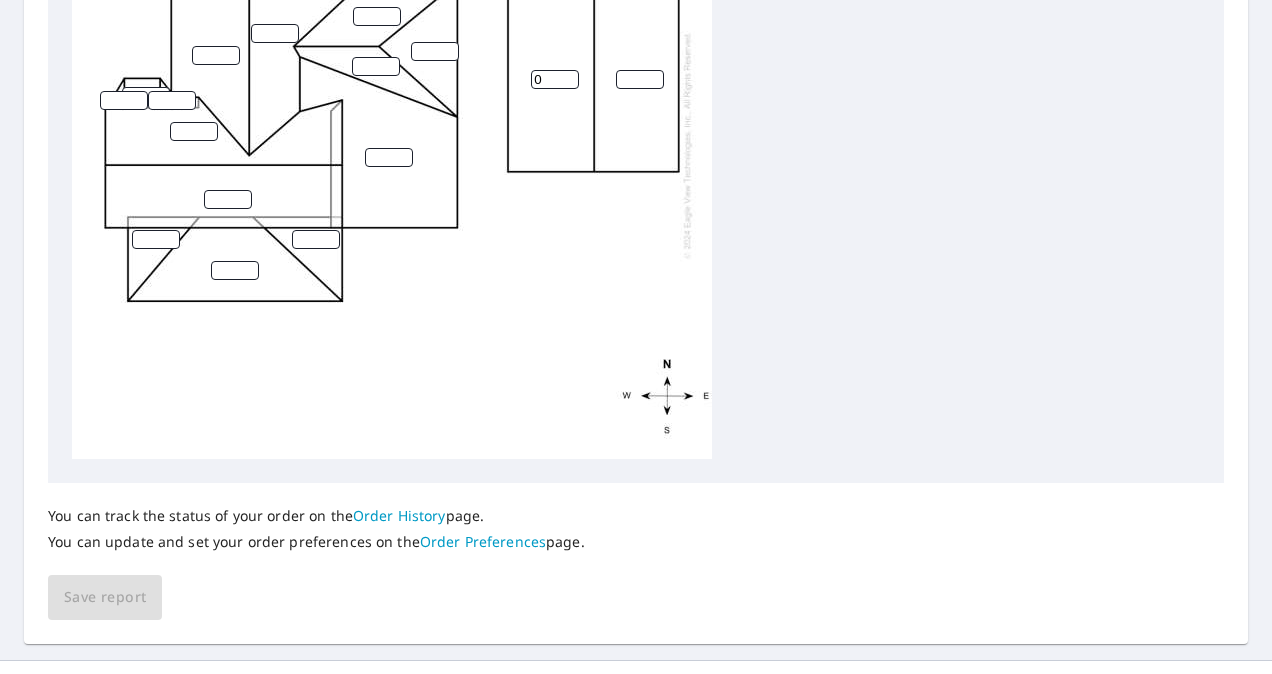 type on "0" 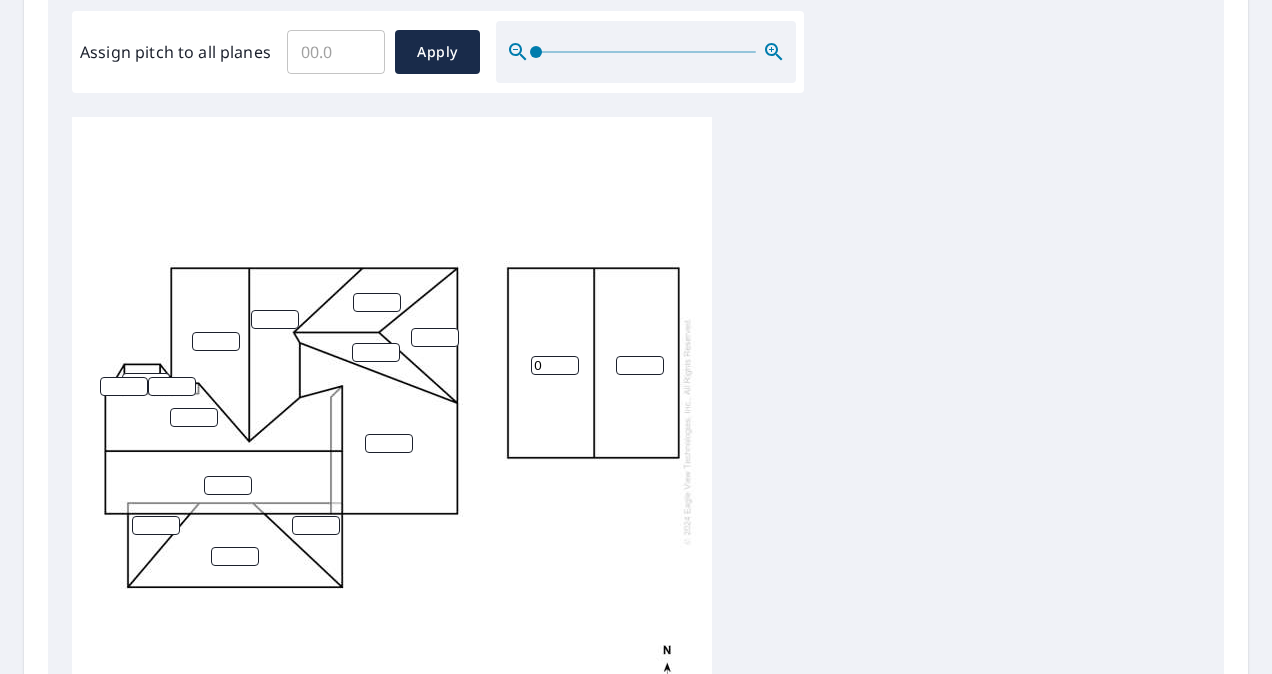 scroll, scrollTop: 598, scrollLeft: 0, axis: vertical 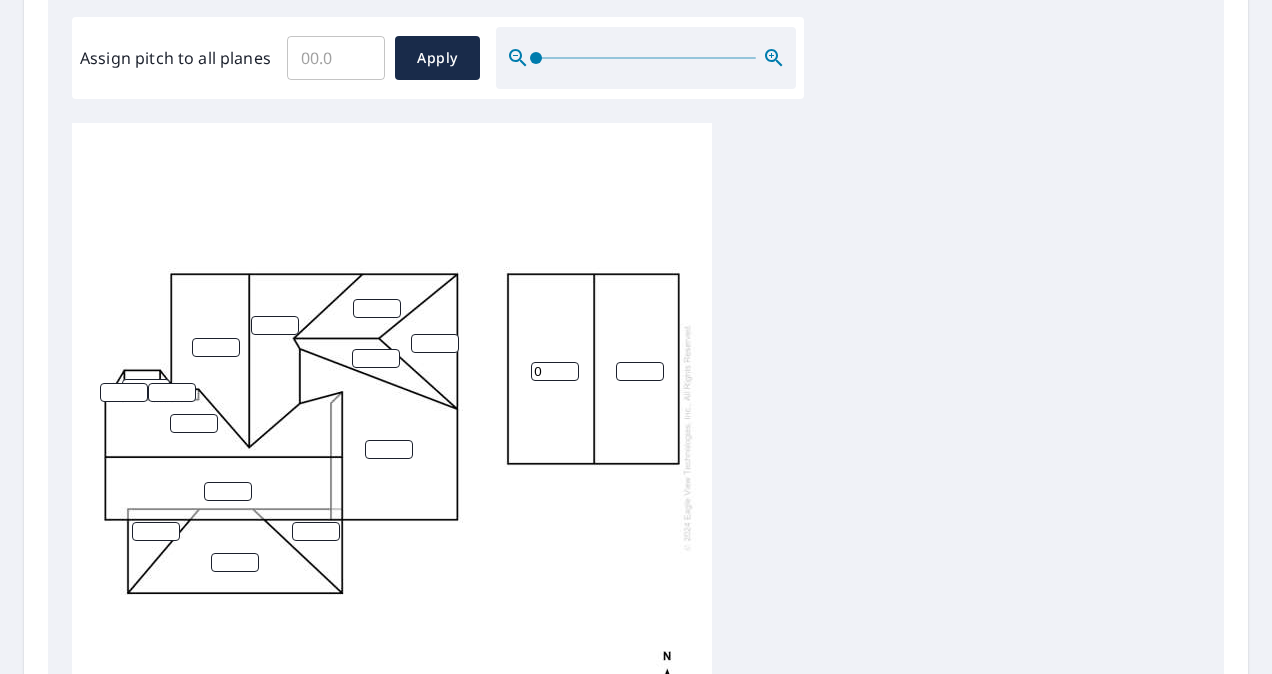 click on "0" at bounding box center (392, 437) 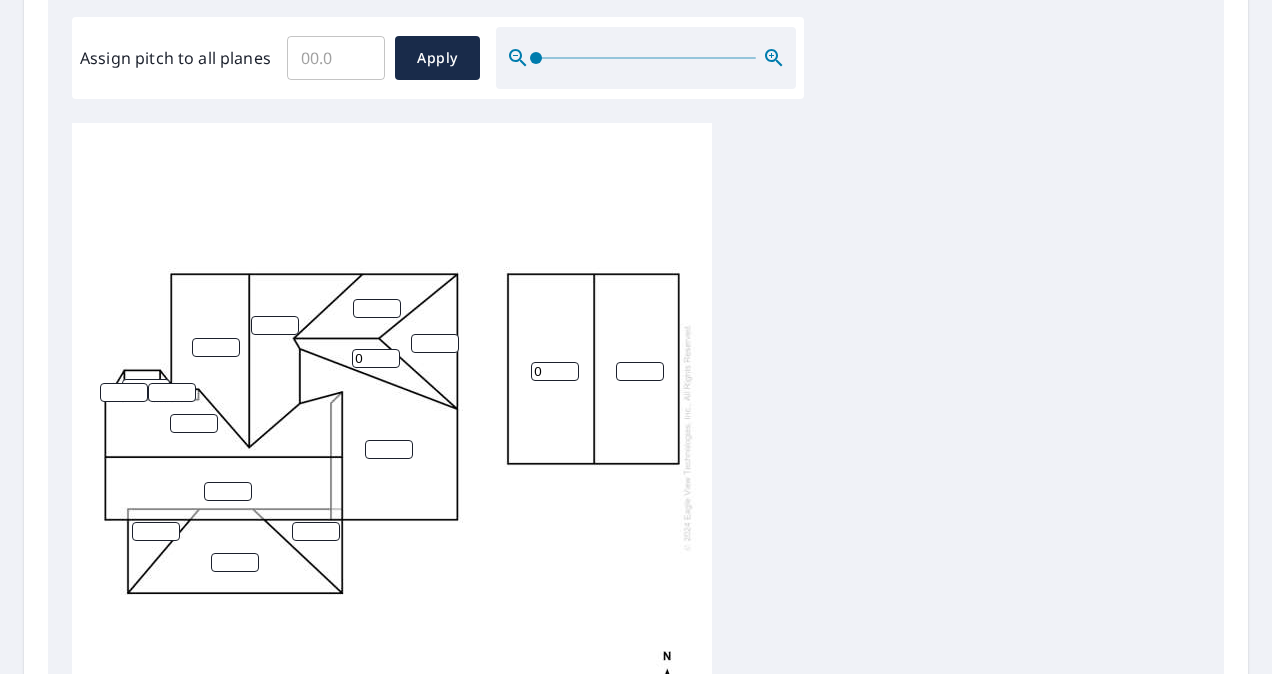 type on "0" 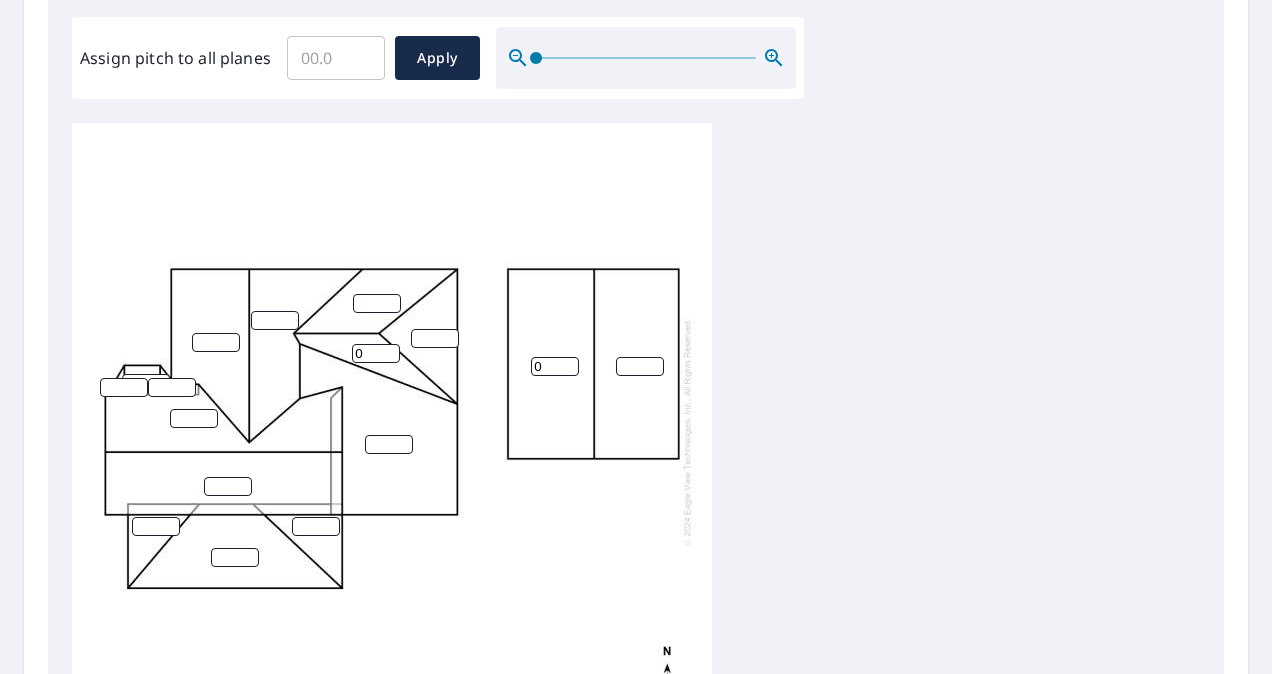 scroll, scrollTop: 908, scrollLeft: 0, axis: vertical 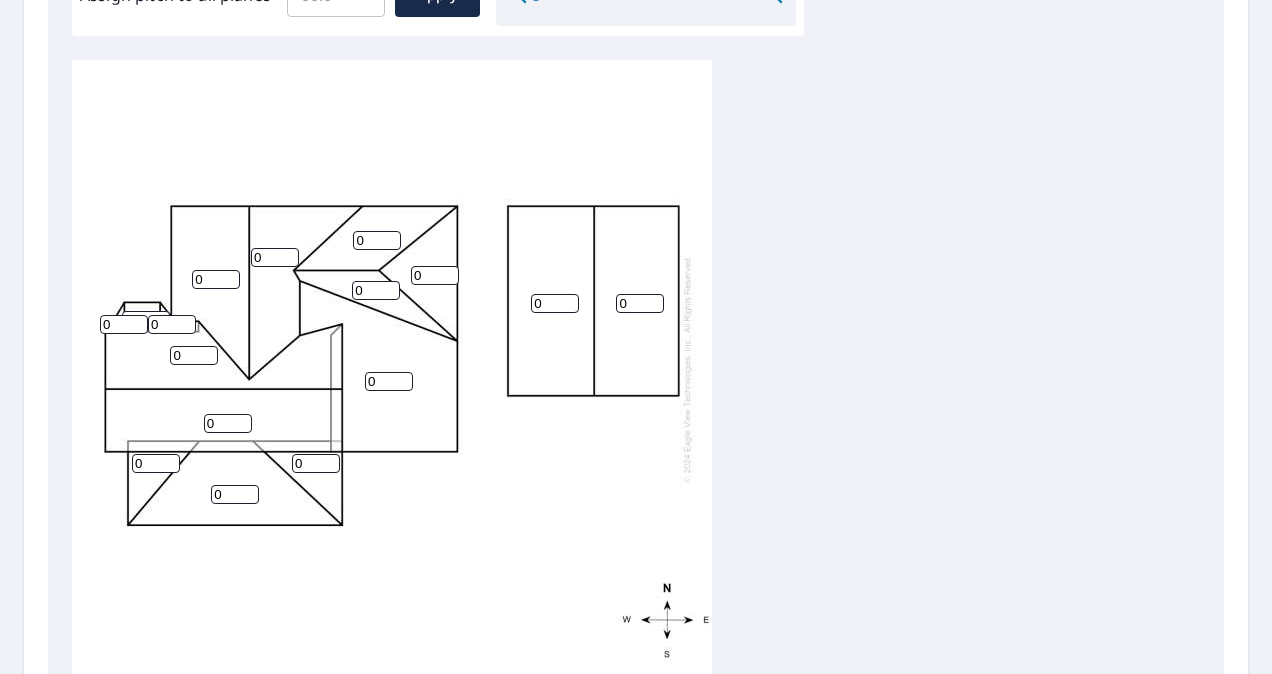 click on "0" at bounding box center (228, 423) 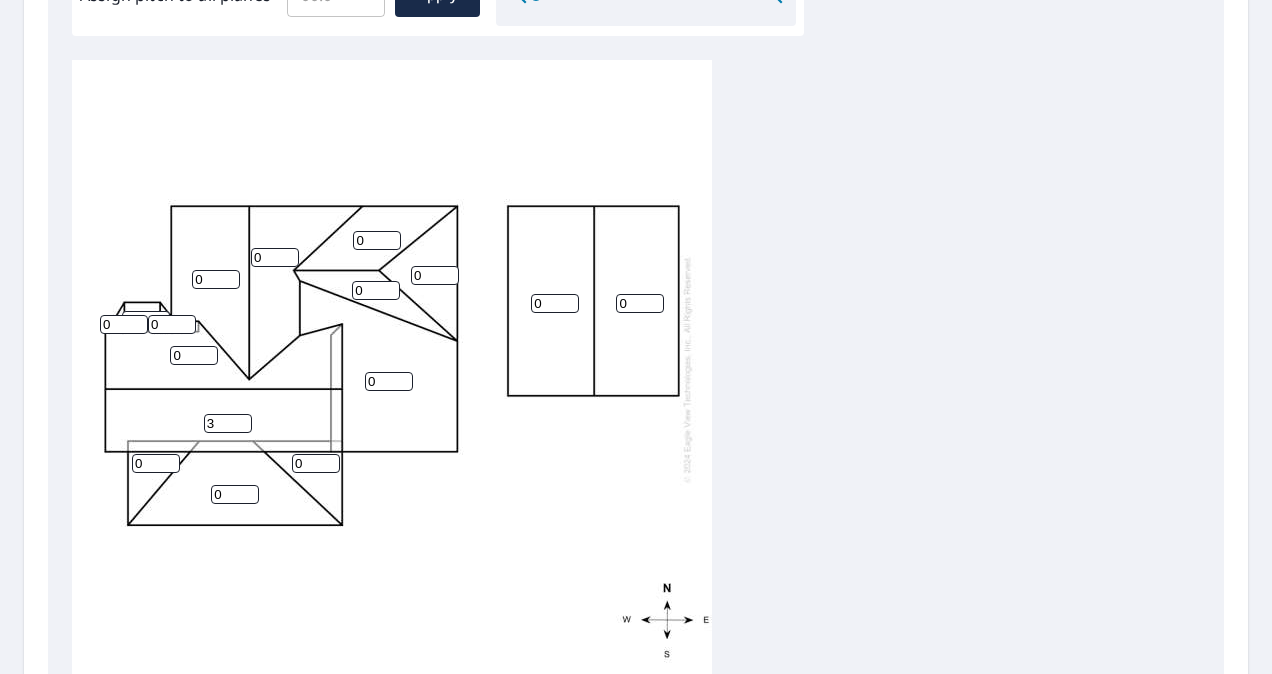 type on "3" 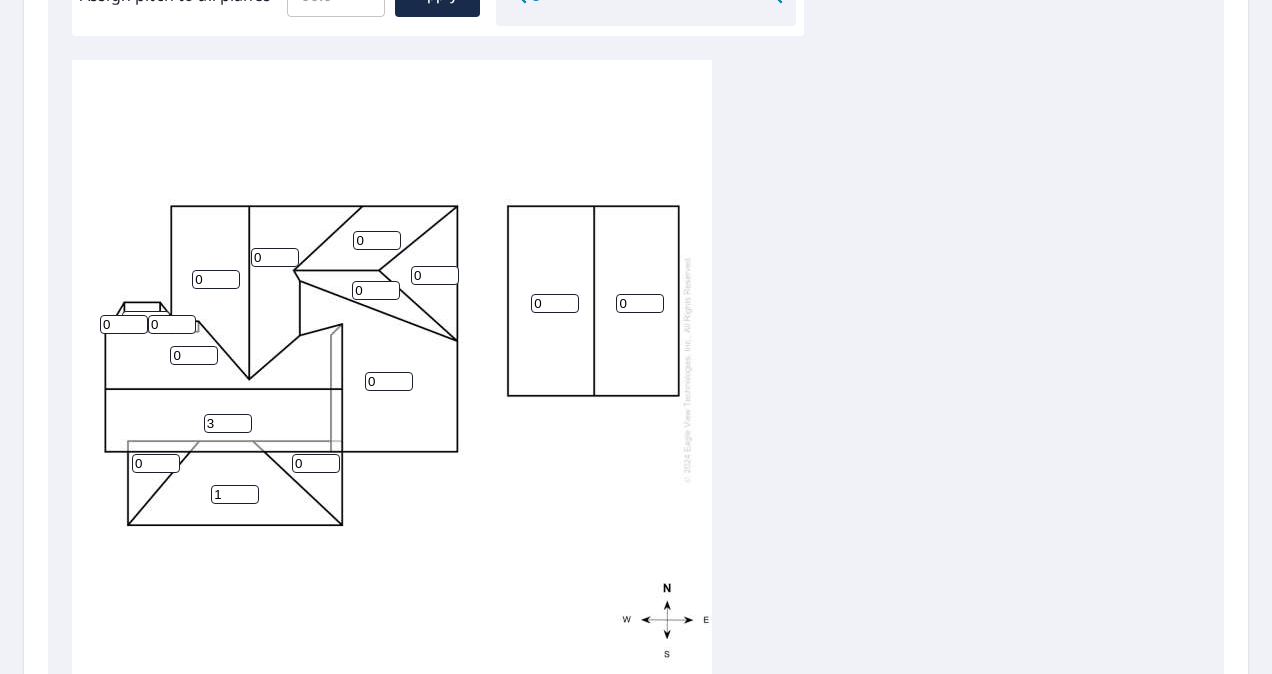 click on "1" at bounding box center [235, 494] 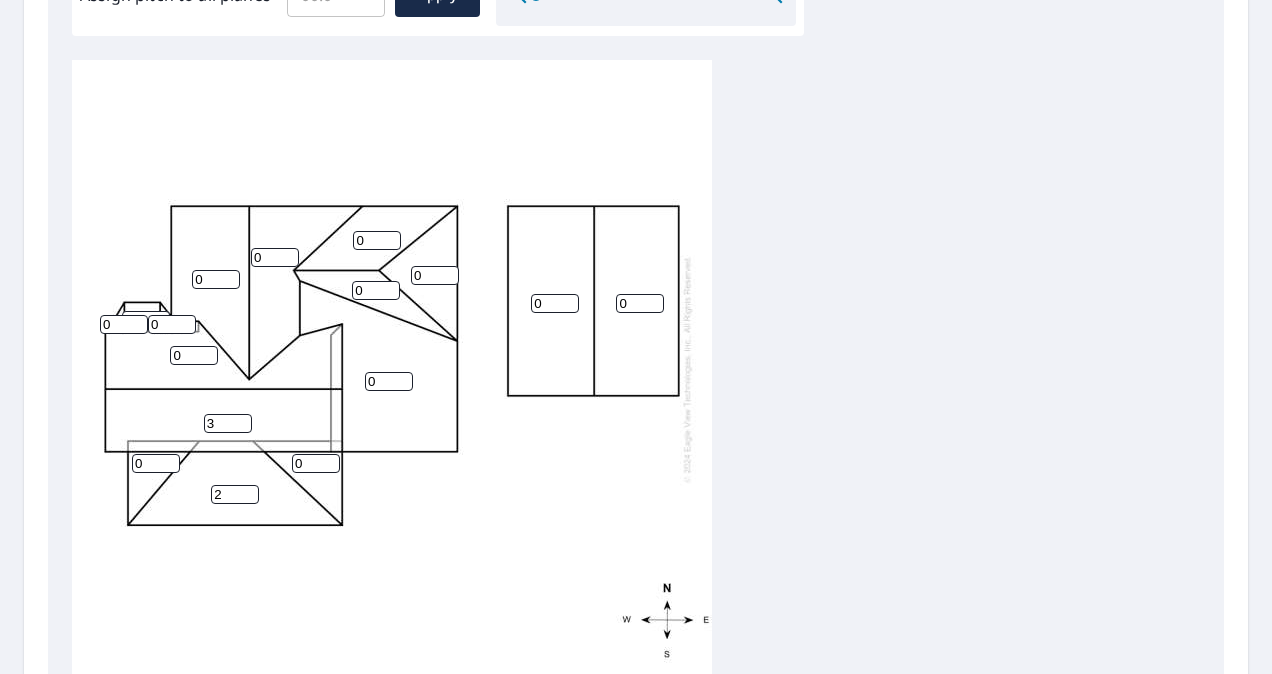 click on "2" at bounding box center (235, 494) 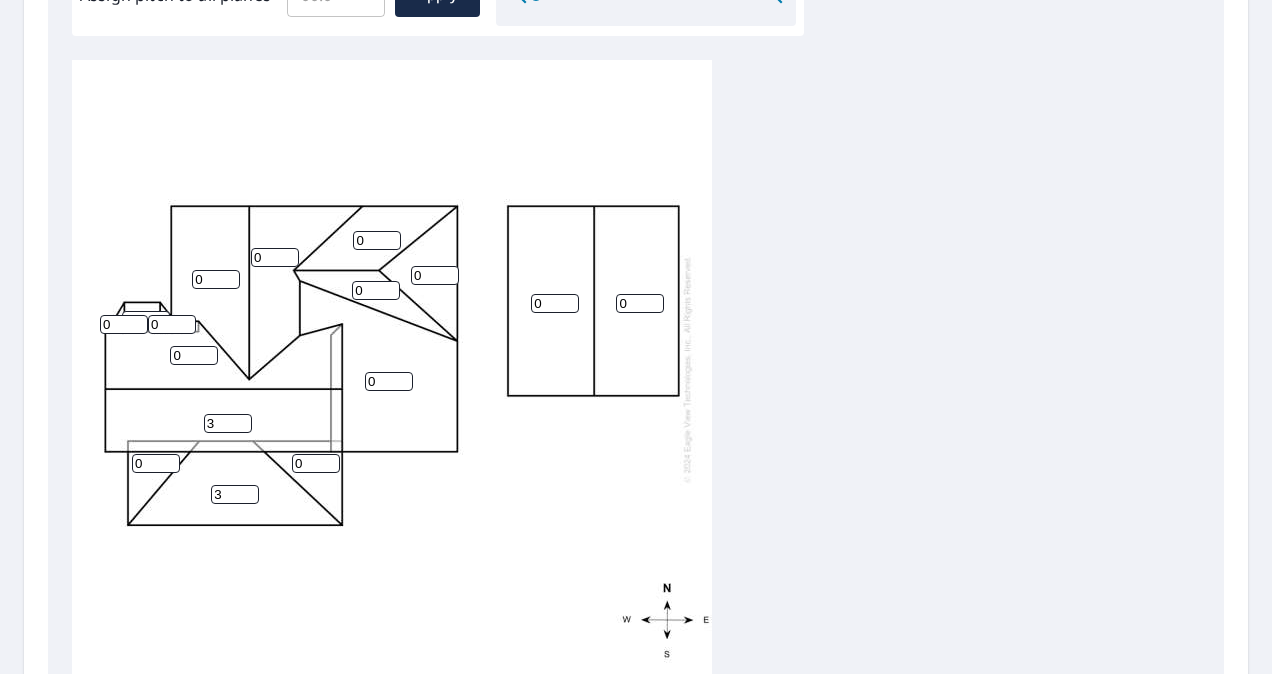 click on "3" at bounding box center [235, 494] 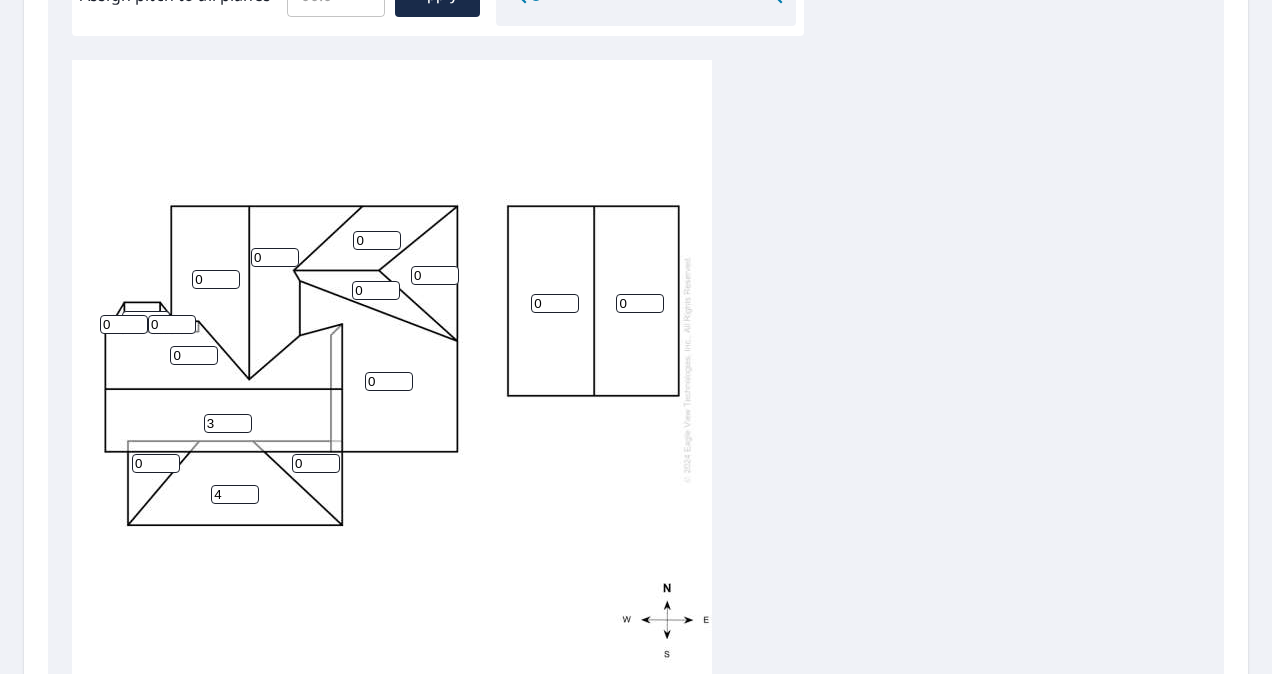 type on "4" 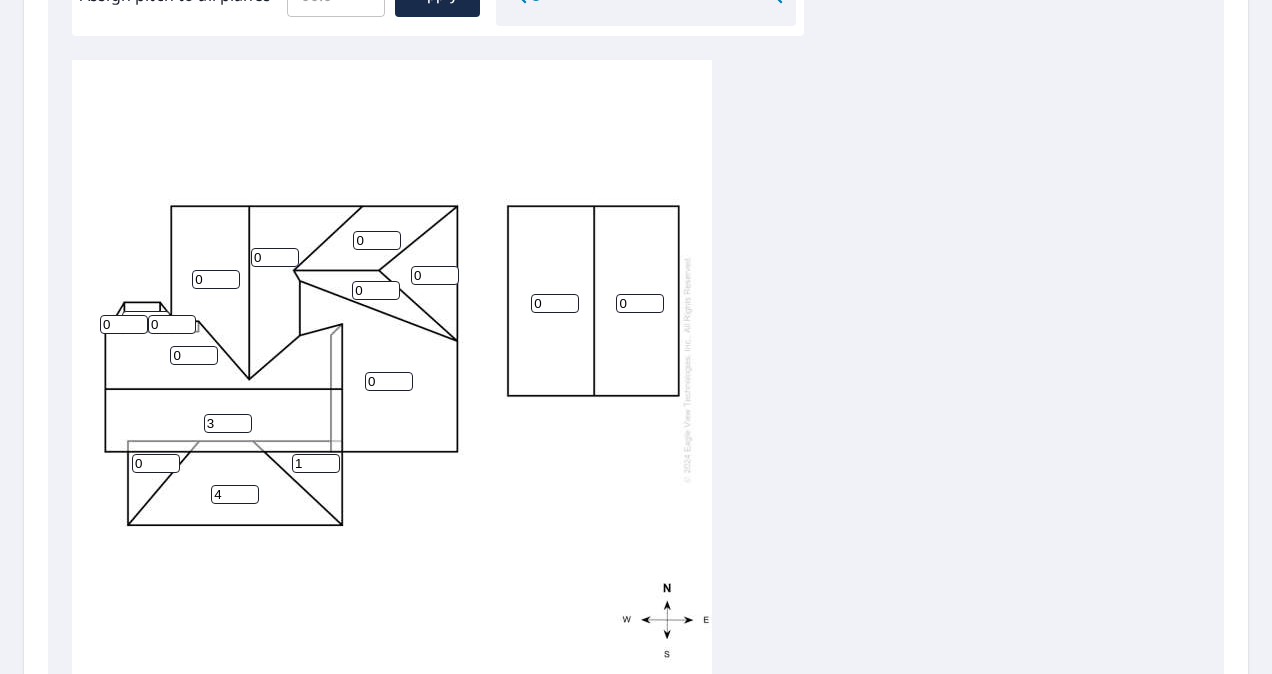 click on "1" at bounding box center [316, 463] 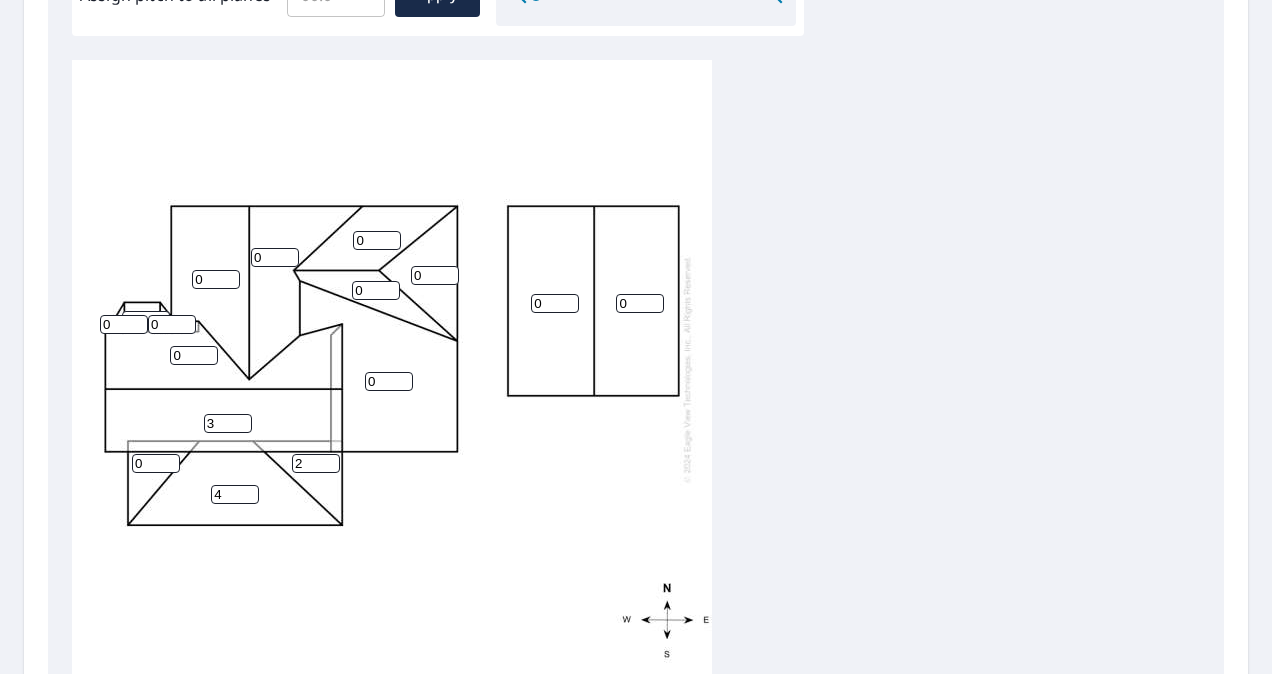 click on "2" at bounding box center (316, 463) 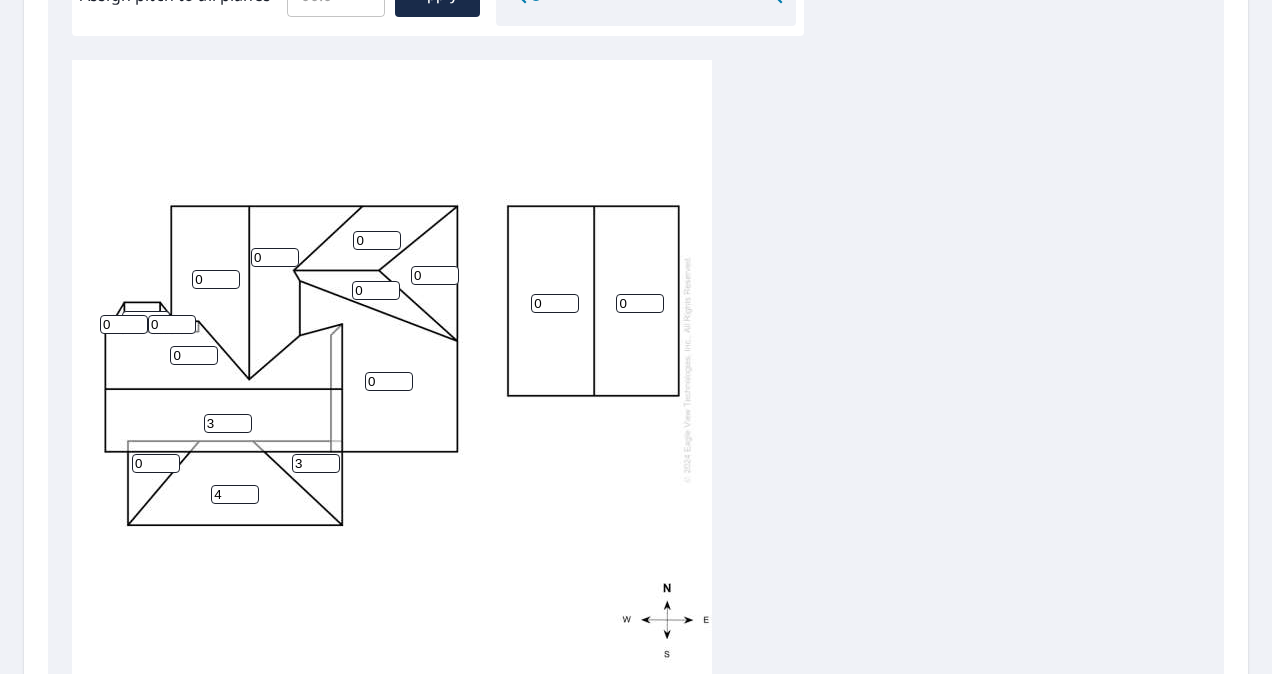 click on "3" at bounding box center (316, 463) 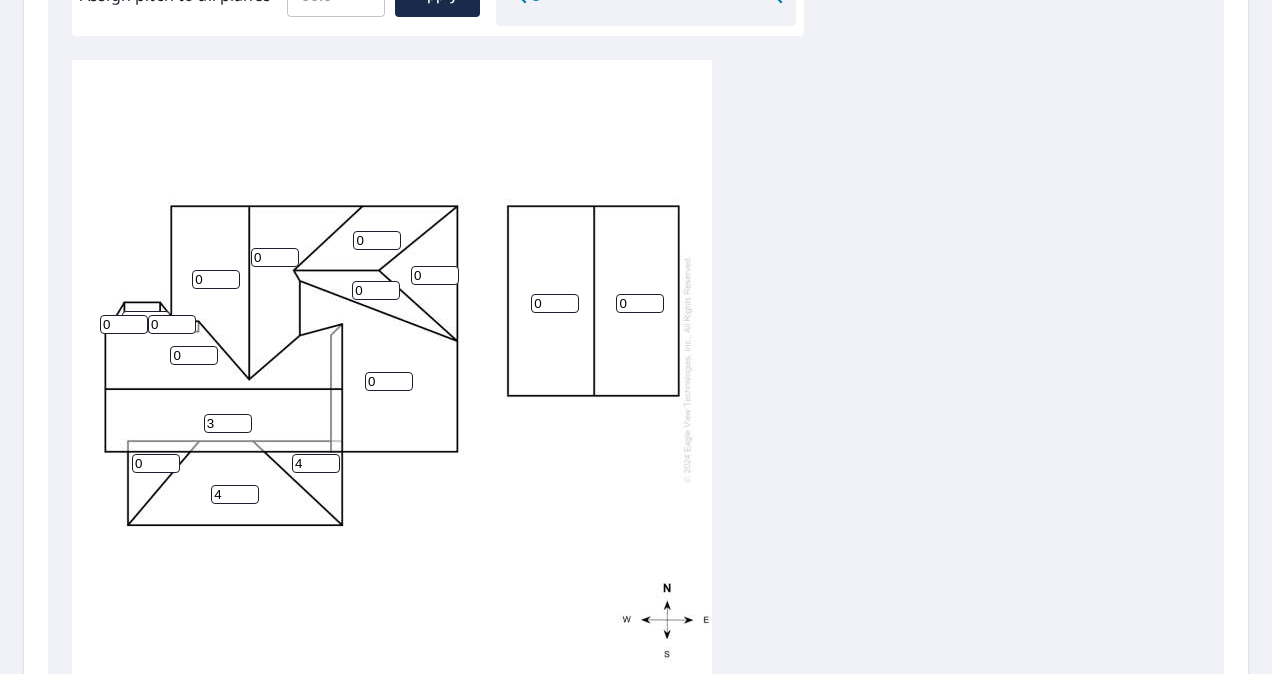 type on "4" 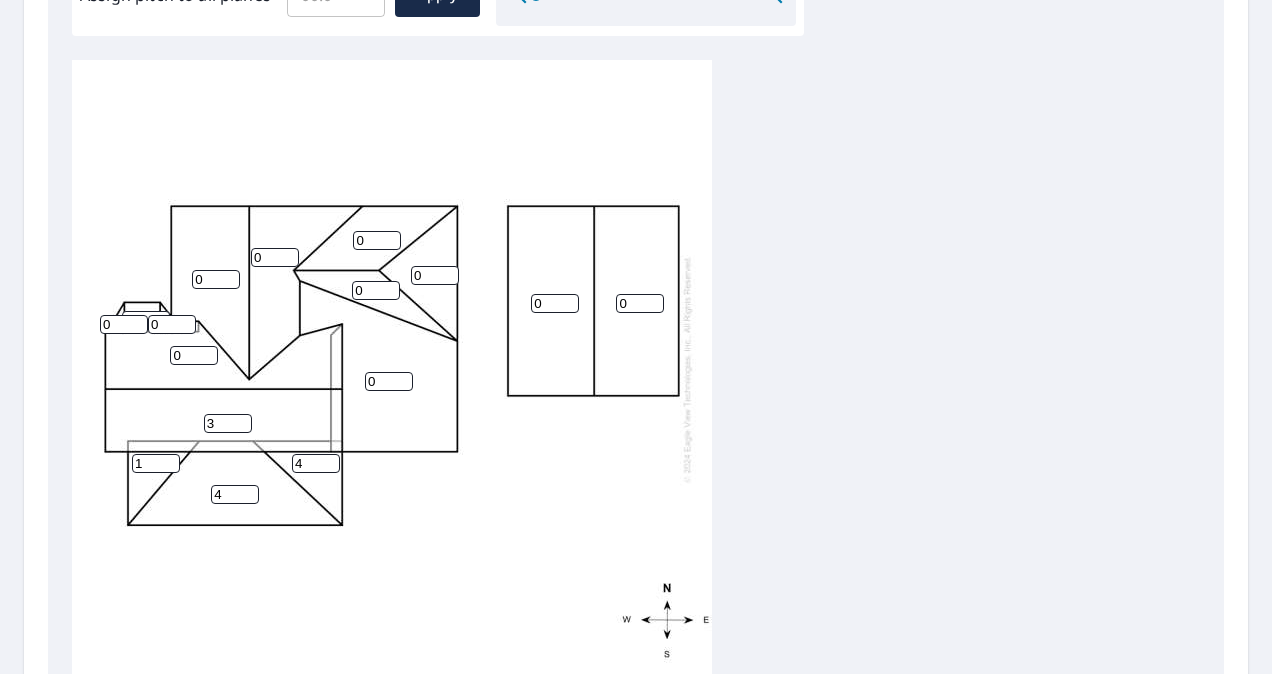 click on "1" at bounding box center (156, 463) 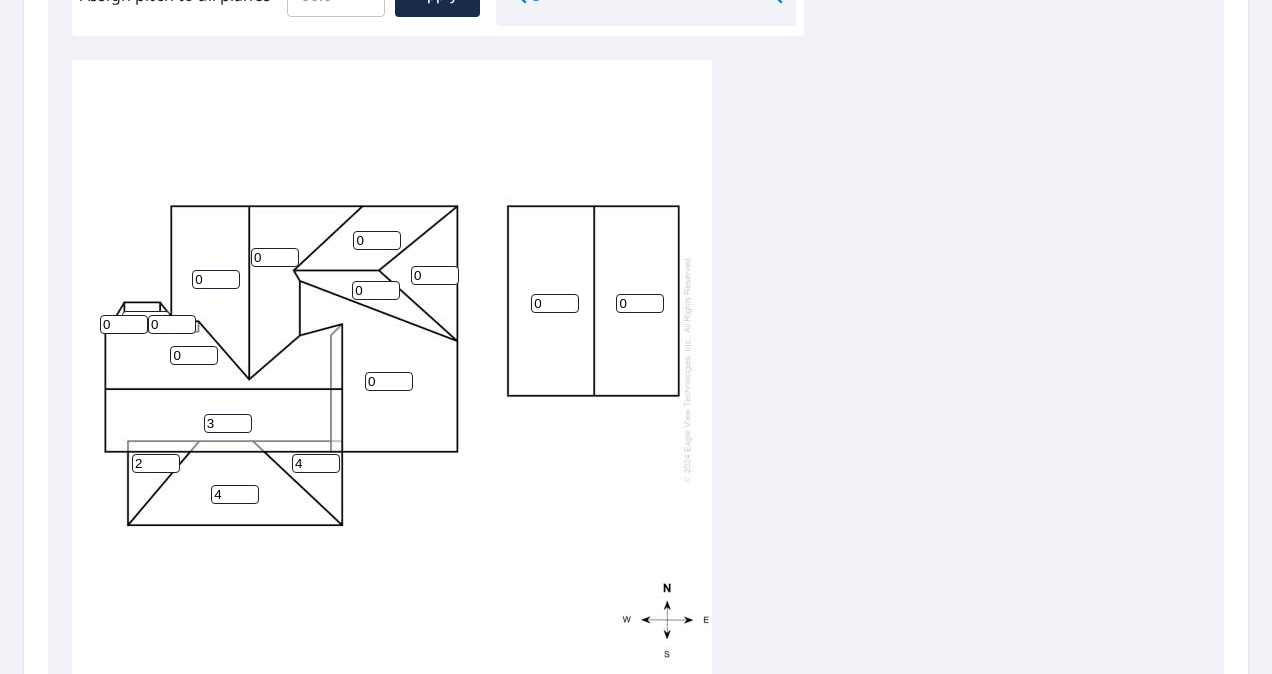 click on "2" at bounding box center [156, 463] 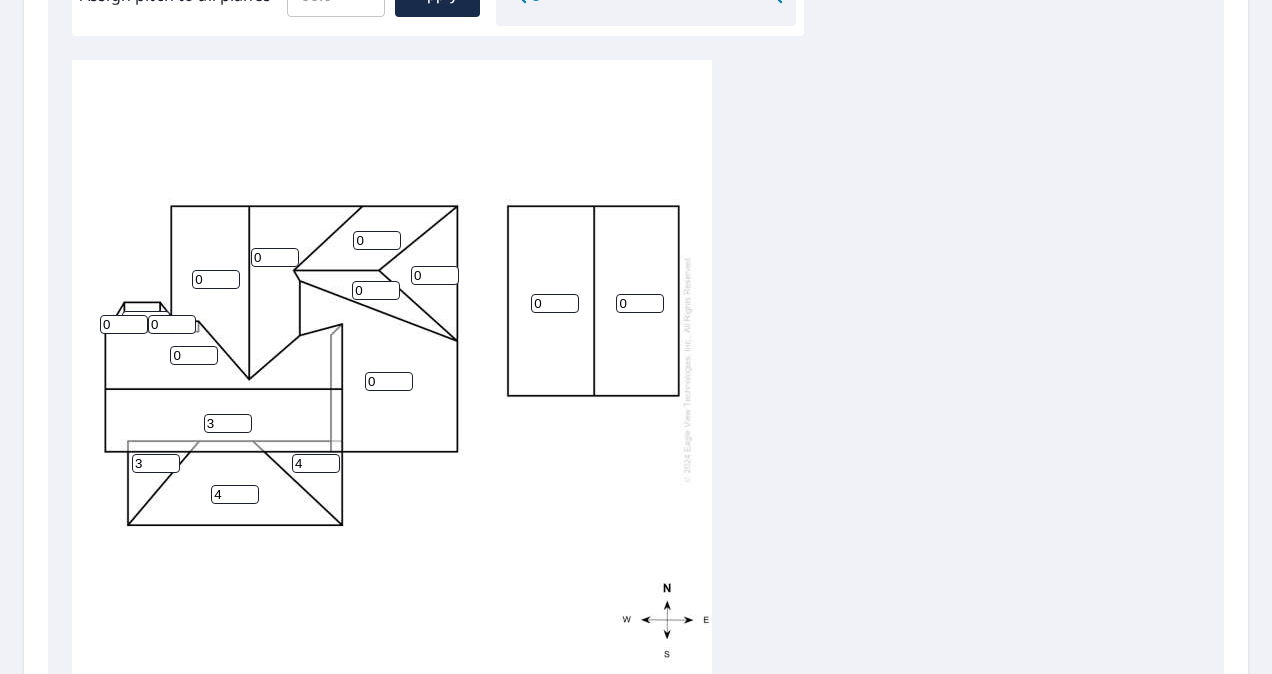 click on "3" at bounding box center (156, 463) 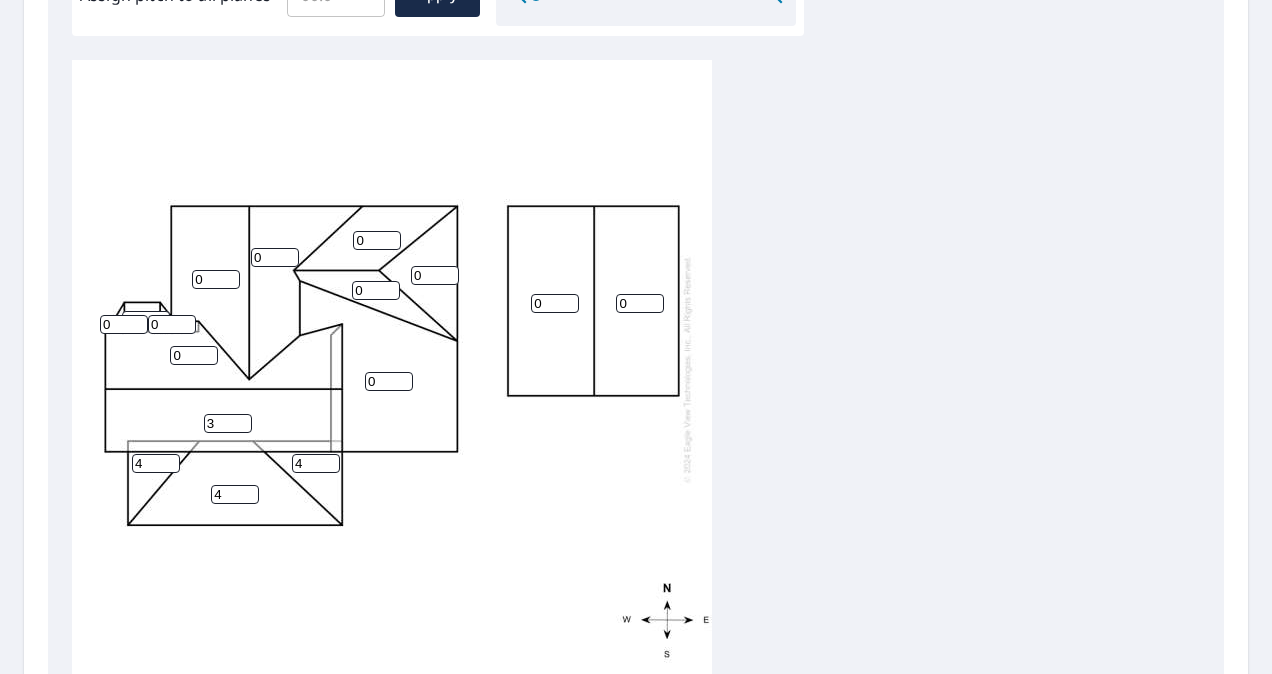 type on "4" 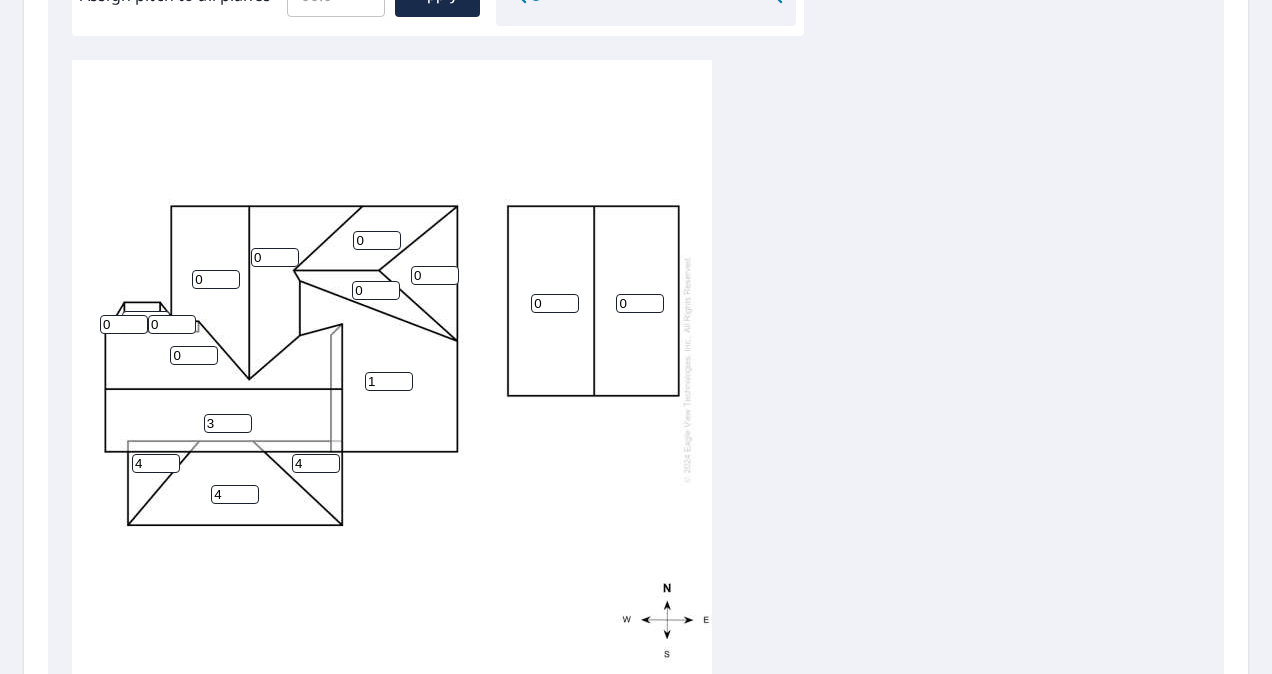 click on "1" at bounding box center (389, 381) 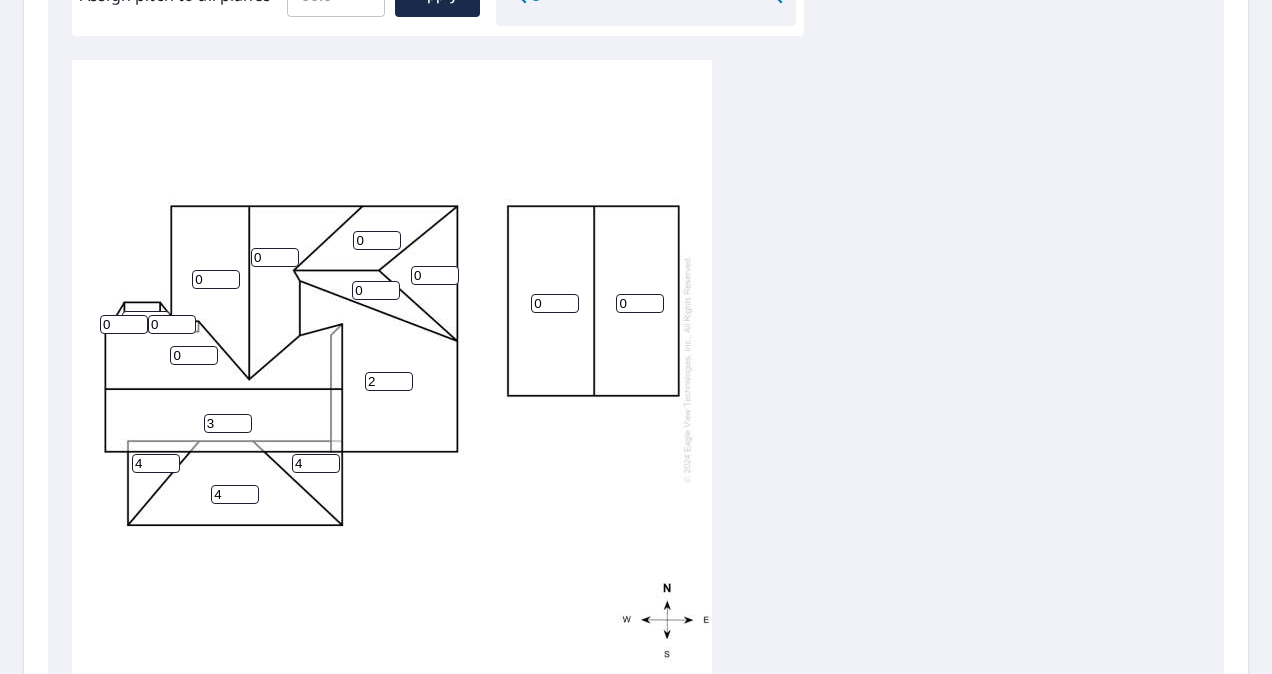 click on "2" at bounding box center (389, 381) 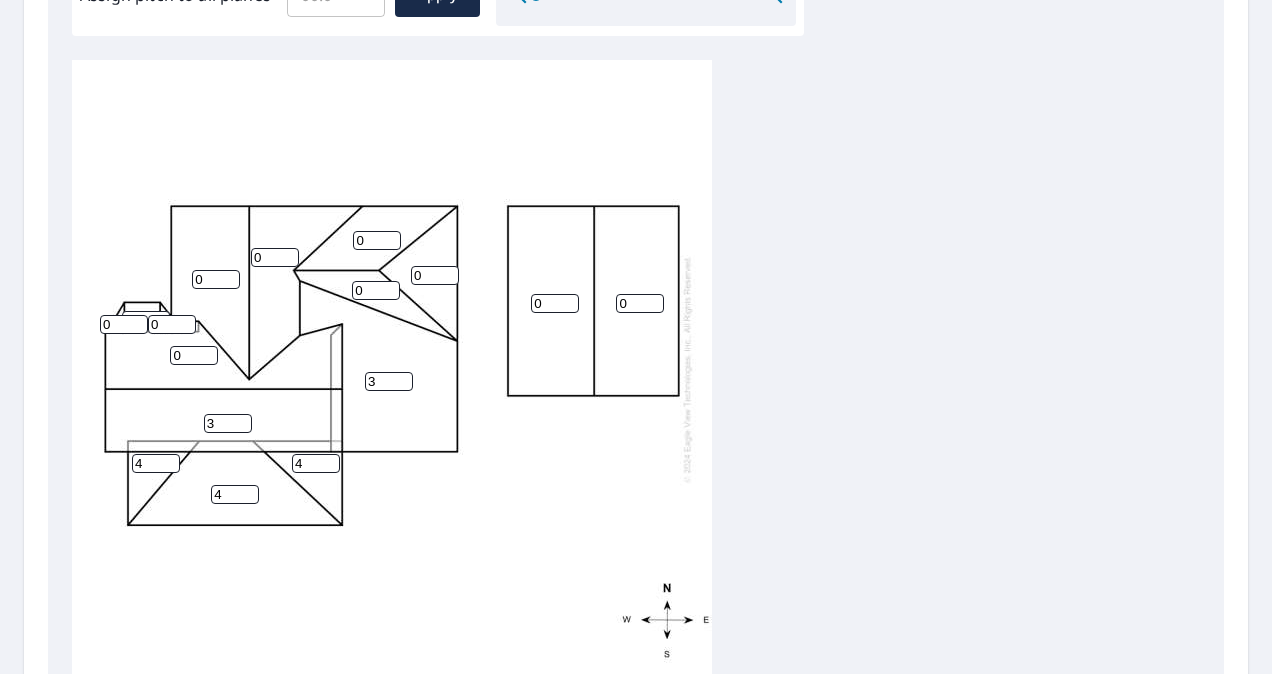 click on "3" at bounding box center (389, 381) 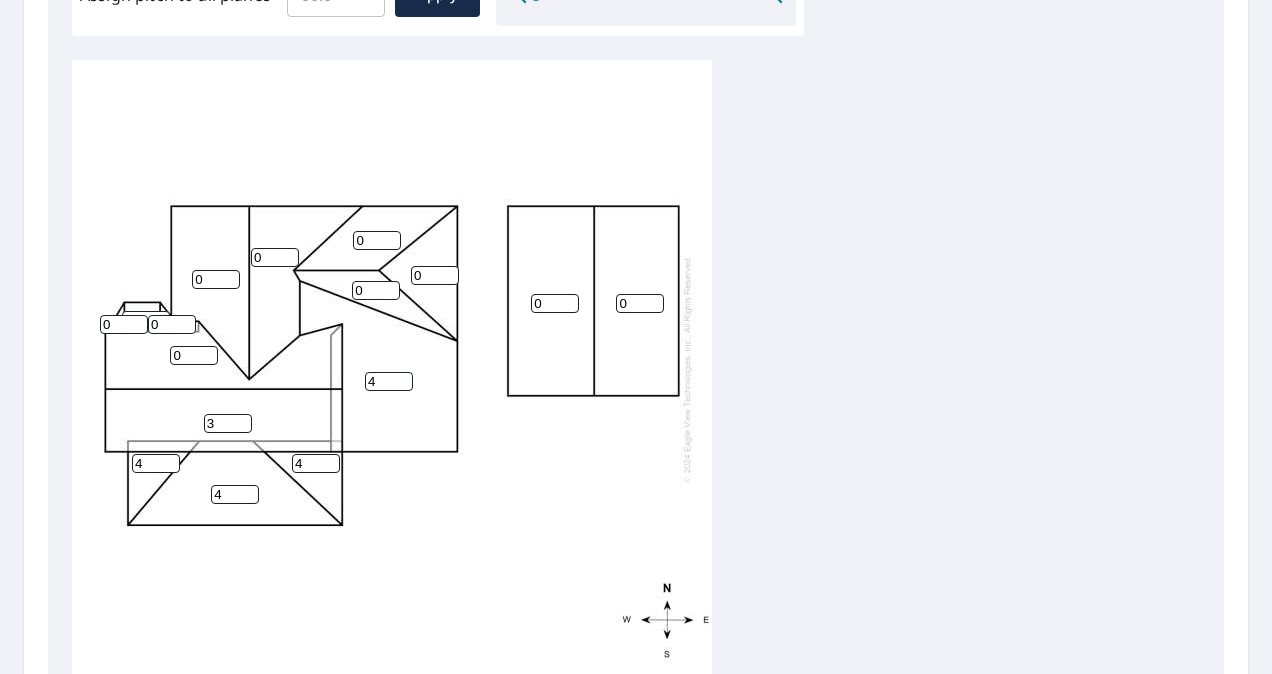 type on "4" 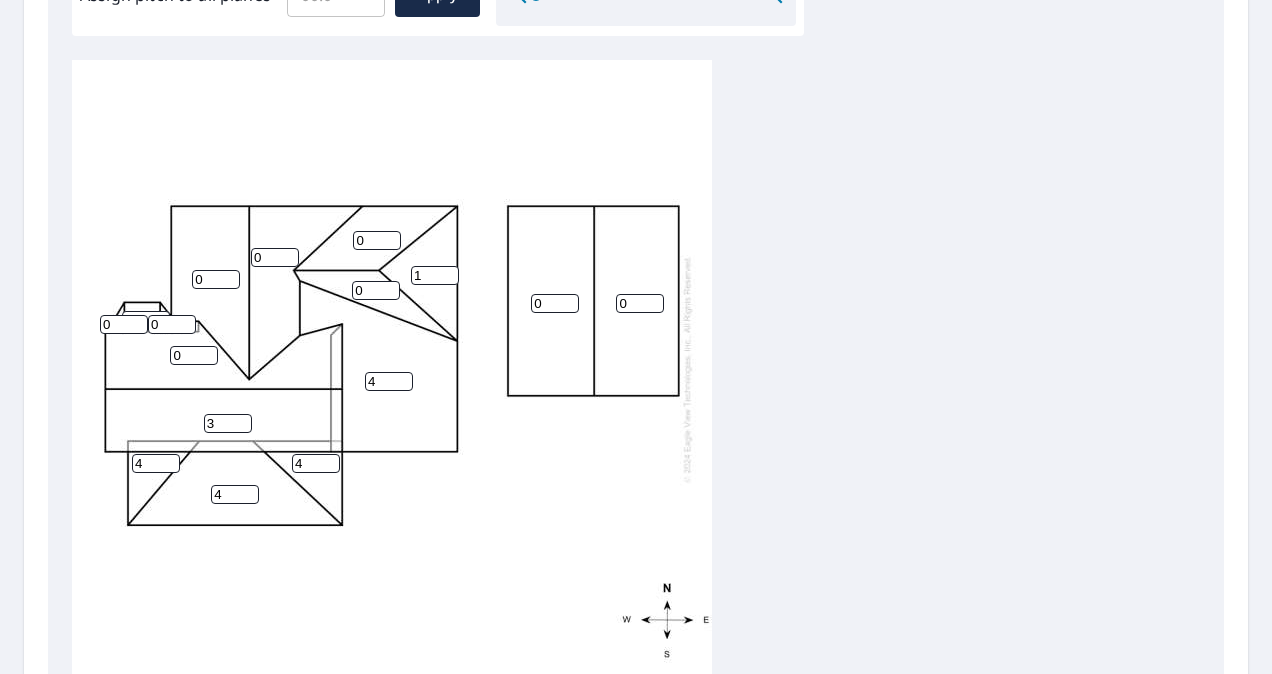 click on "1" at bounding box center [435, 275] 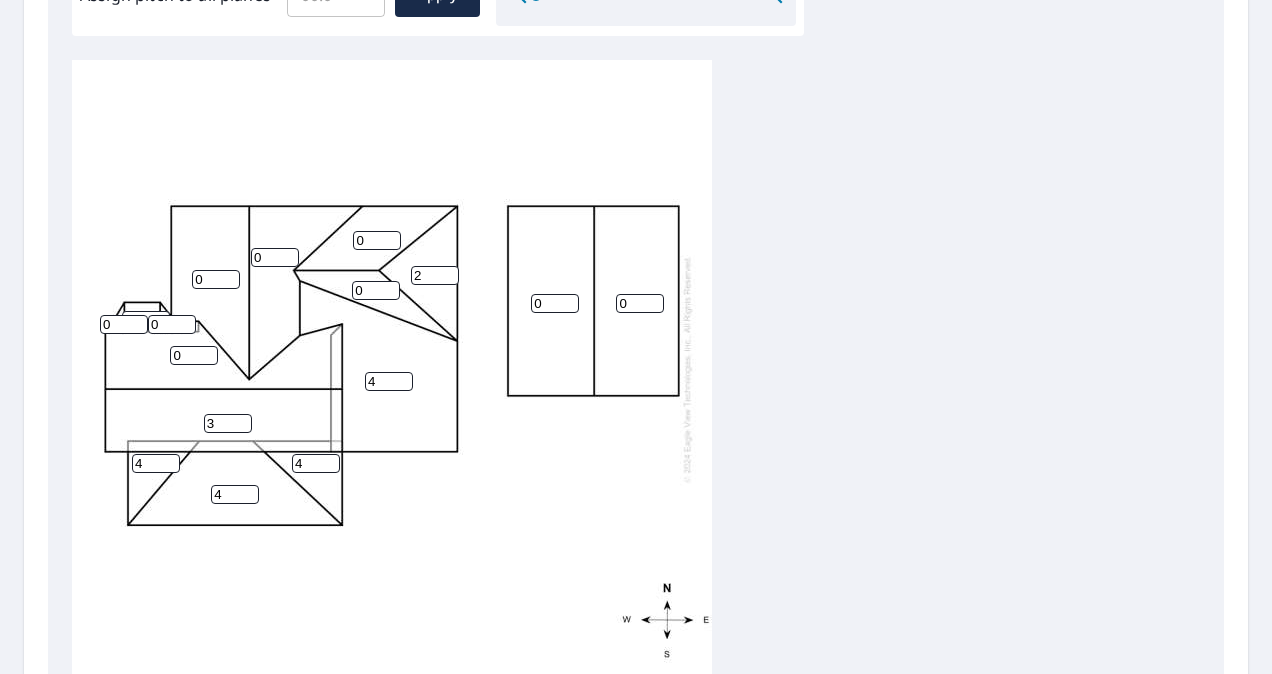 click on "2" at bounding box center [435, 275] 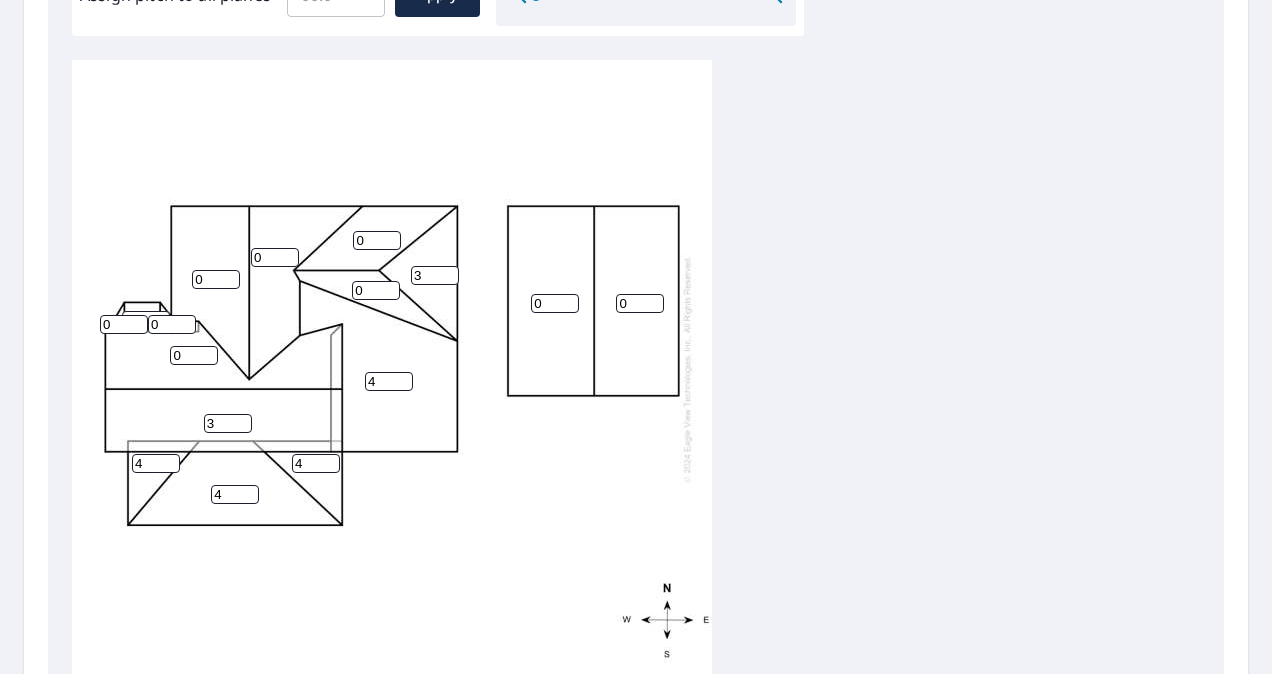 click on "3" at bounding box center (435, 275) 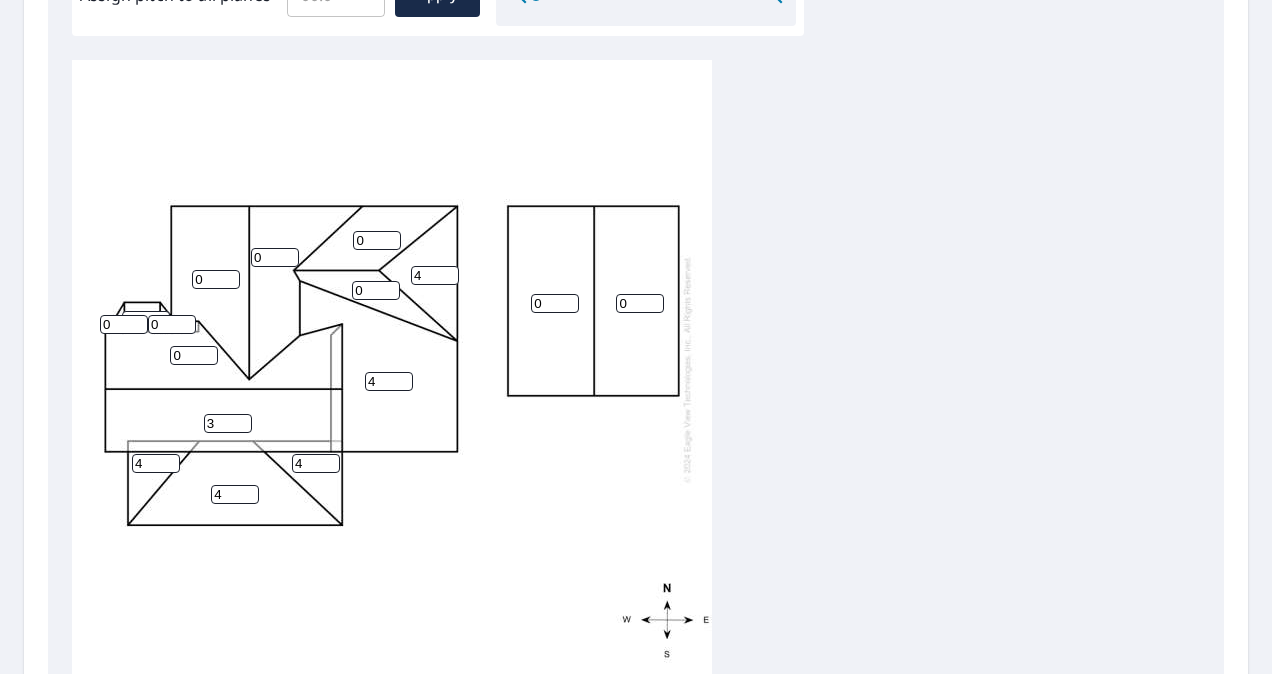 click on "4" at bounding box center [435, 275] 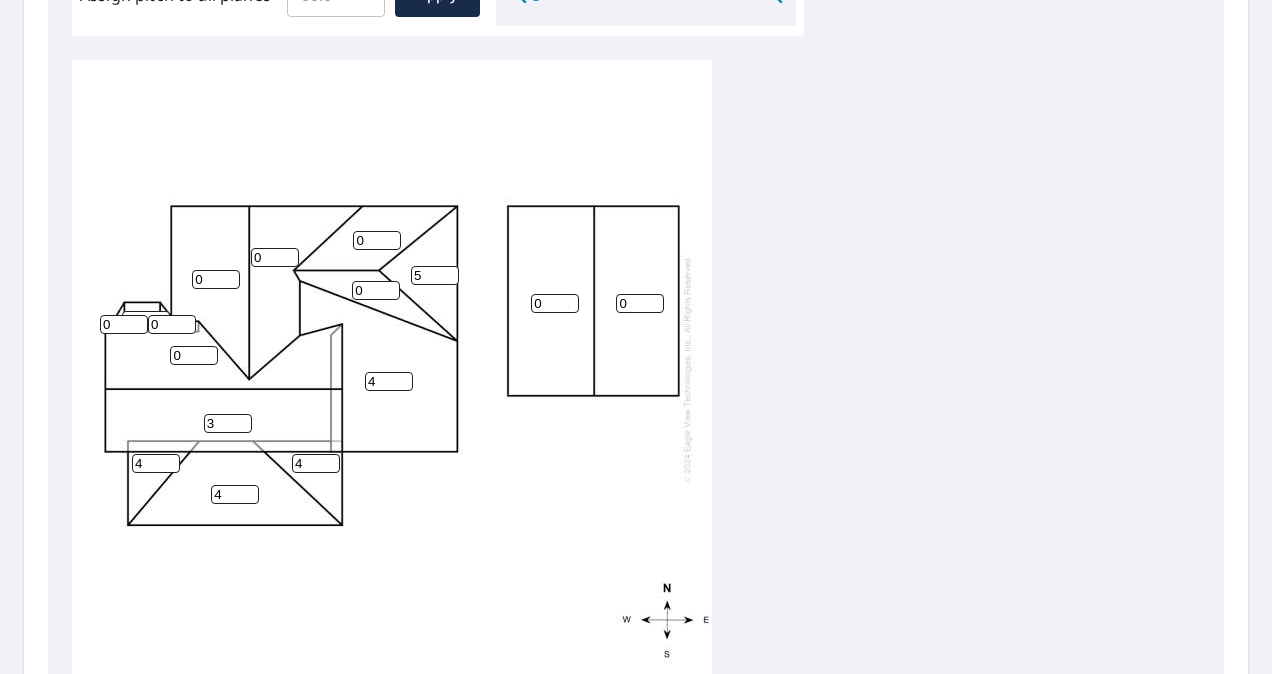 type on "5" 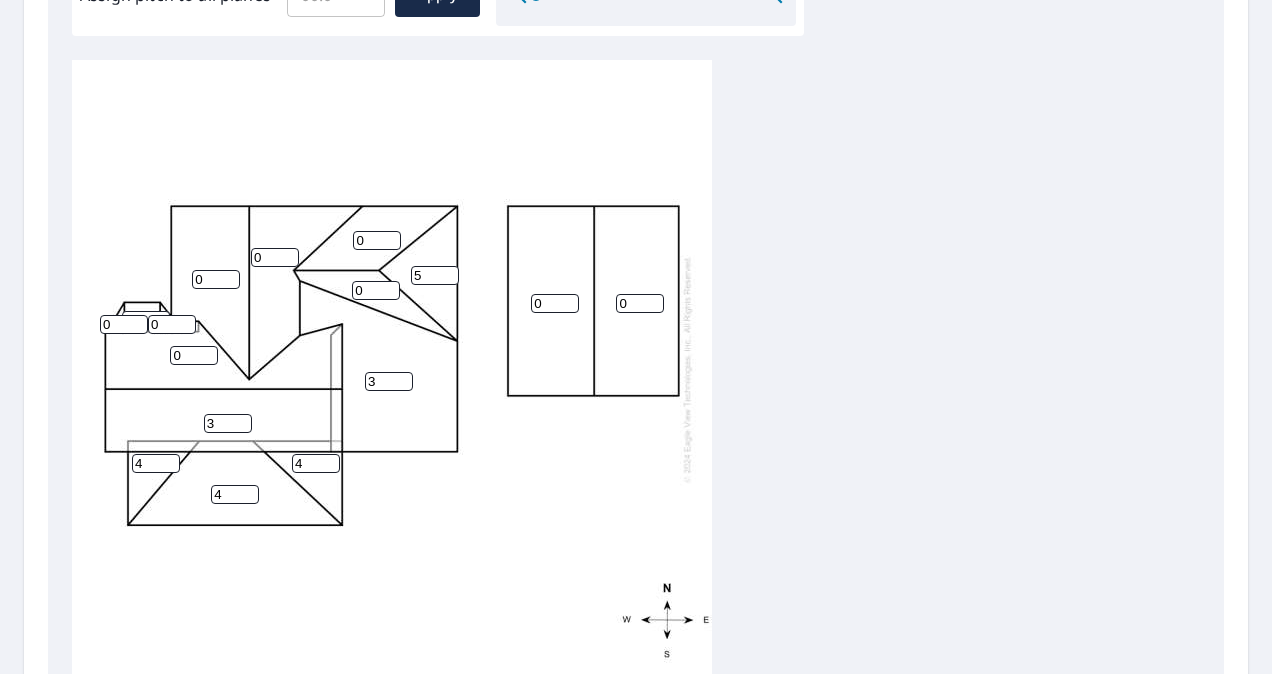 click on "3" at bounding box center (389, 381) 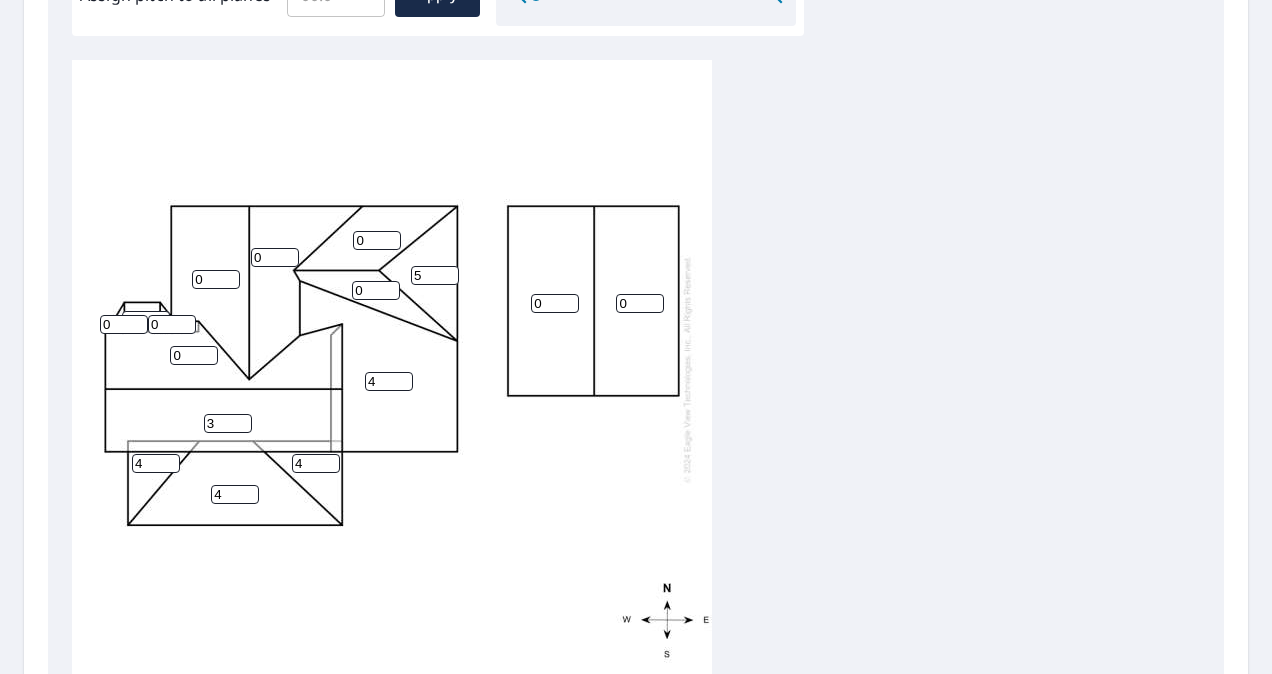 click on "4" at bounding box center (389, 381) 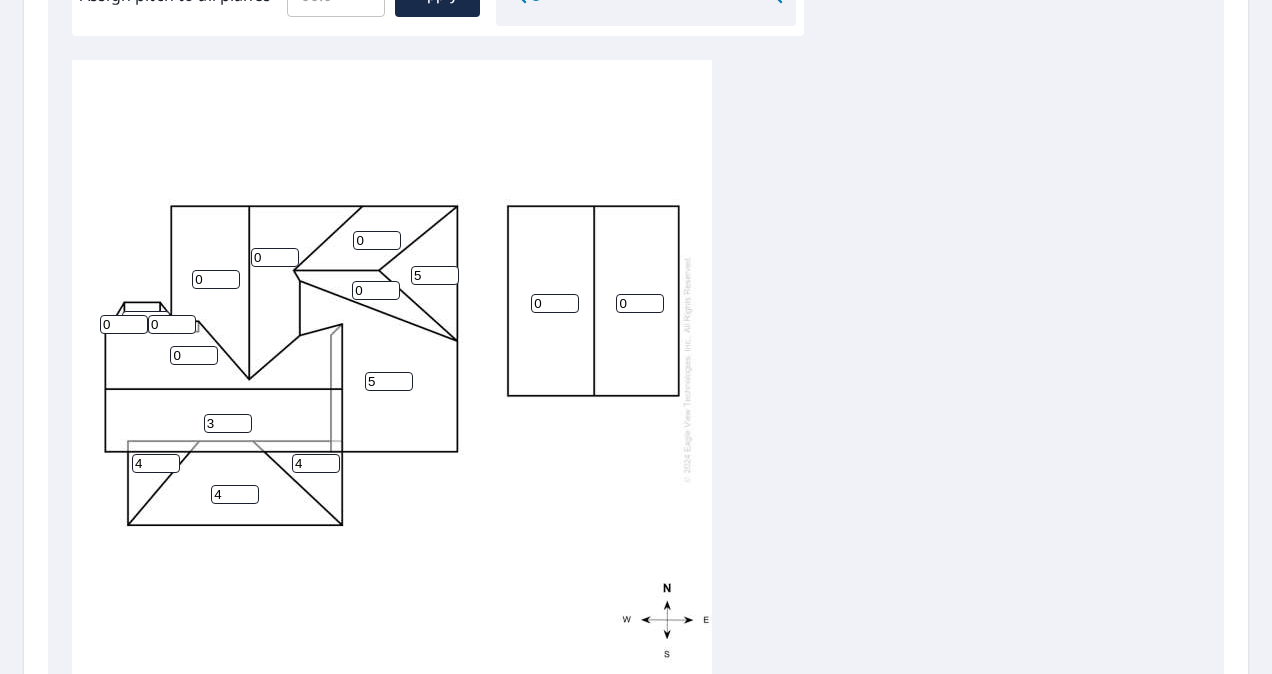 type on "5" 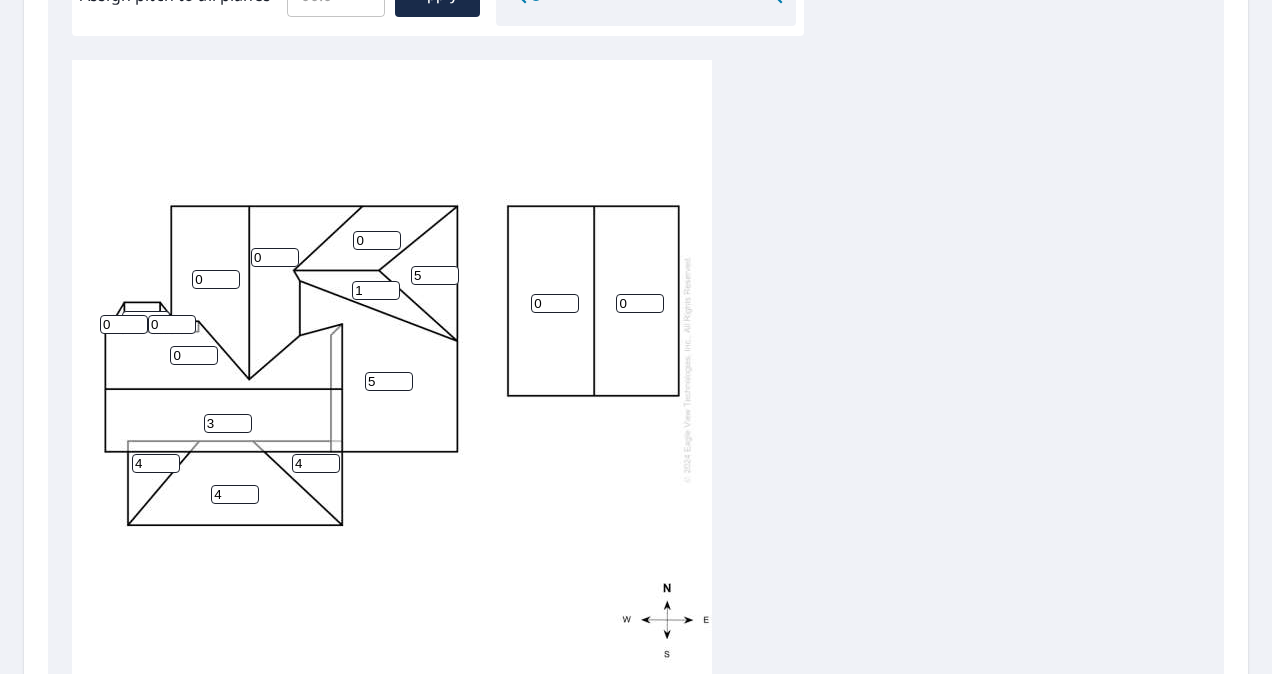 click on "1" at bounding box center (376, 290) 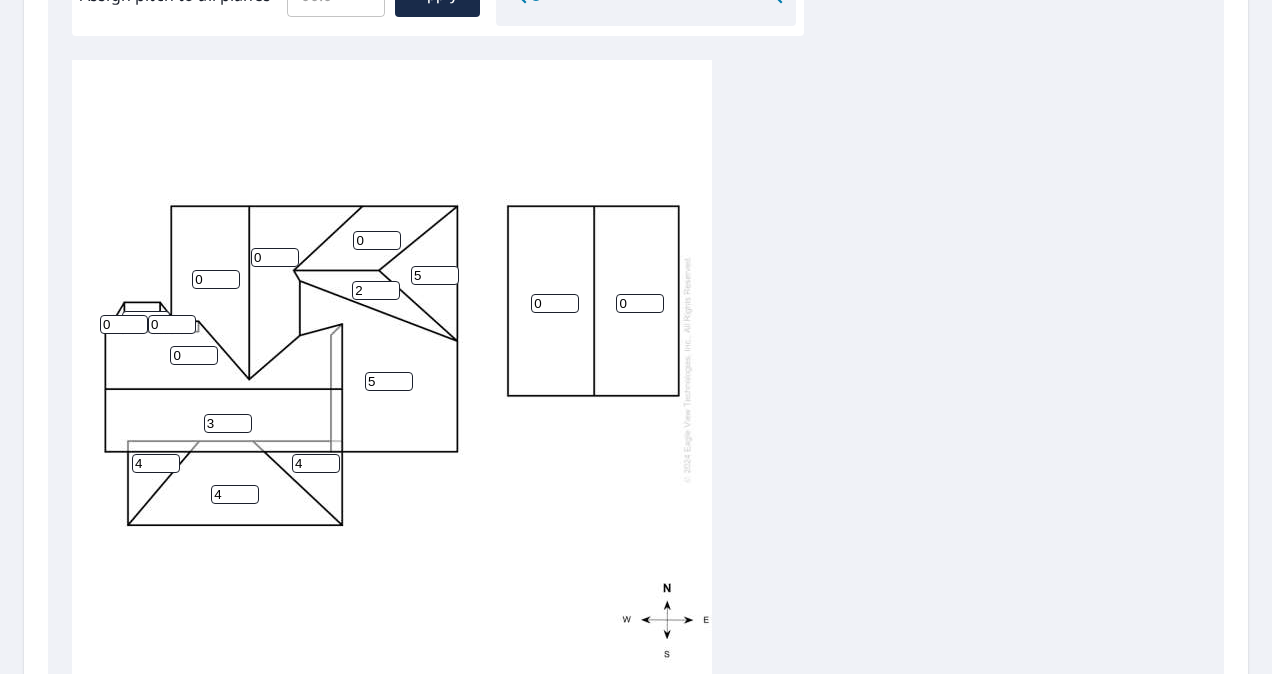 click on "2" at bounding box center (376, 290) 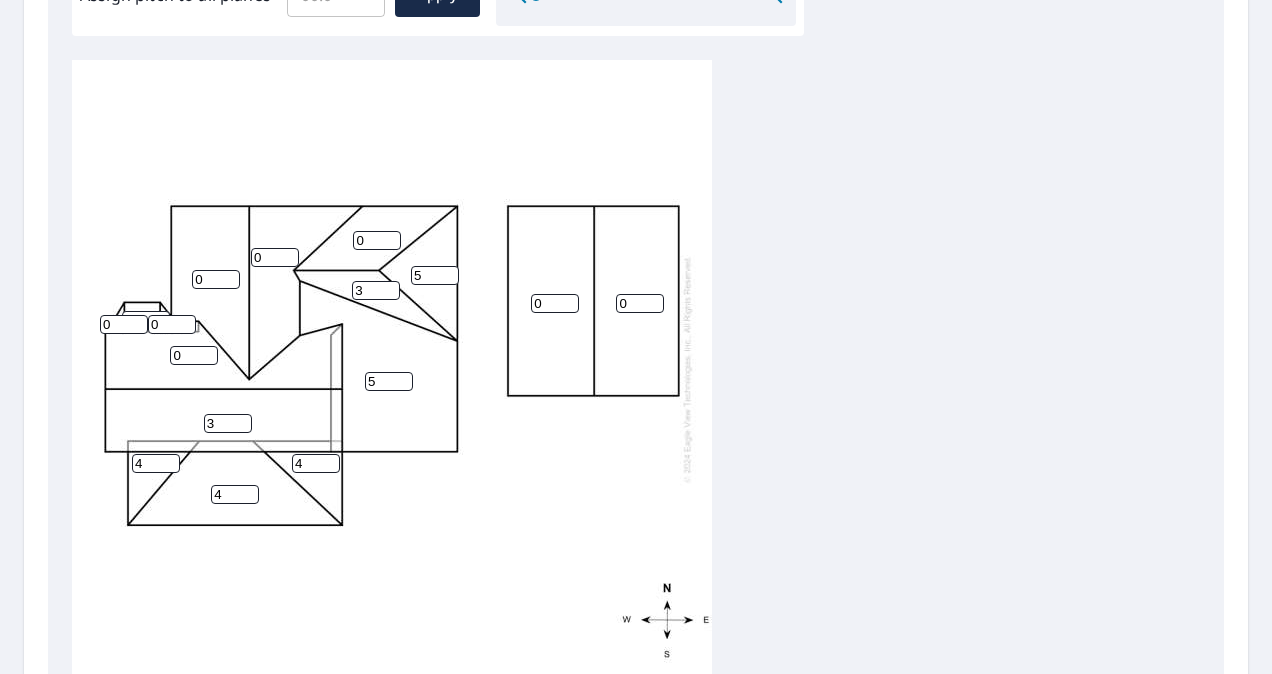click on "3" at bounding box center (376, 290) 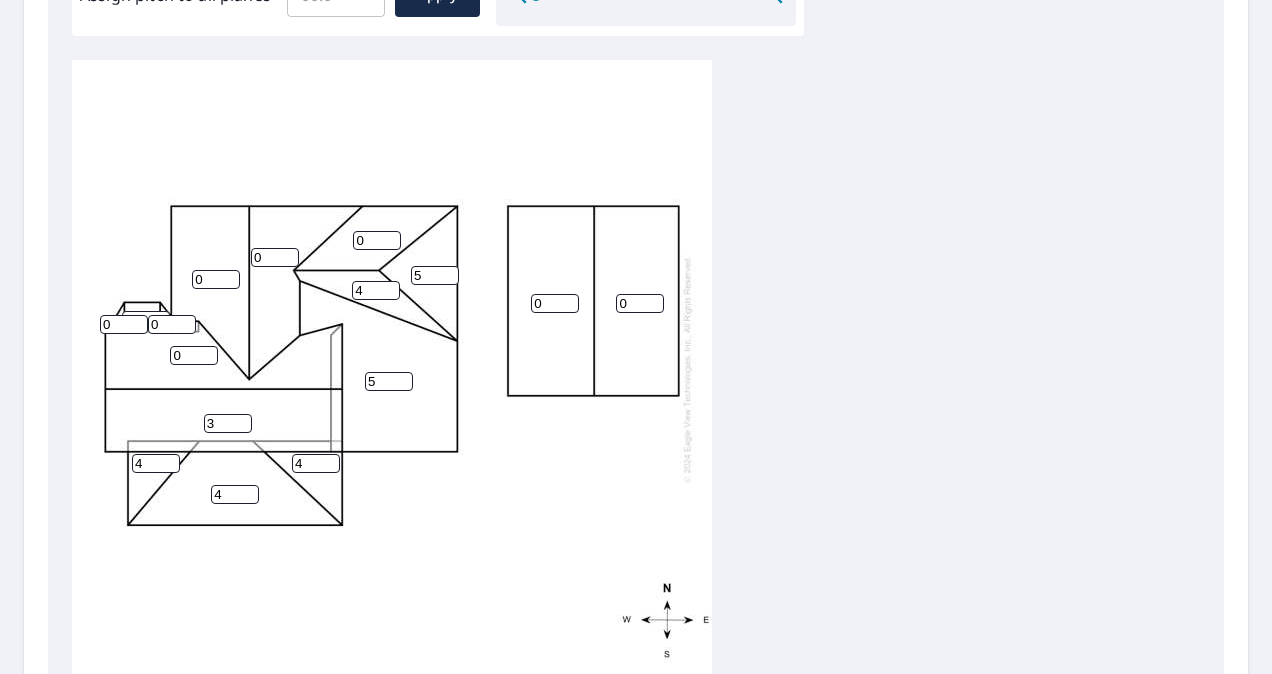 click on "4" at bounding box center [376, 290] 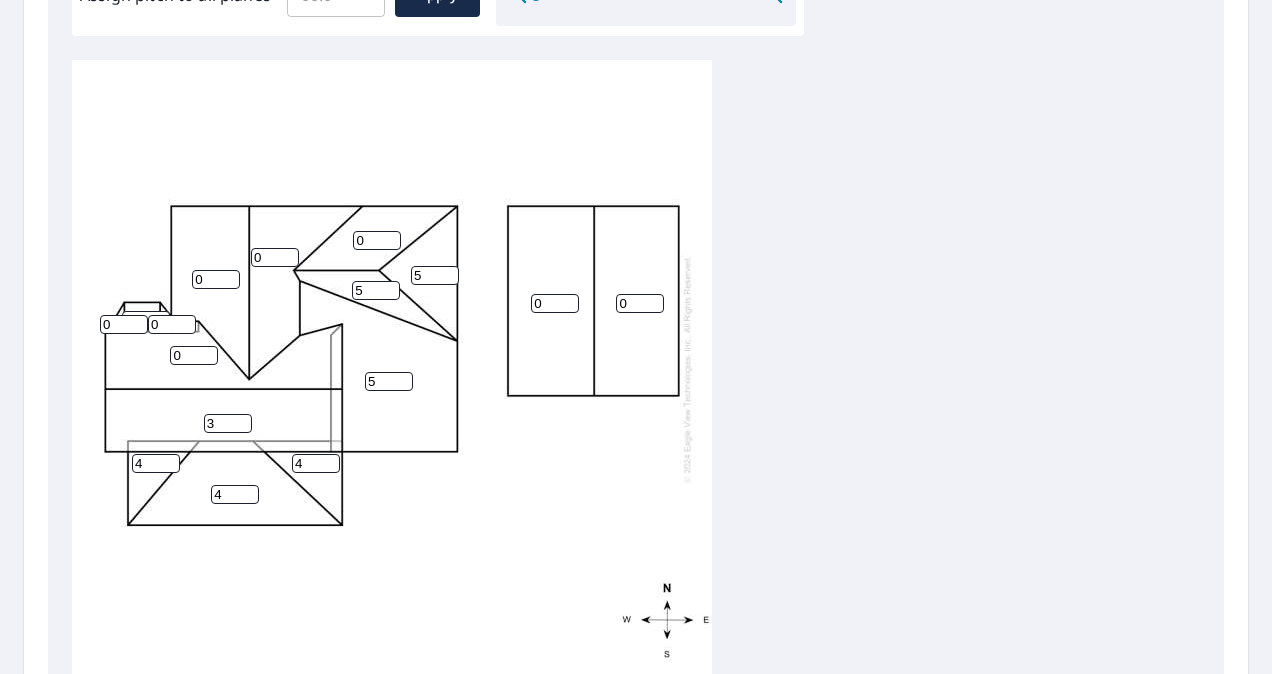 type on "5" 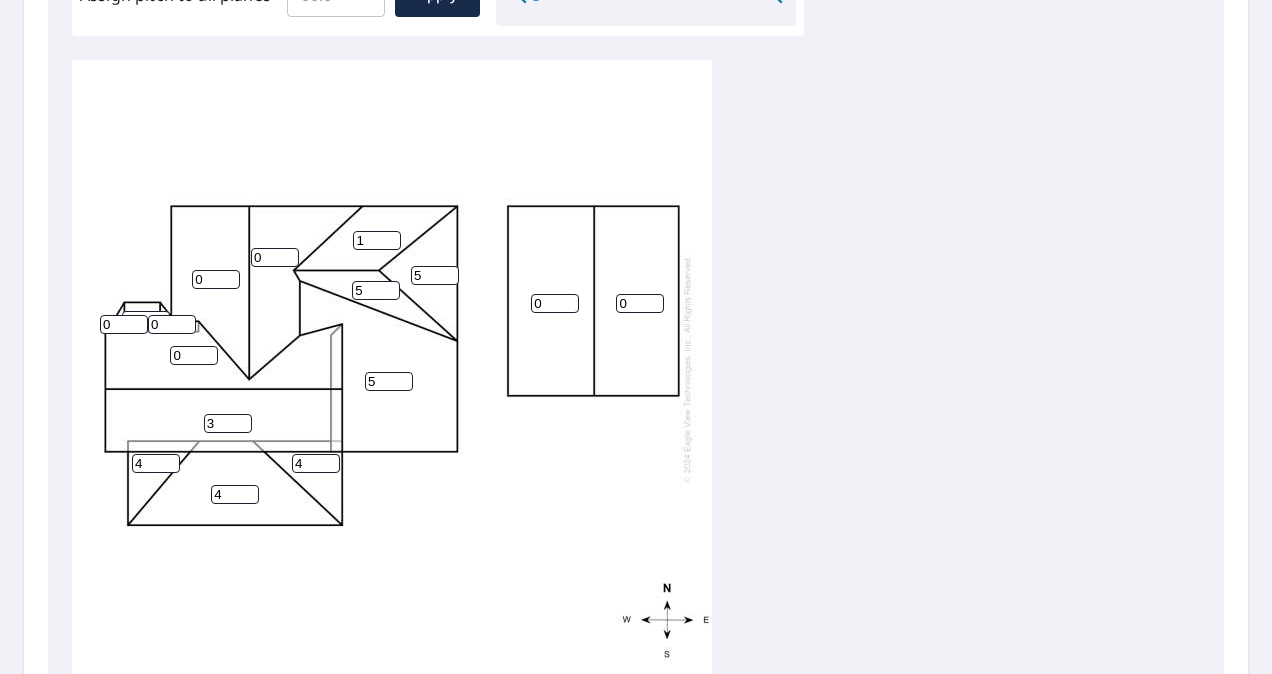click on "1" at bounding box center (377, 240) 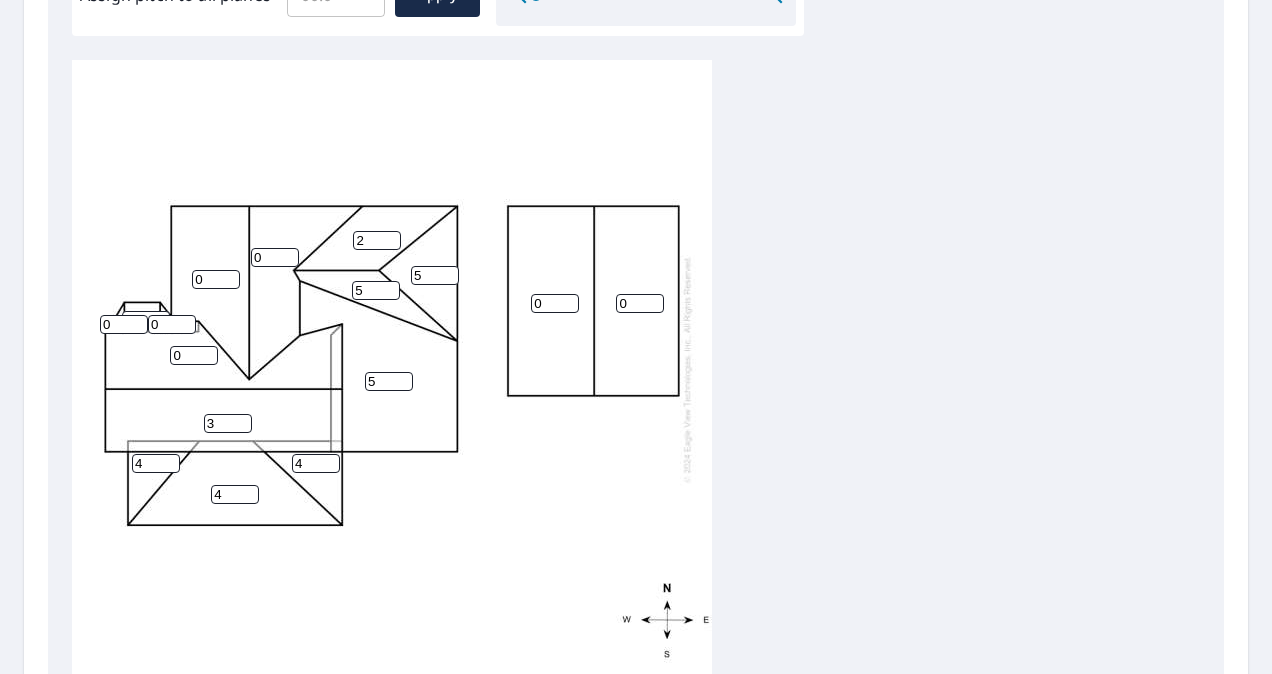 click on "2" at bounding box center (377, 240) 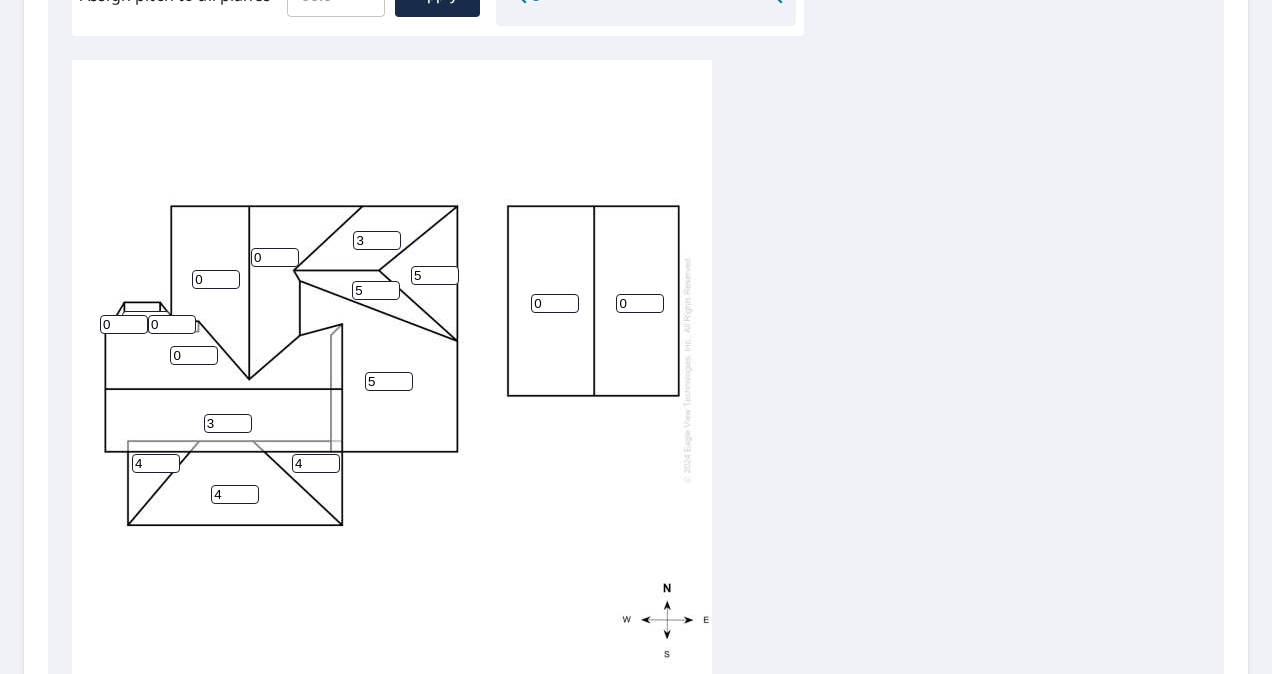 click on "3" at bounding box center (377, 240) 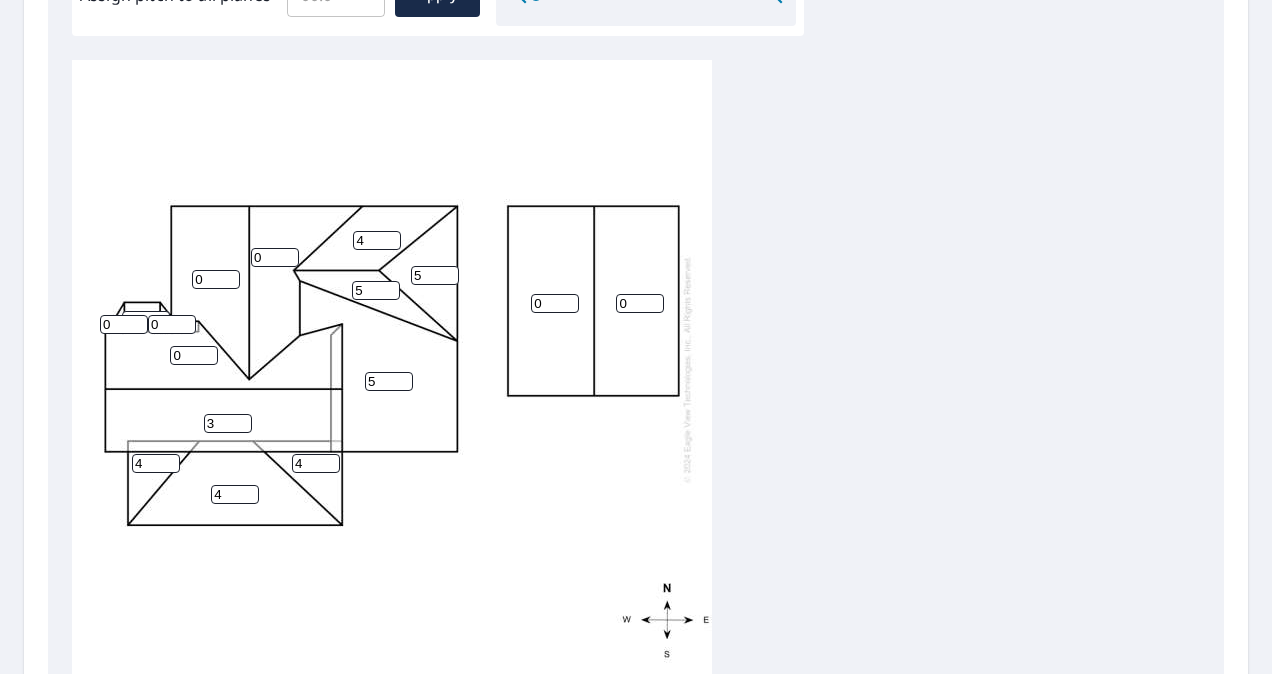 click on "4" at bounding box center (377, 240) 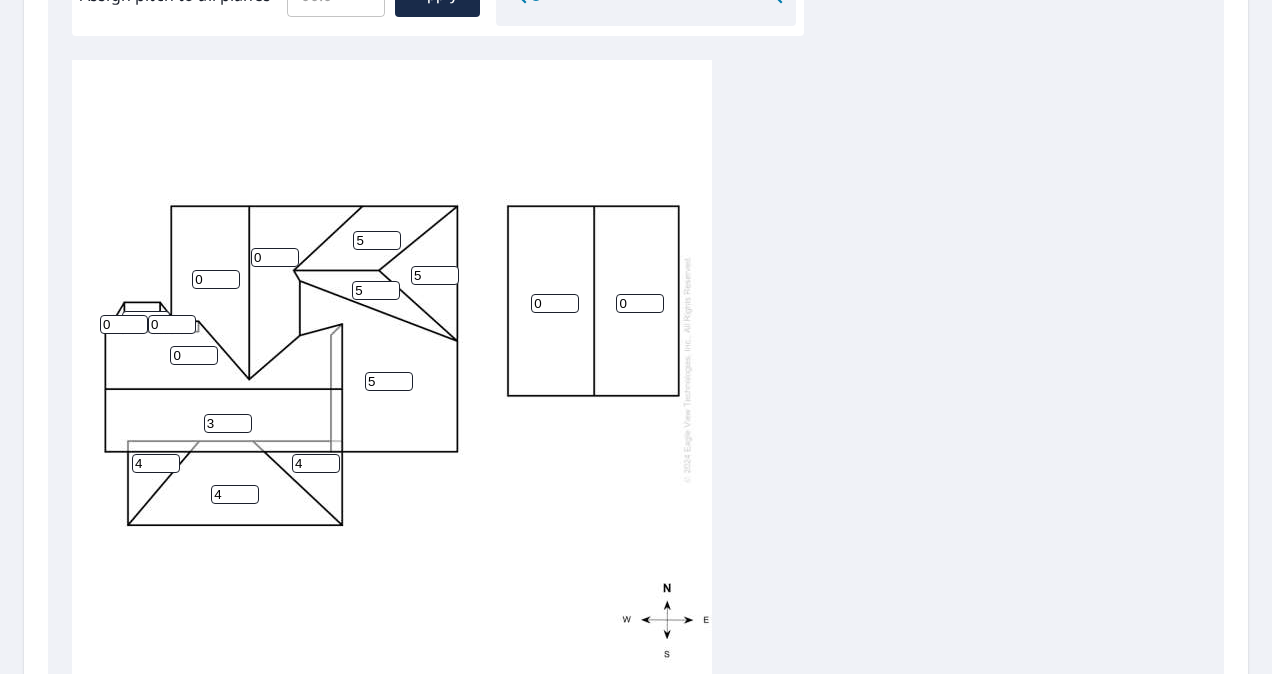 type on "5" 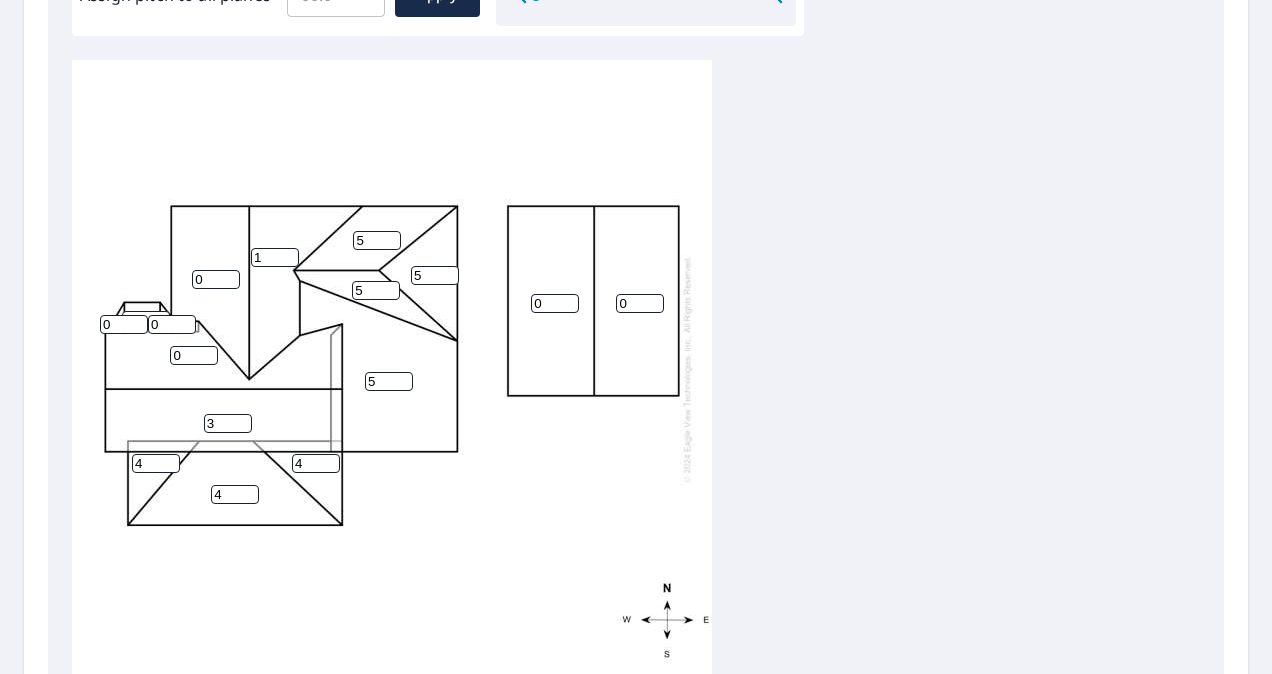 click on "1" at bounding box center [275, 257] 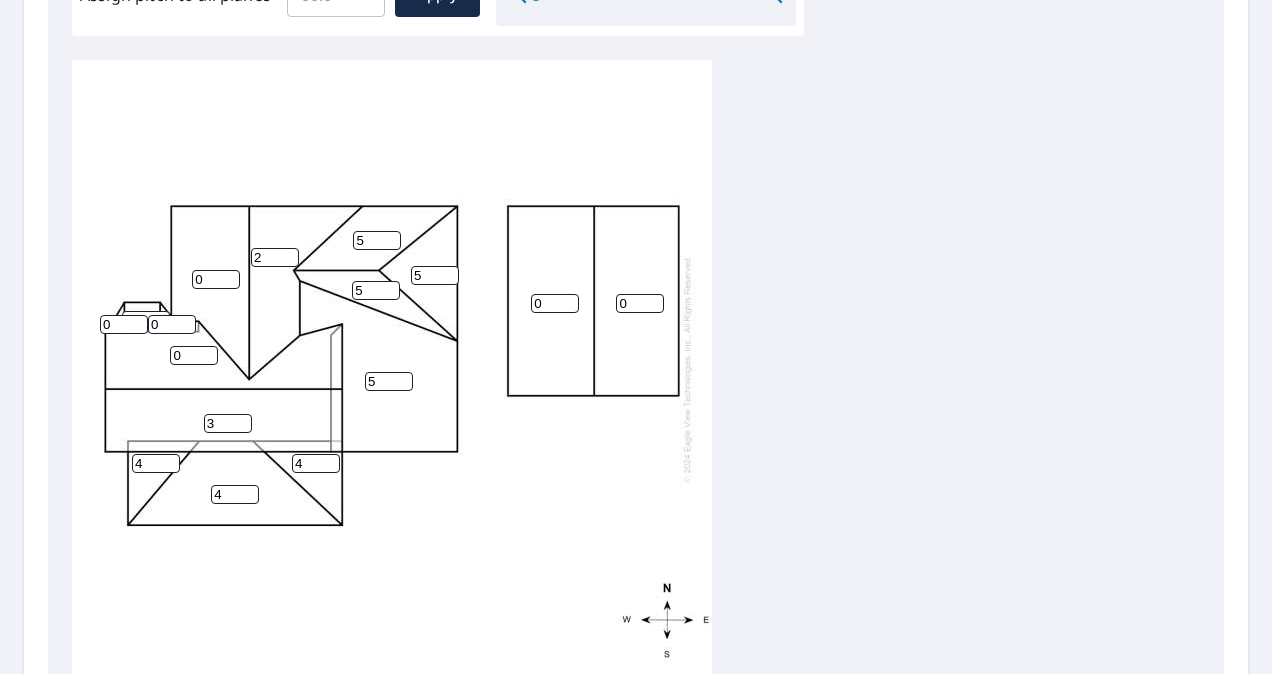 click on "2" at bounding box center (275, 257) 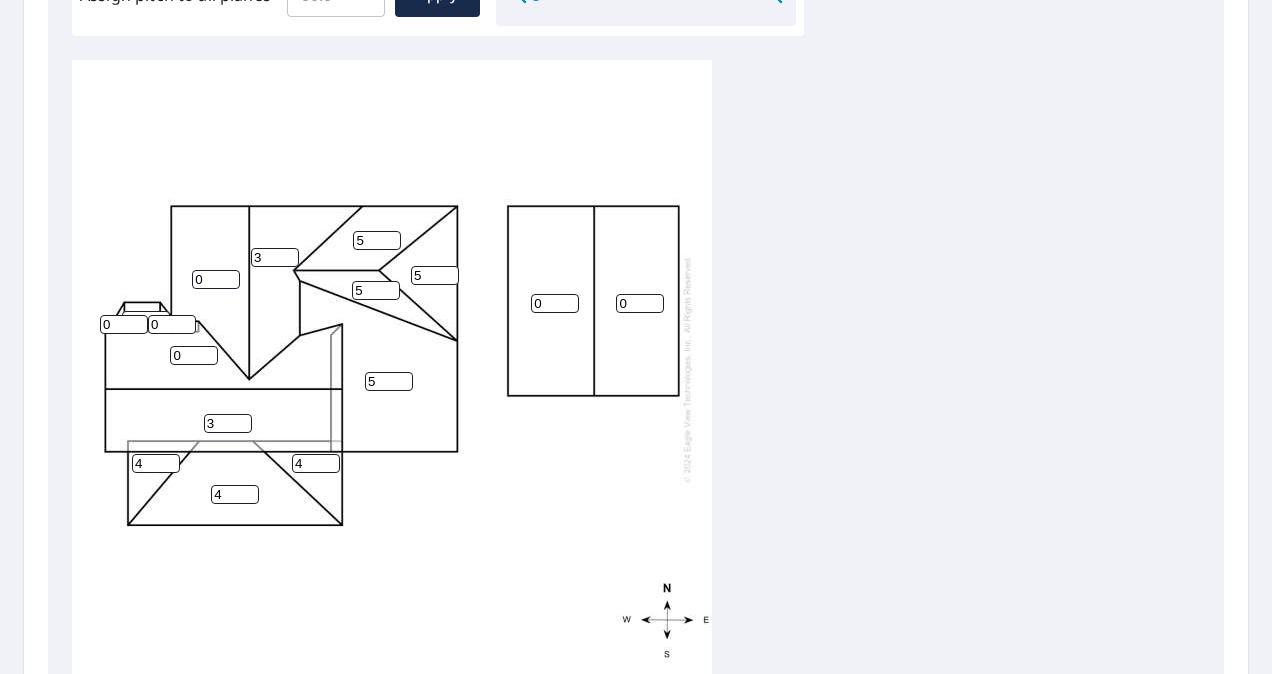click on "3" at bounding box center [275, 257] 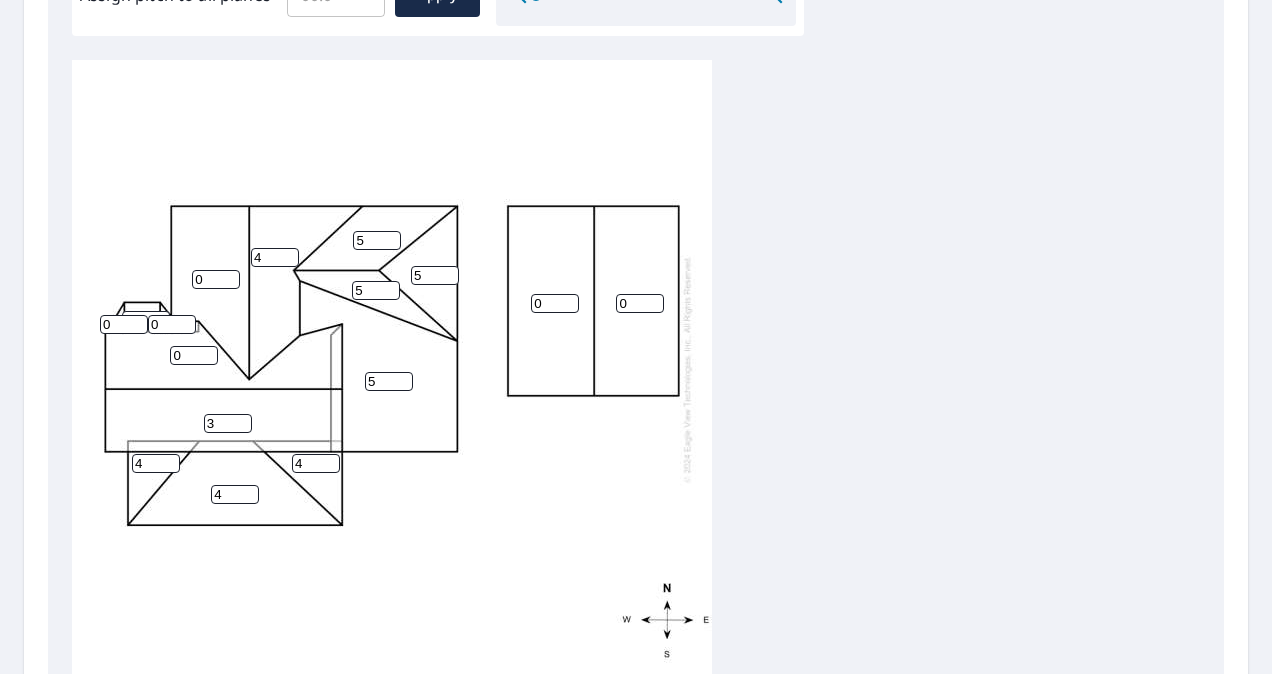click on "4" at bounding box center [275, 257] 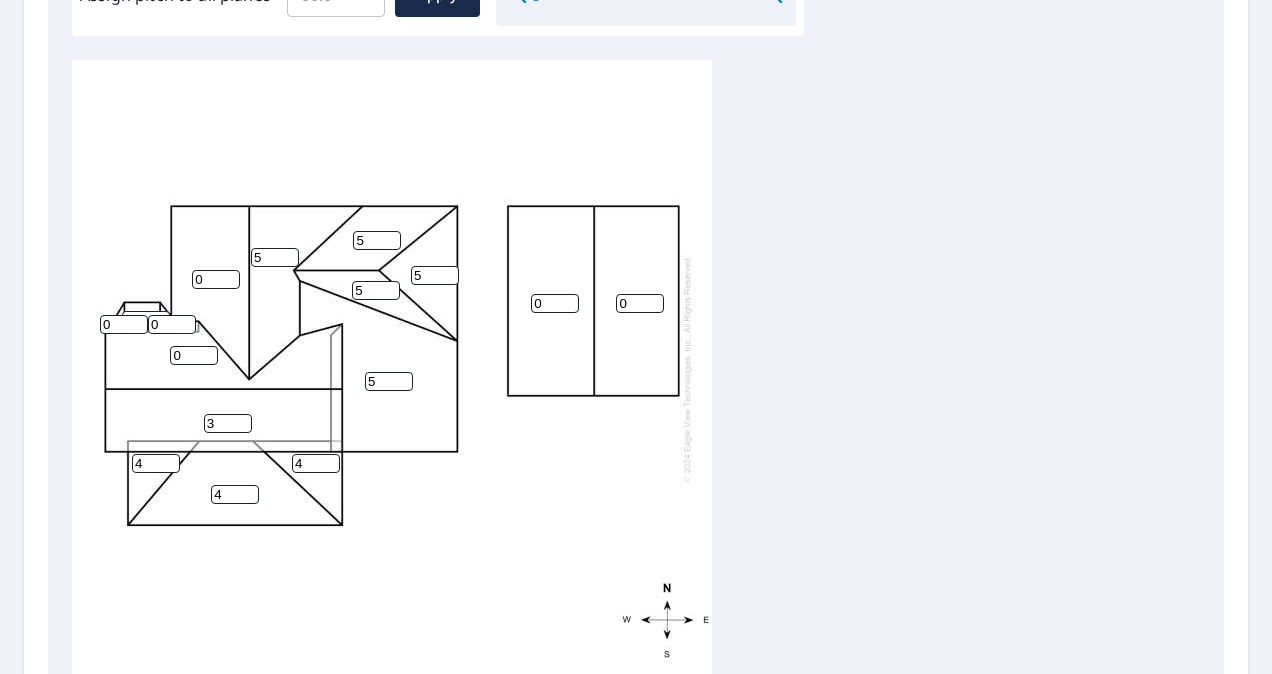 click on "5" at bounding box center (275, 257) 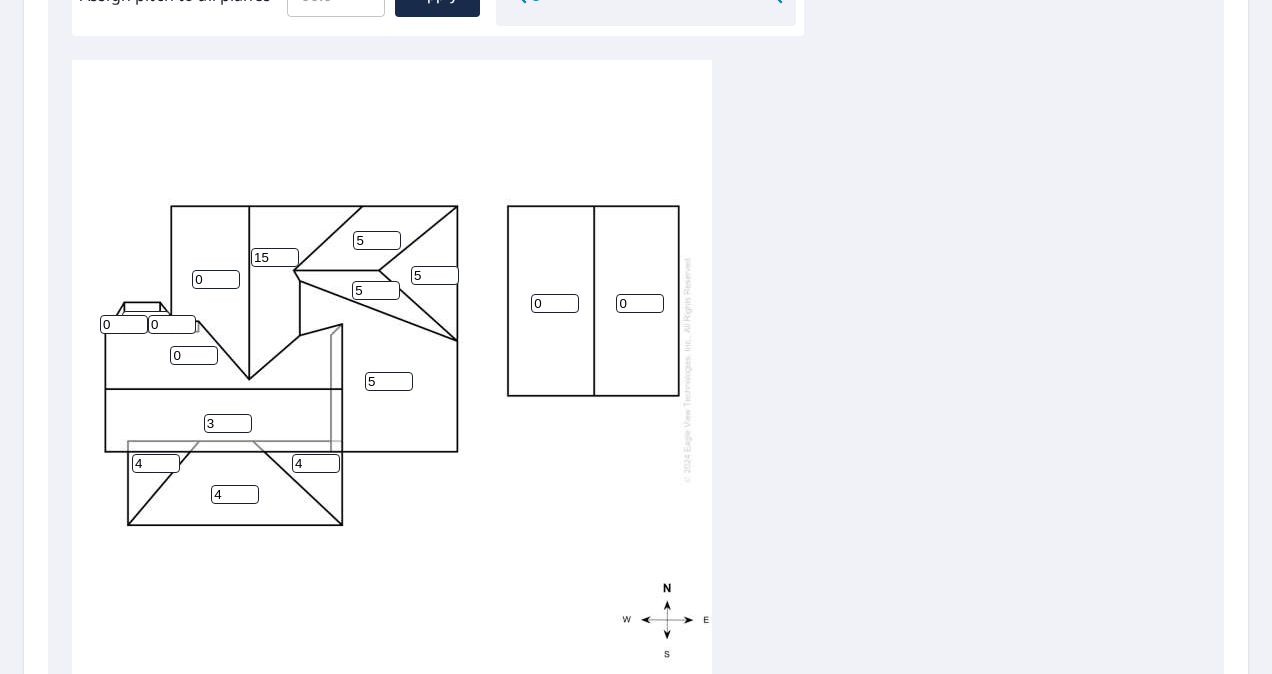 click on "15" at bounding box center [275, 257] 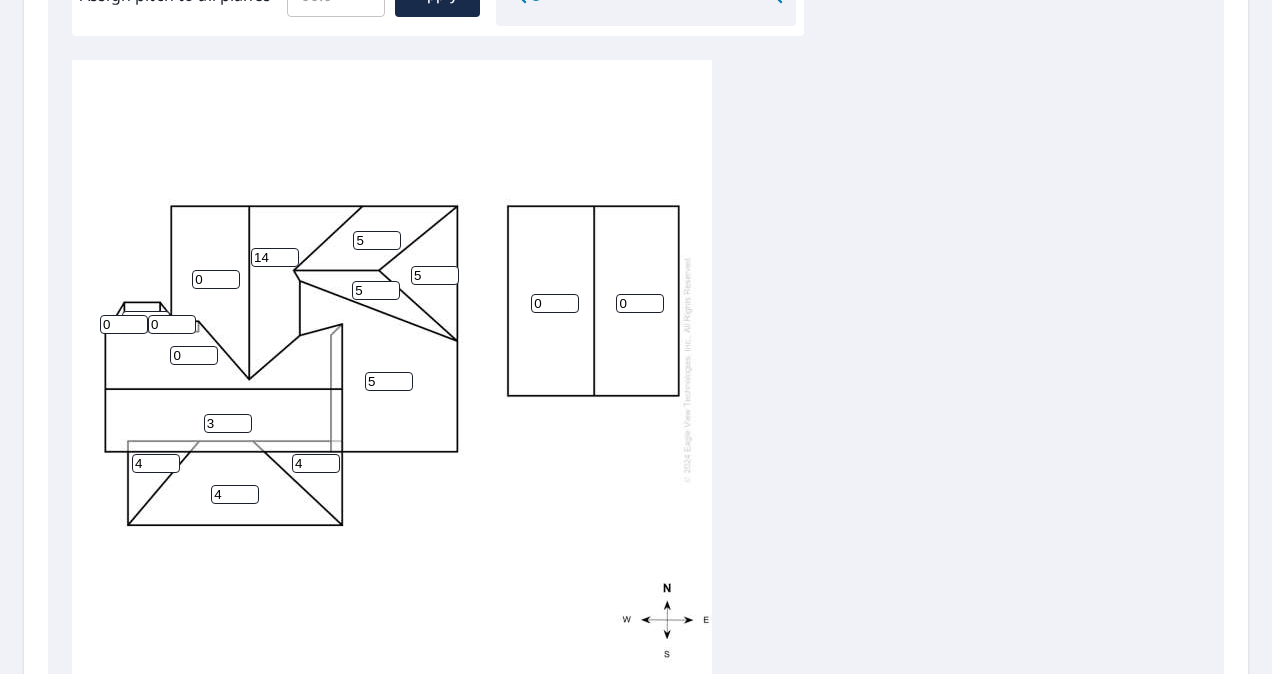 click on "14" at bounding box center [275, 257] 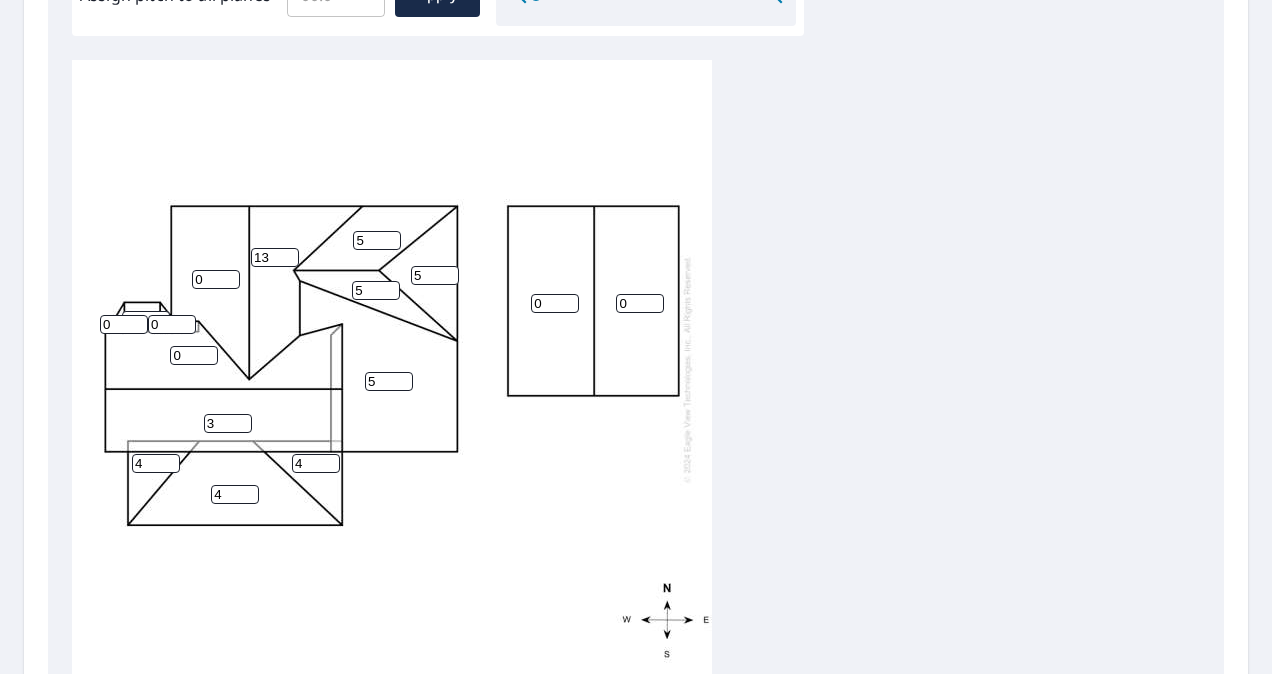 click on "13" at bounding box center [275, 257] 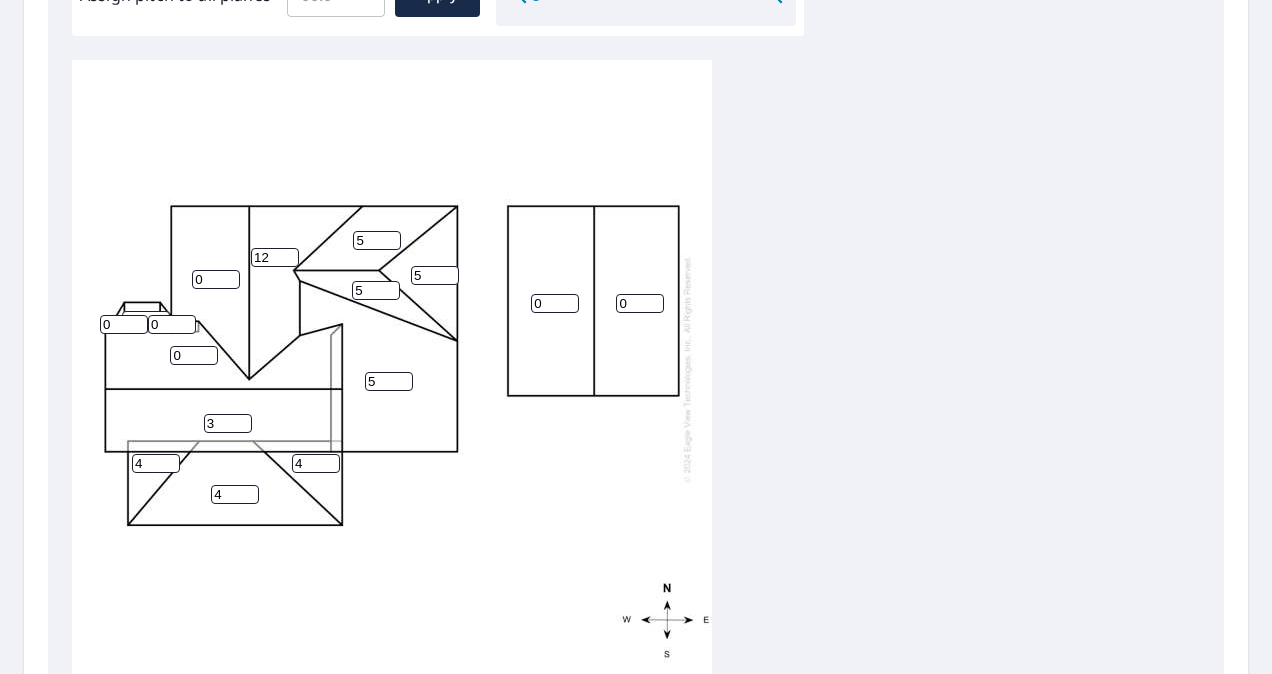 click on "12" at bounding box center (275, 257) 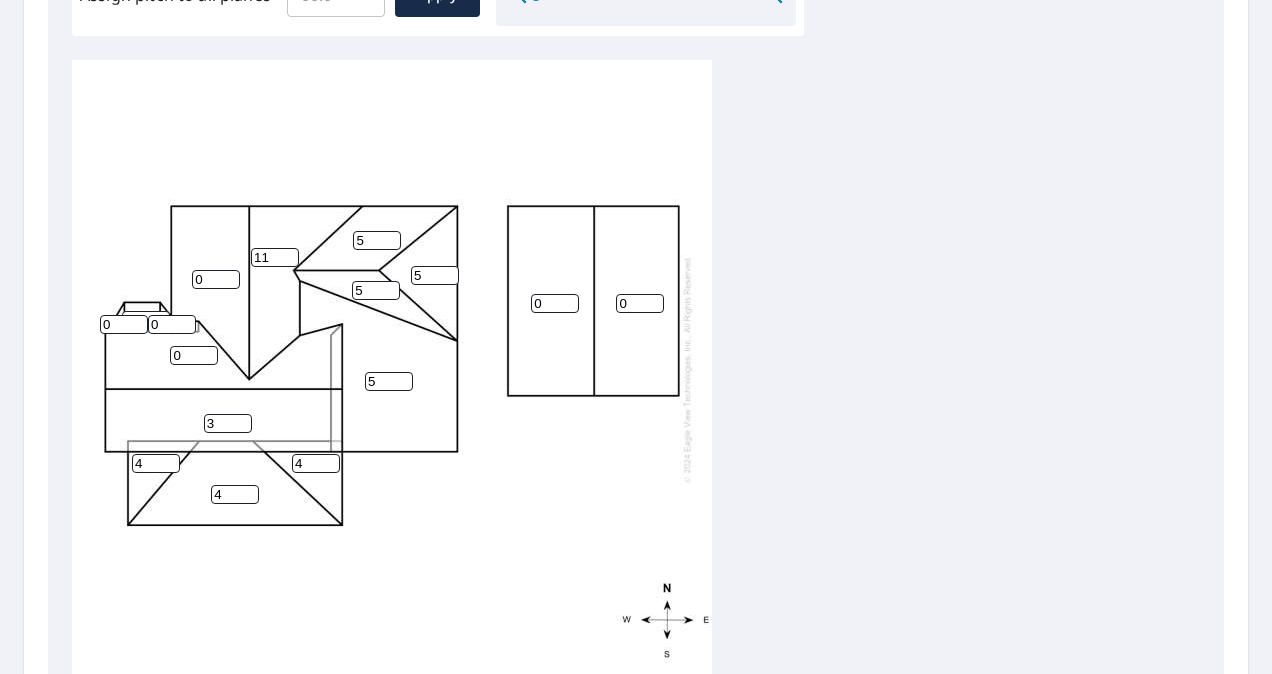 click on "11" at bounding box center (275, 257) 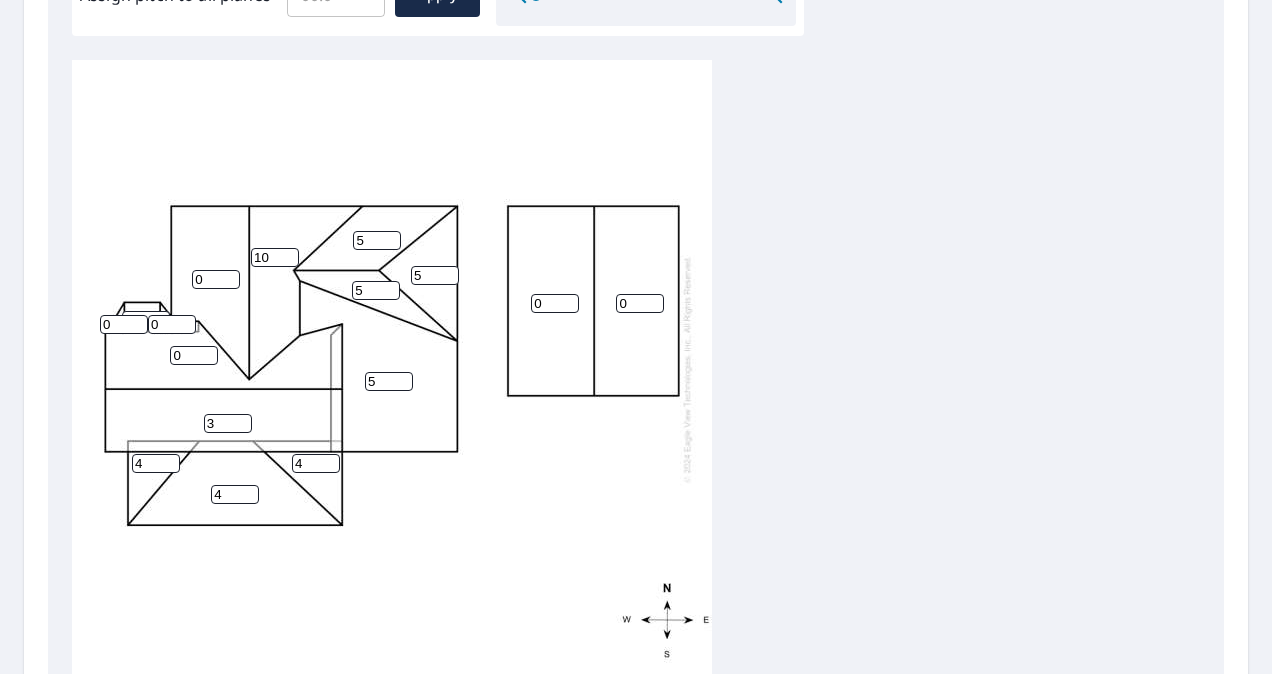 type on "10" 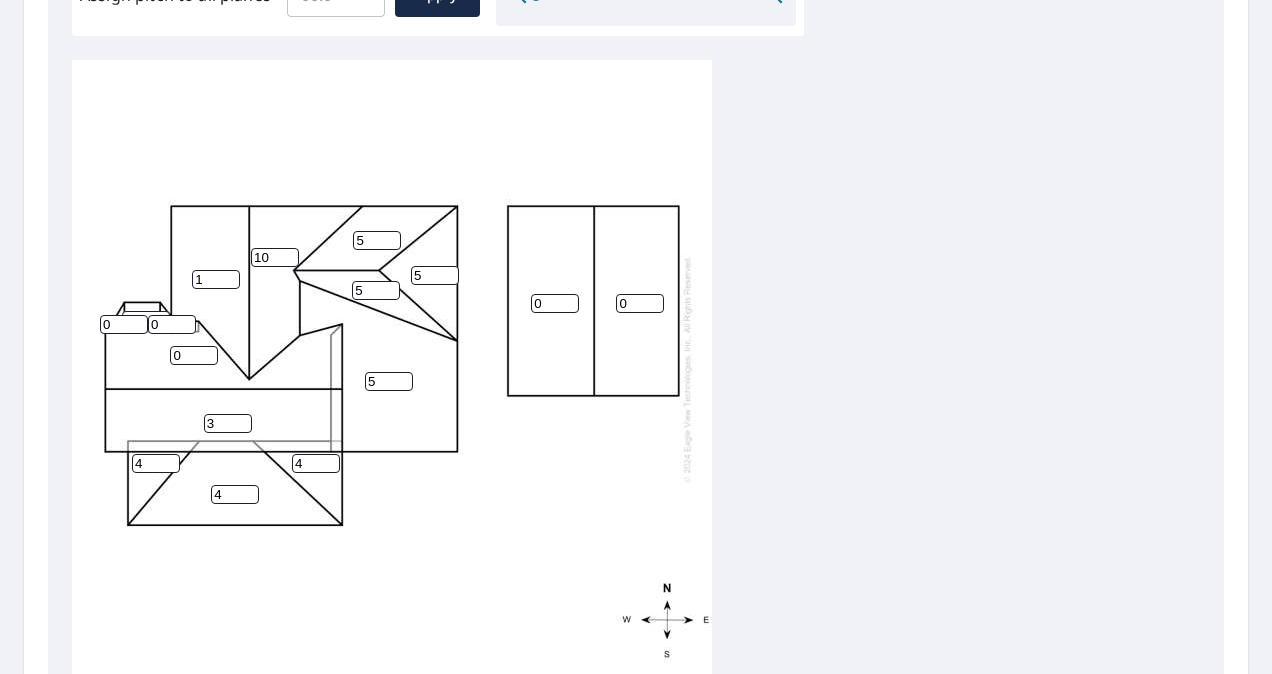 click on "1" at bounding box center [216, 279] 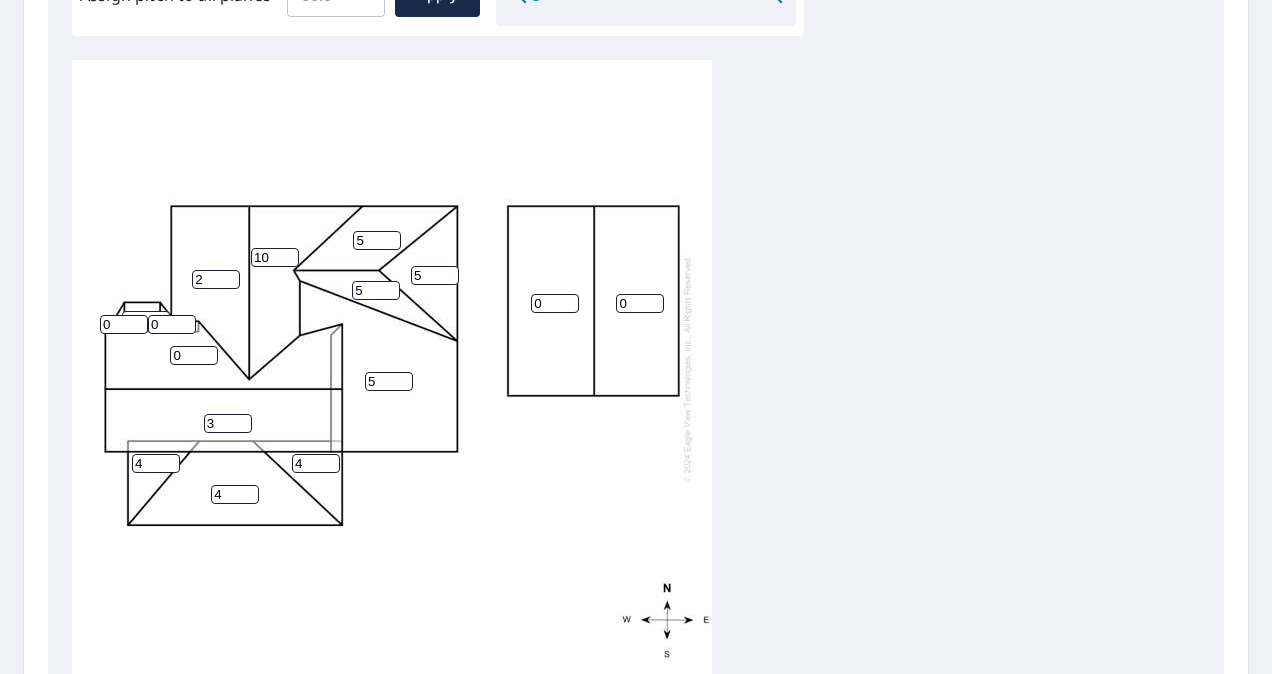 click on "2" at bounding box center (216, 279) 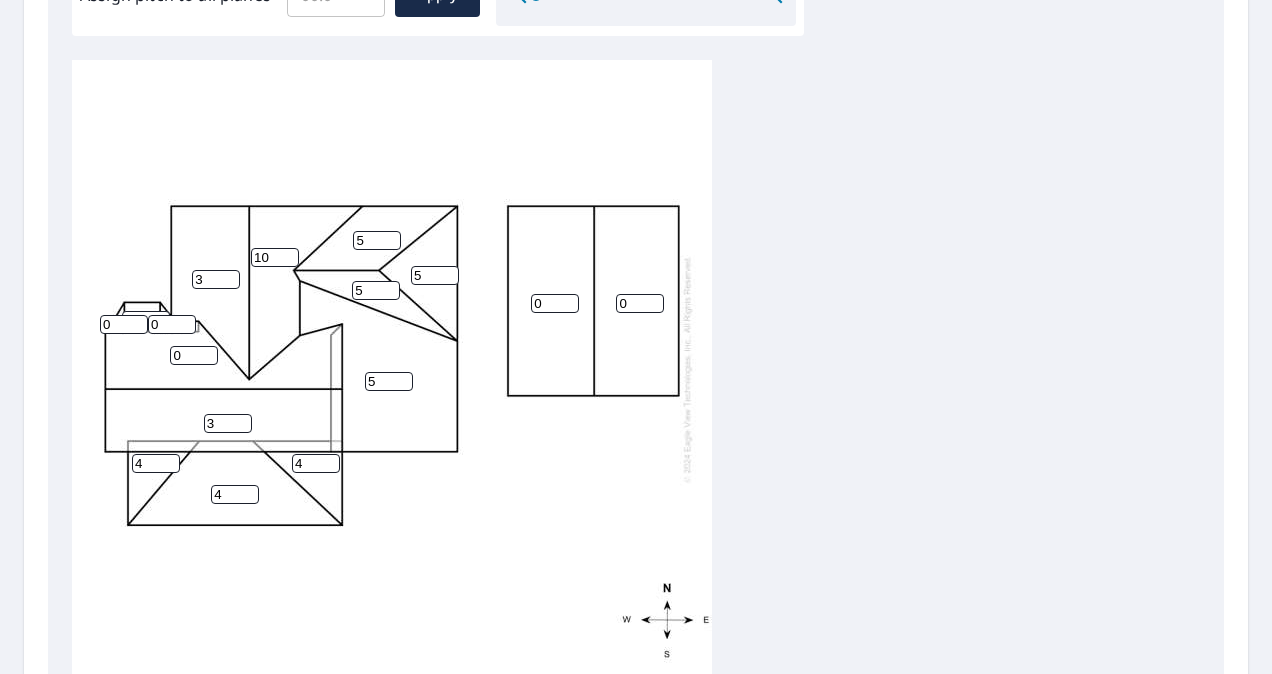 click on "3" at bounding box center [216, 279] 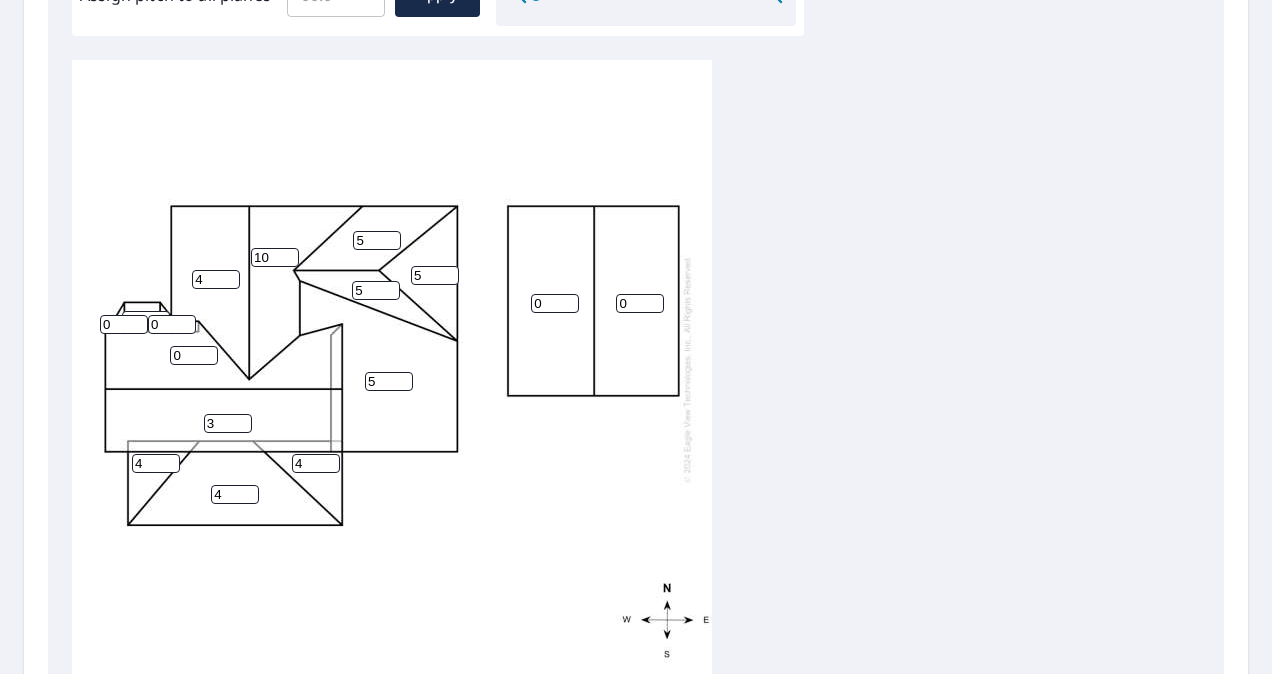 click on "4" at bounding box center [216, 279] 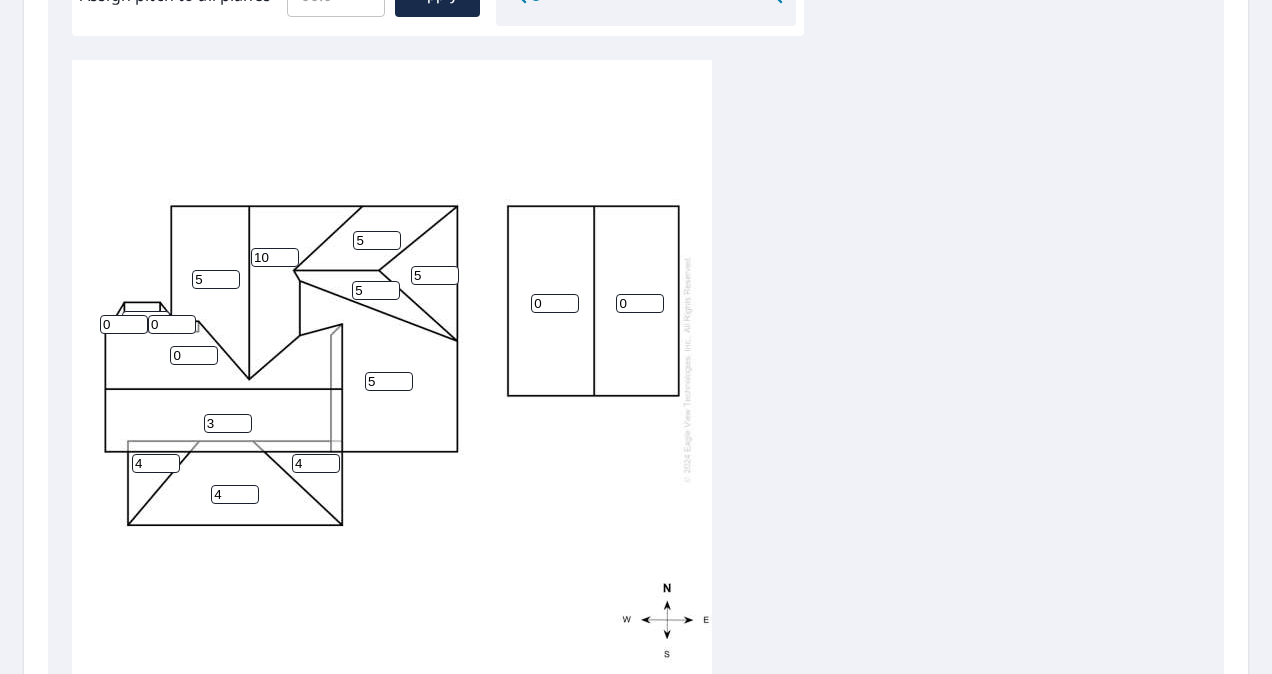 click on "5" at bounding box center (216, 279) 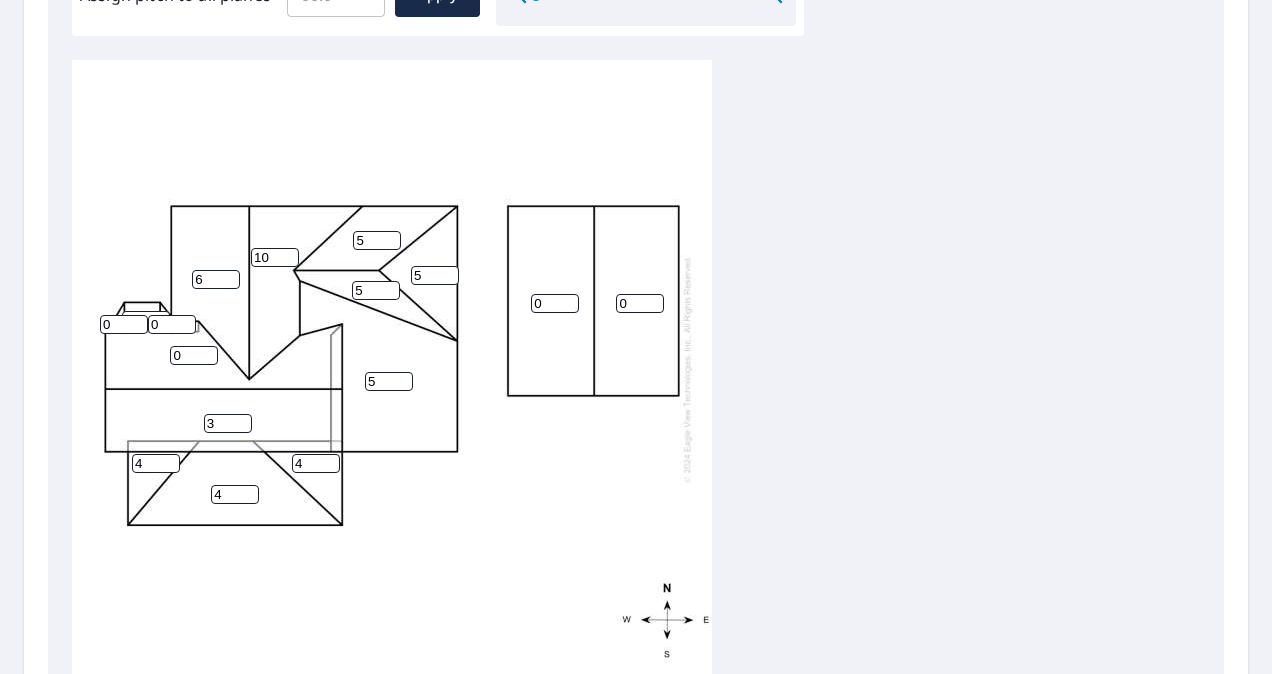 click on "6" at bounding box center (216, 279) 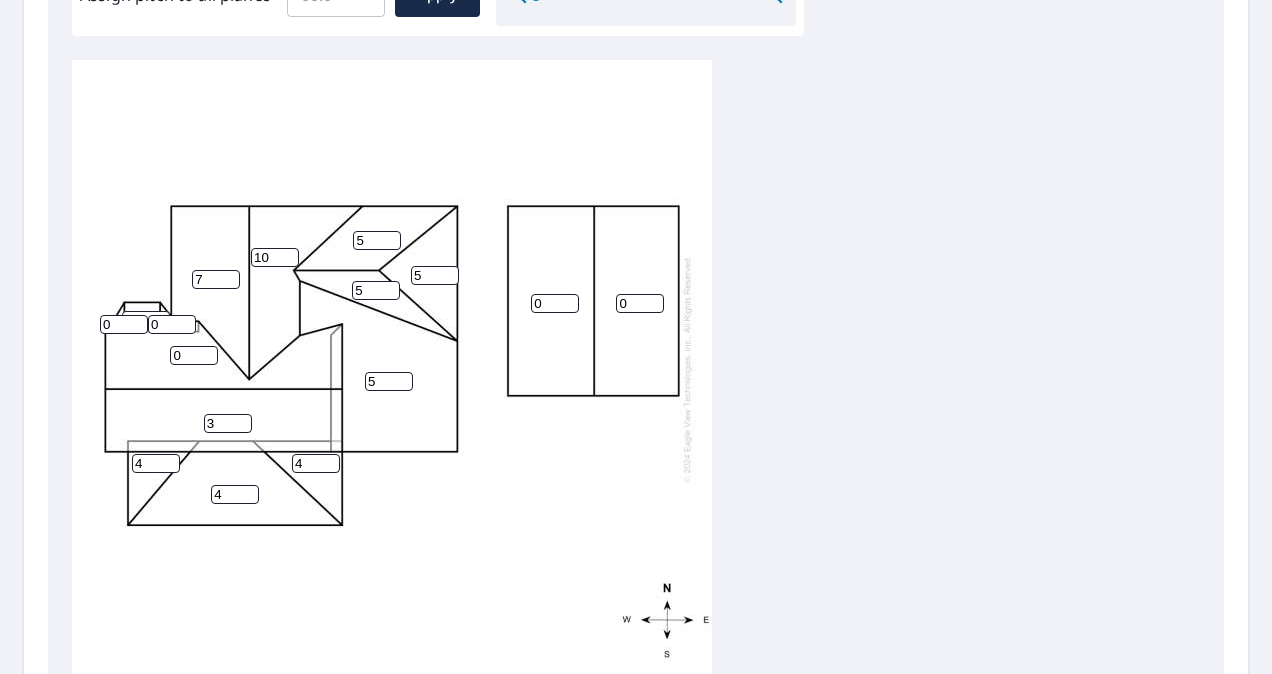 click on "7" at bounding box center [216, 279] 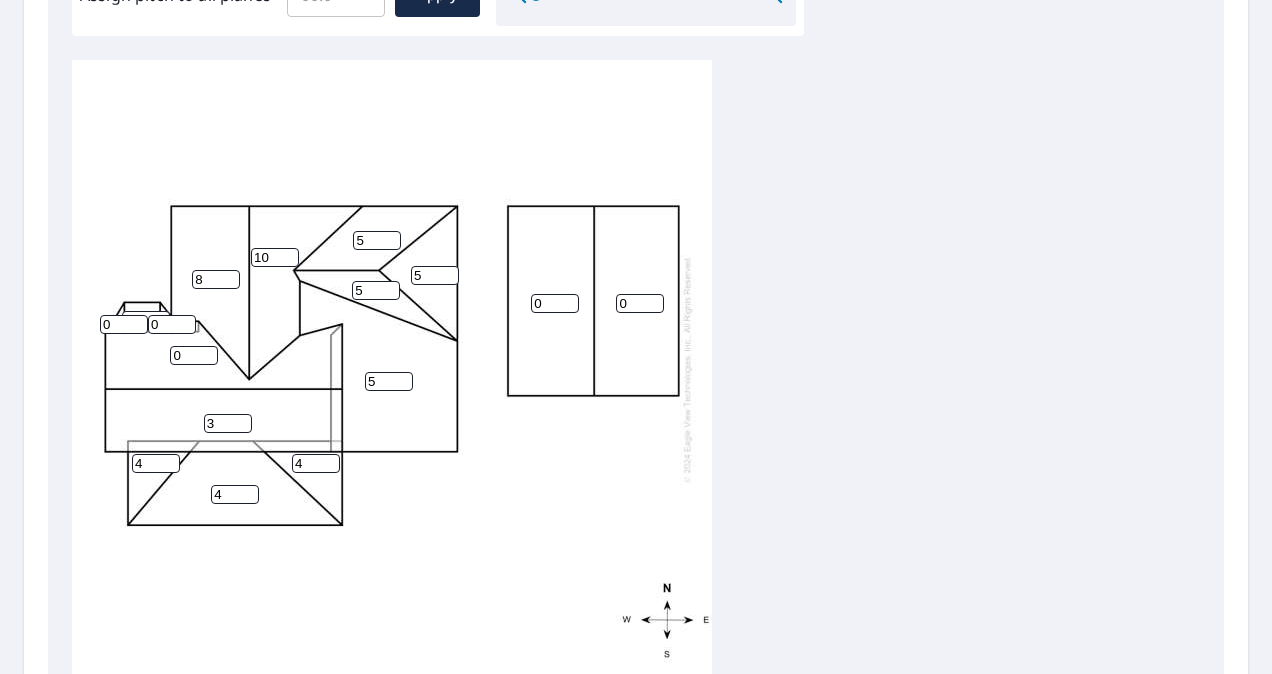 click on "8" at bounding box center (216, 279) 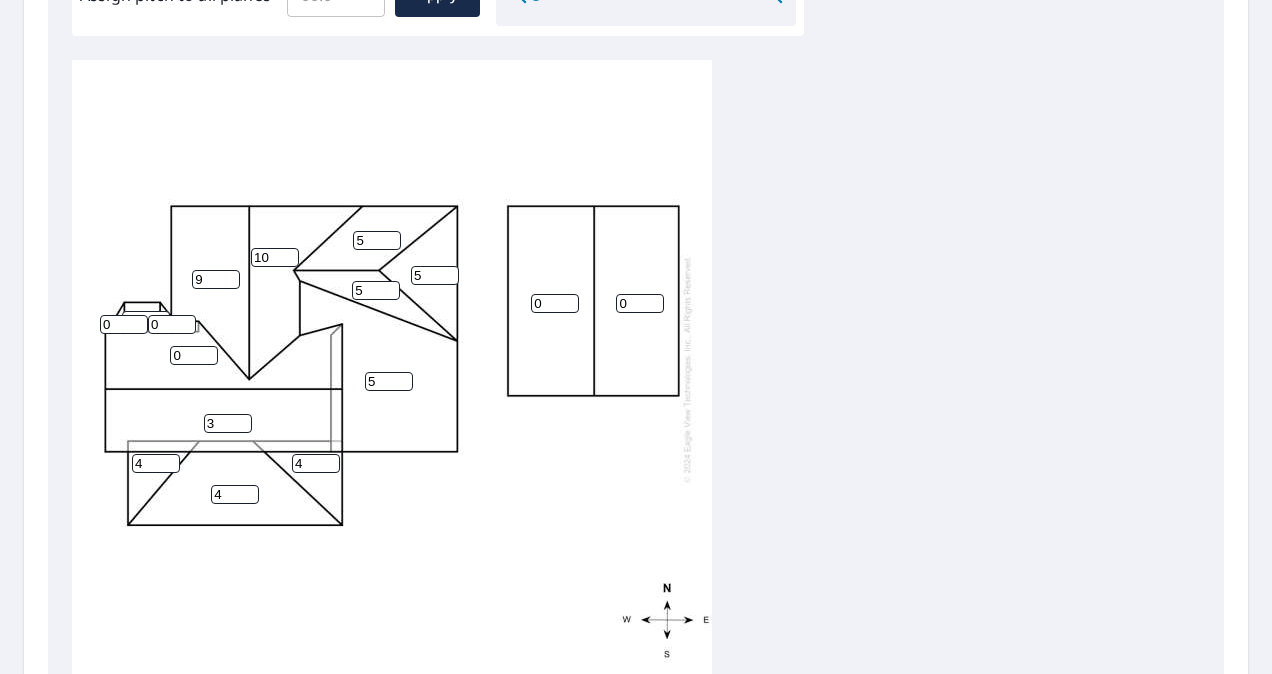 click on "9" at bounding box center (216, 279) 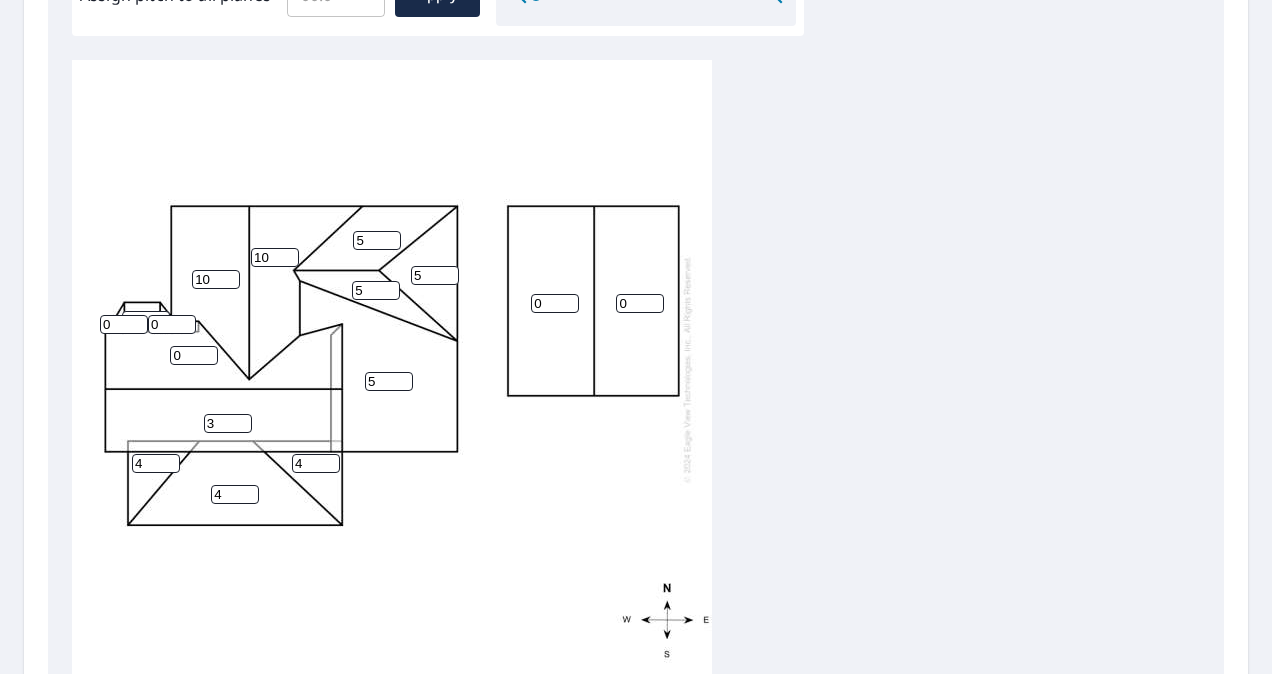 type on "10" 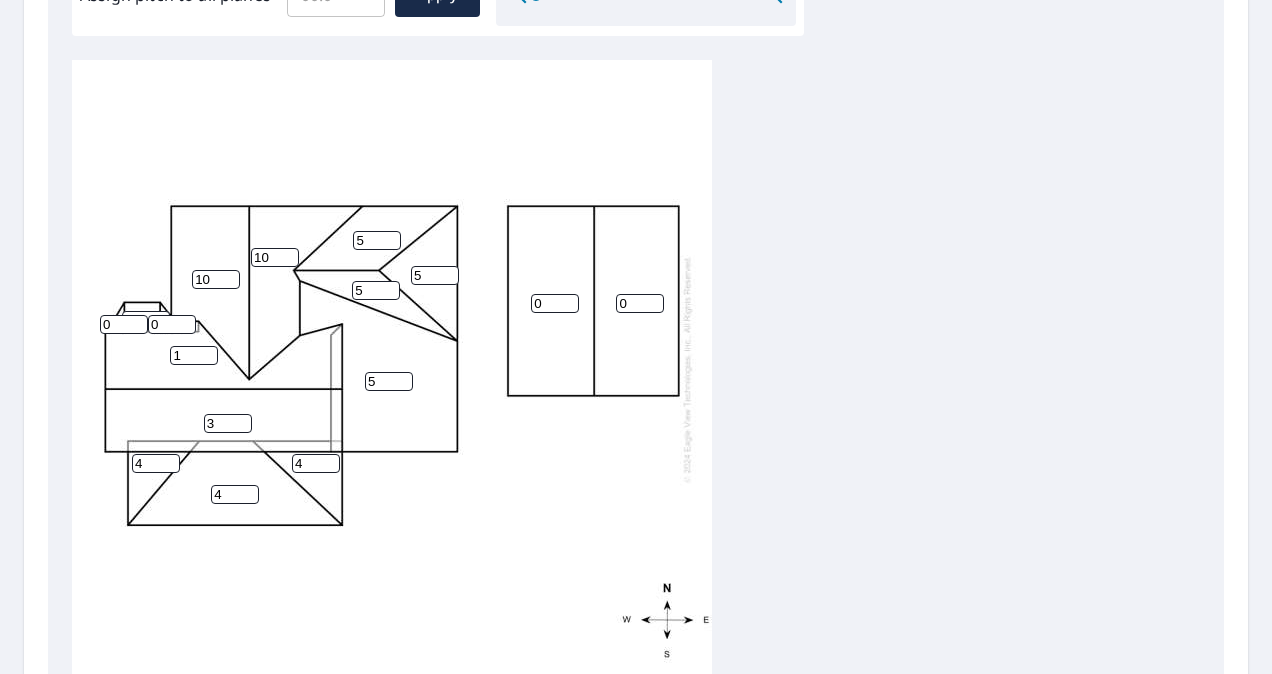 click on "1" at bounding box center [194, 355] 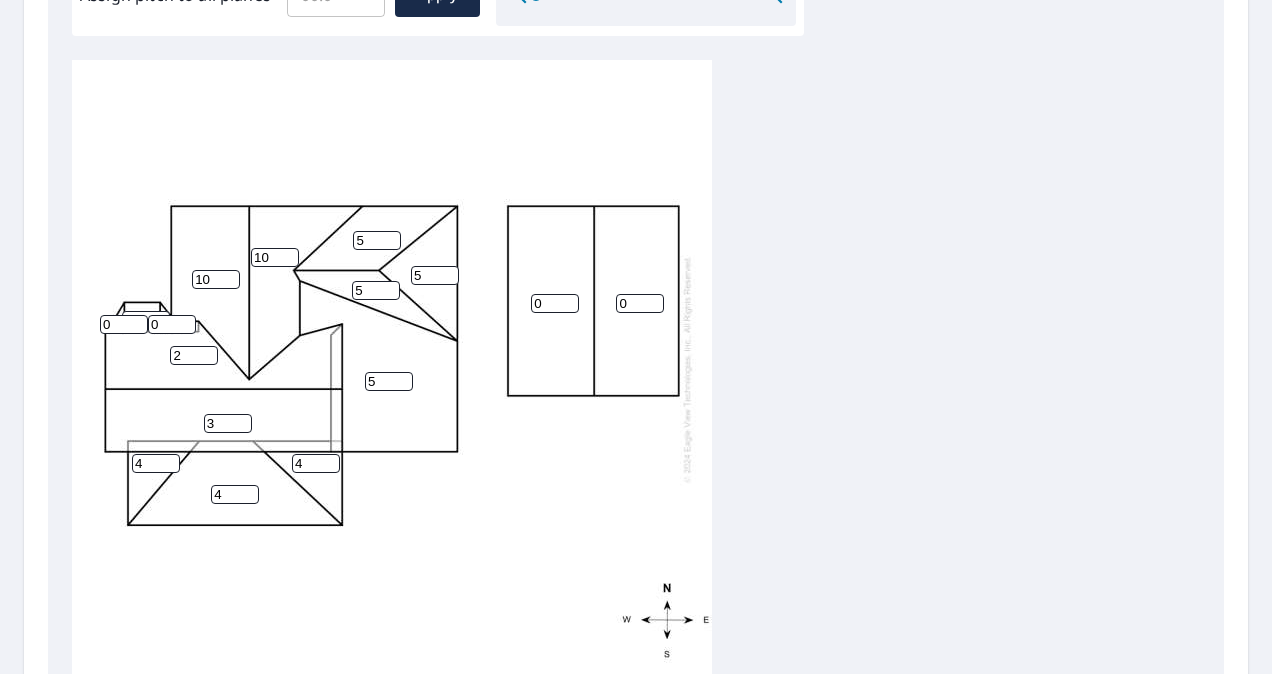 click on "2" at bounding box center [194, 355] 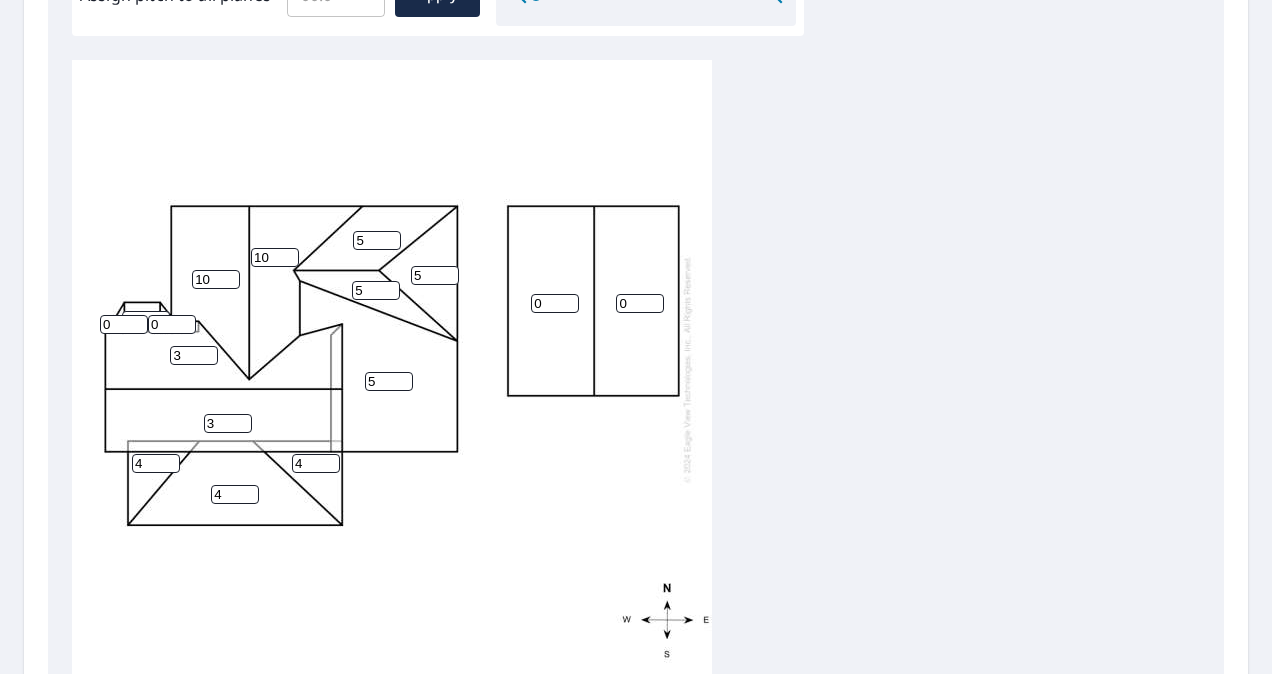 click on "3" at bounding box center (194, 355) 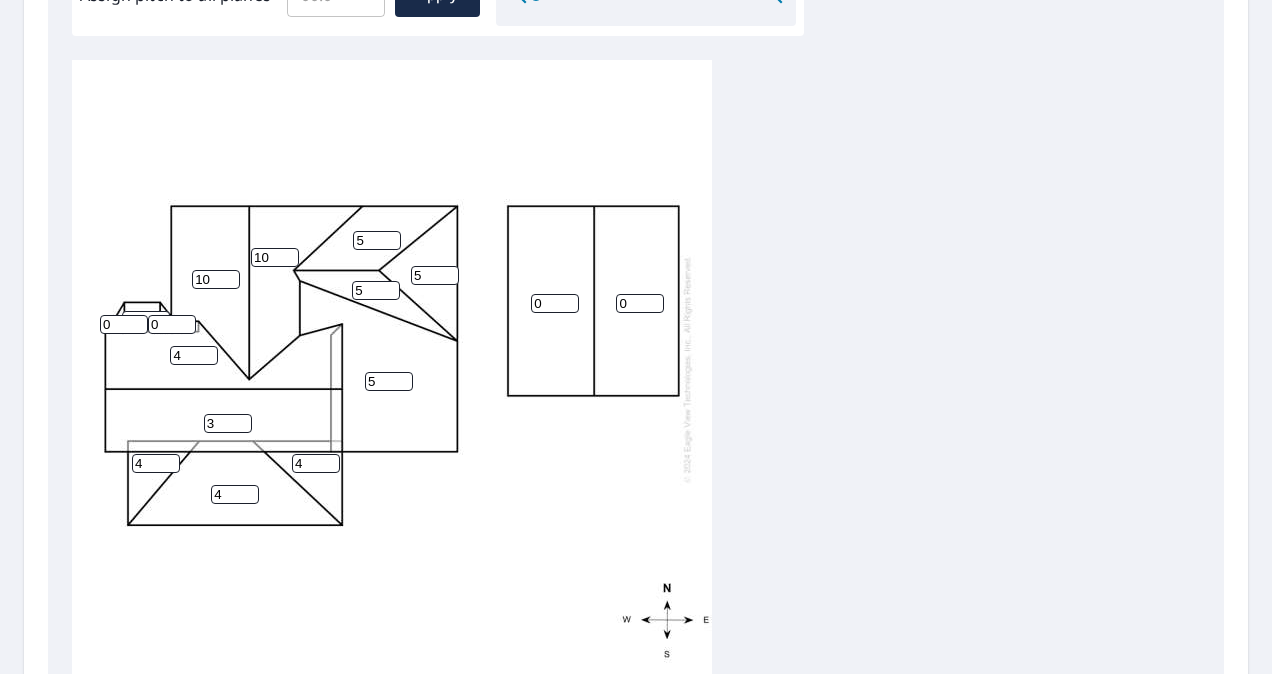 click on "4" at bounding box center [194, 355] 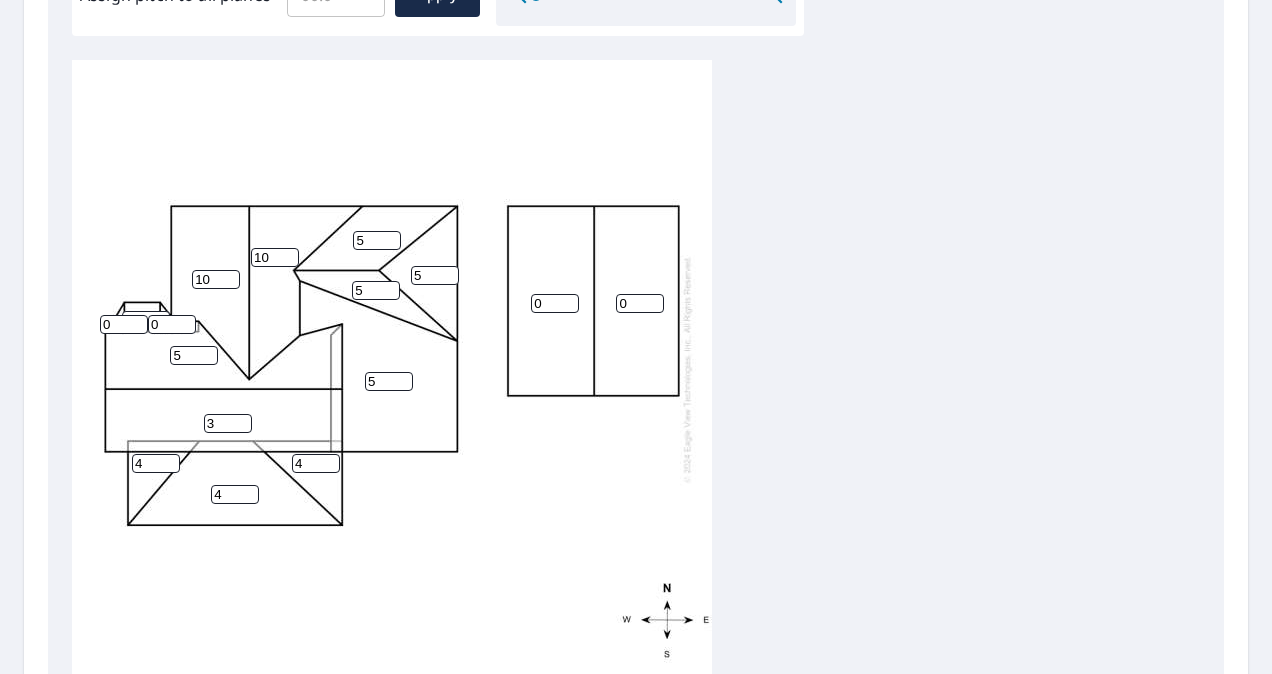 click on "5" at bounding box center (194, 355) 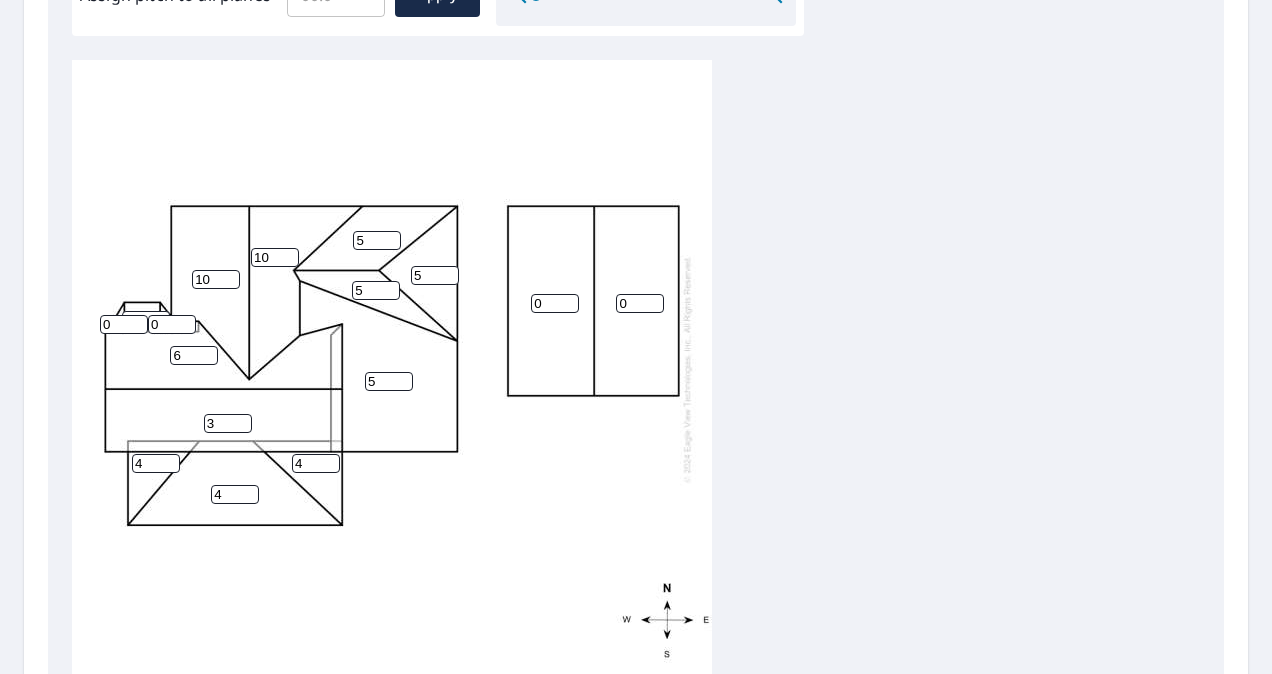 click on "6" at bounding box center [194, 355] 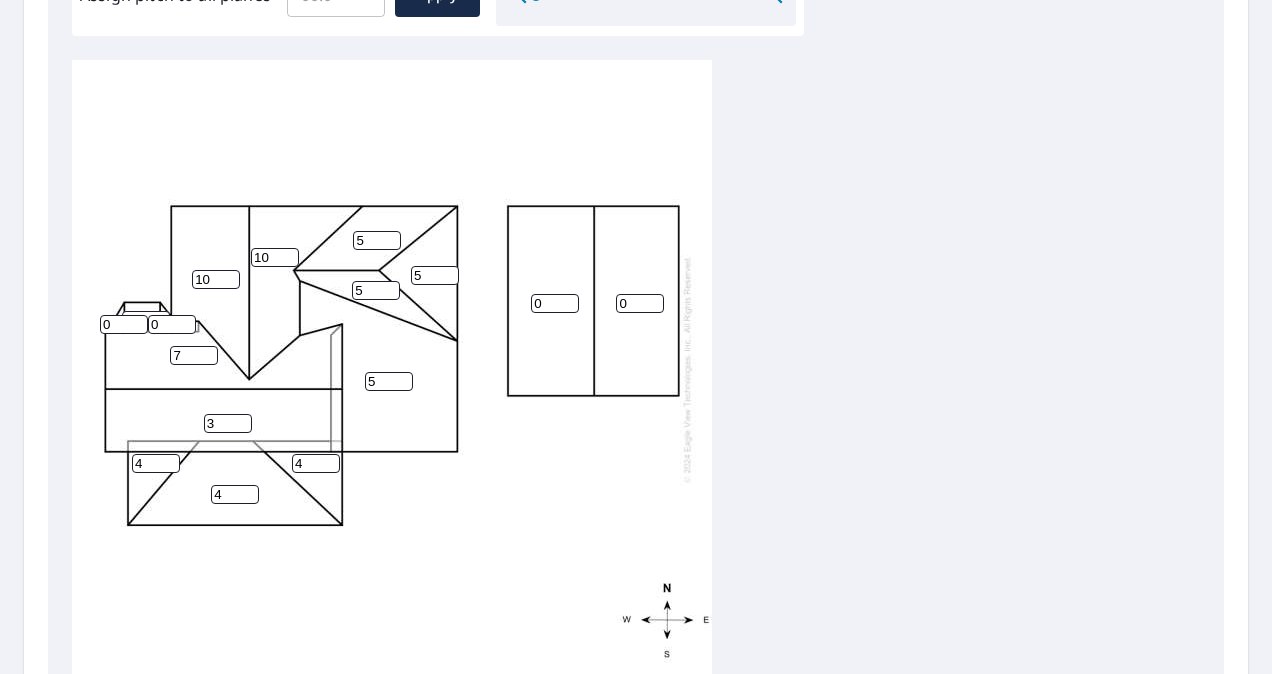 click on "7" at bounding box center [194, 355] 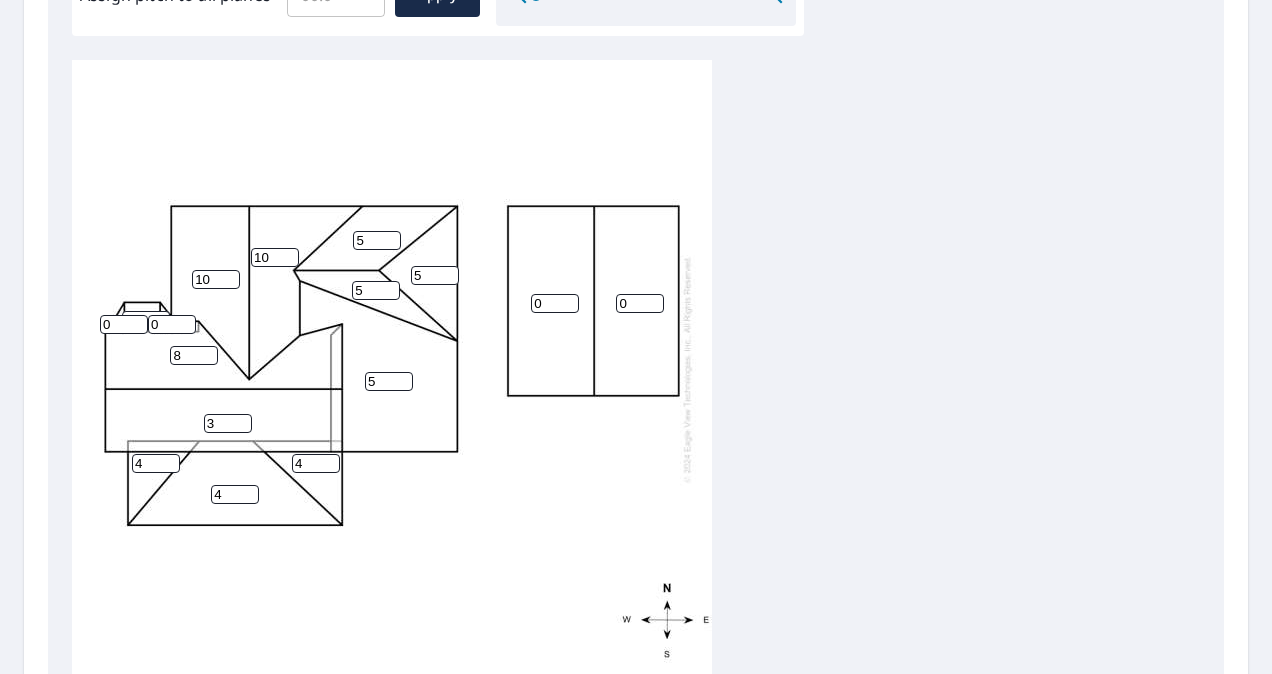 click on "8" at bounding box center [194, 355] 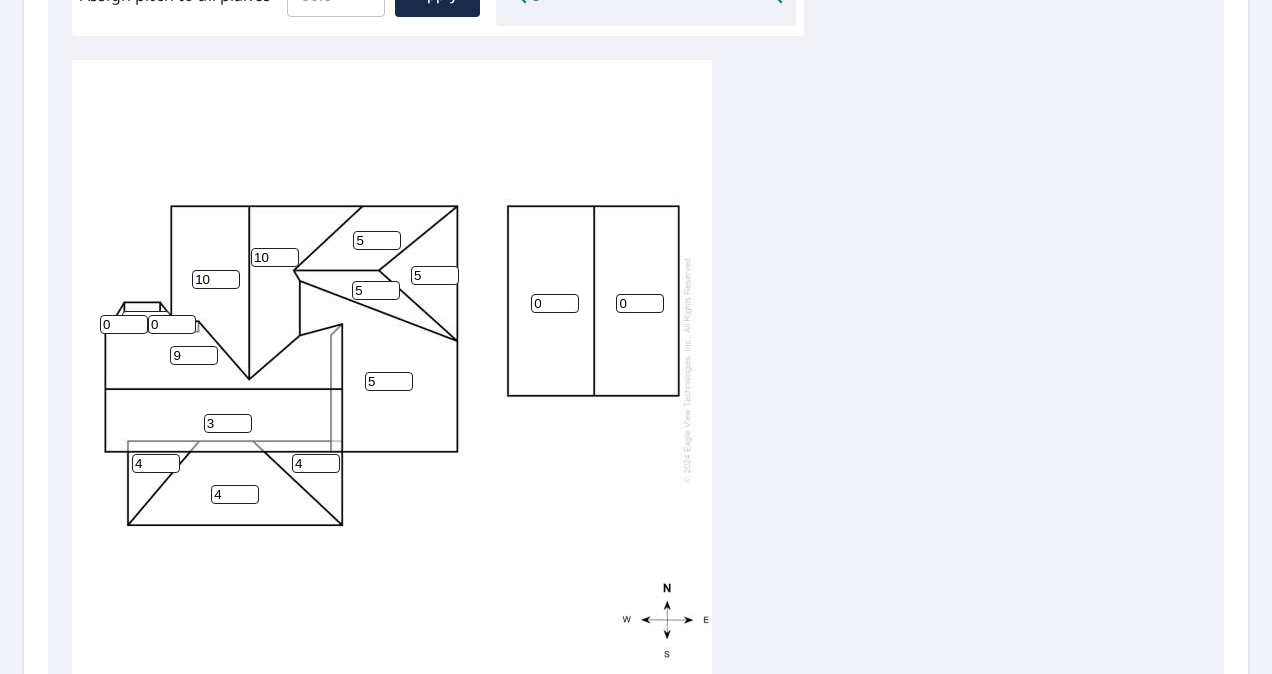 click on "9" at bounding box center (194, 355) 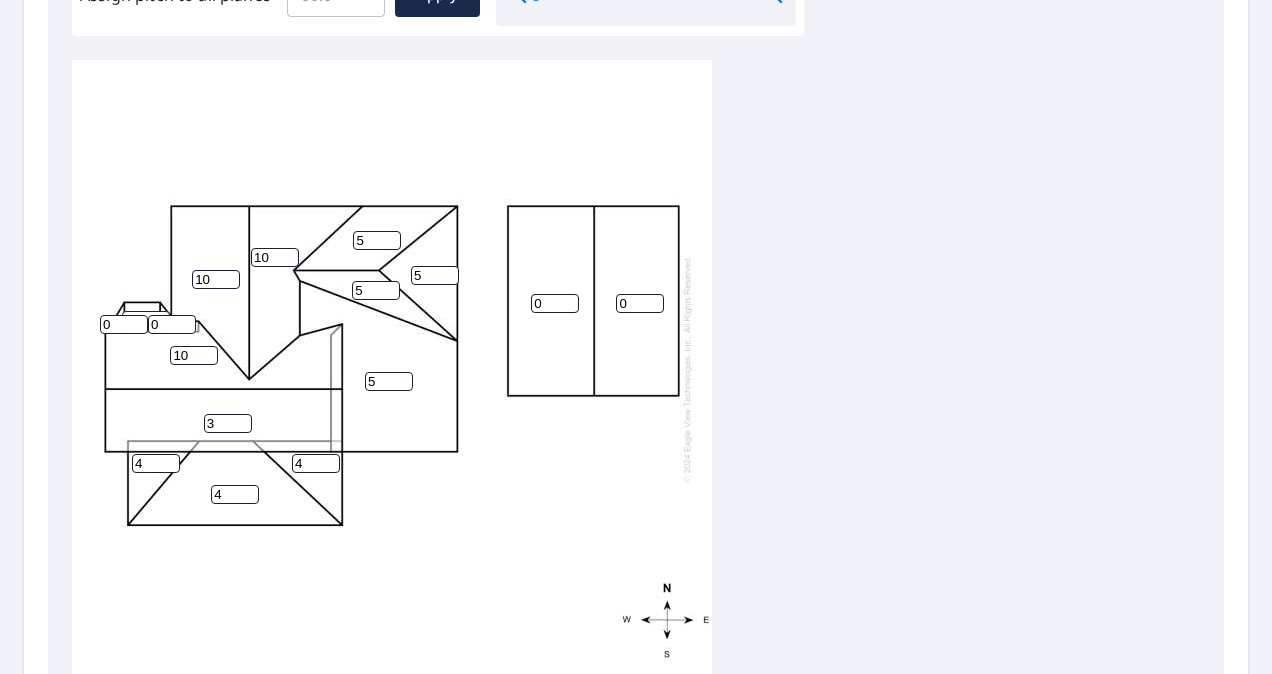 type on "10" 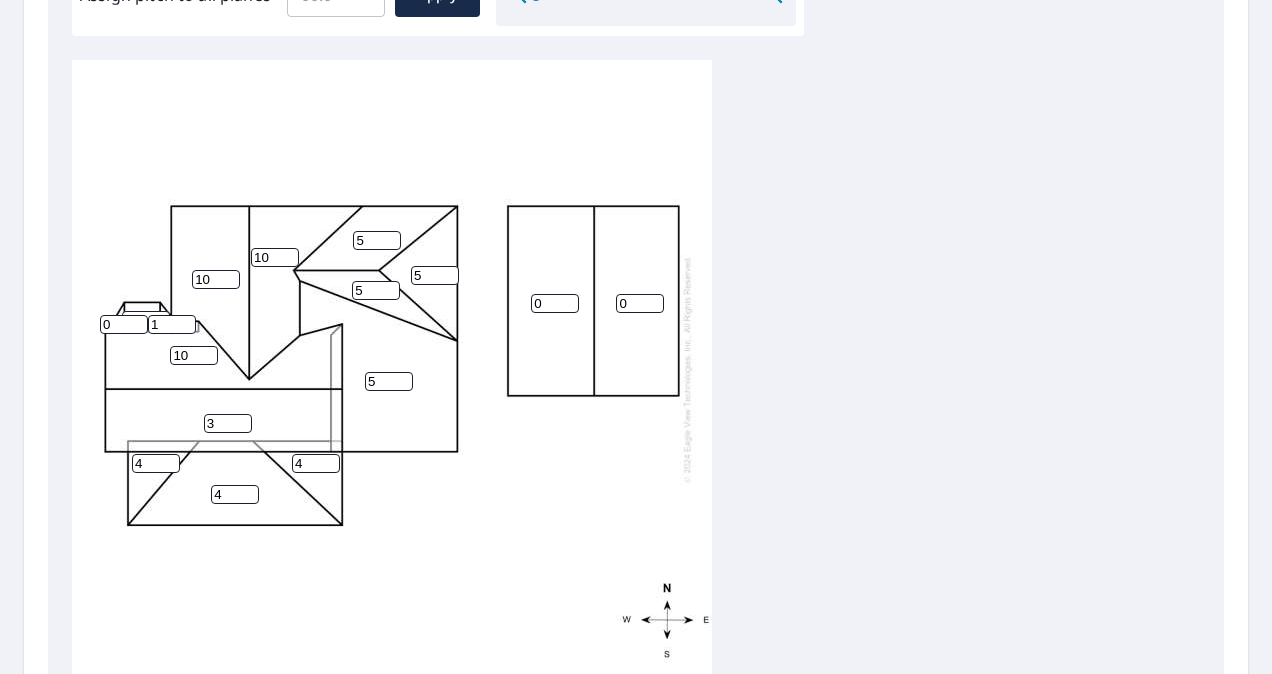 click on "1" at bounding box center [172, 324] 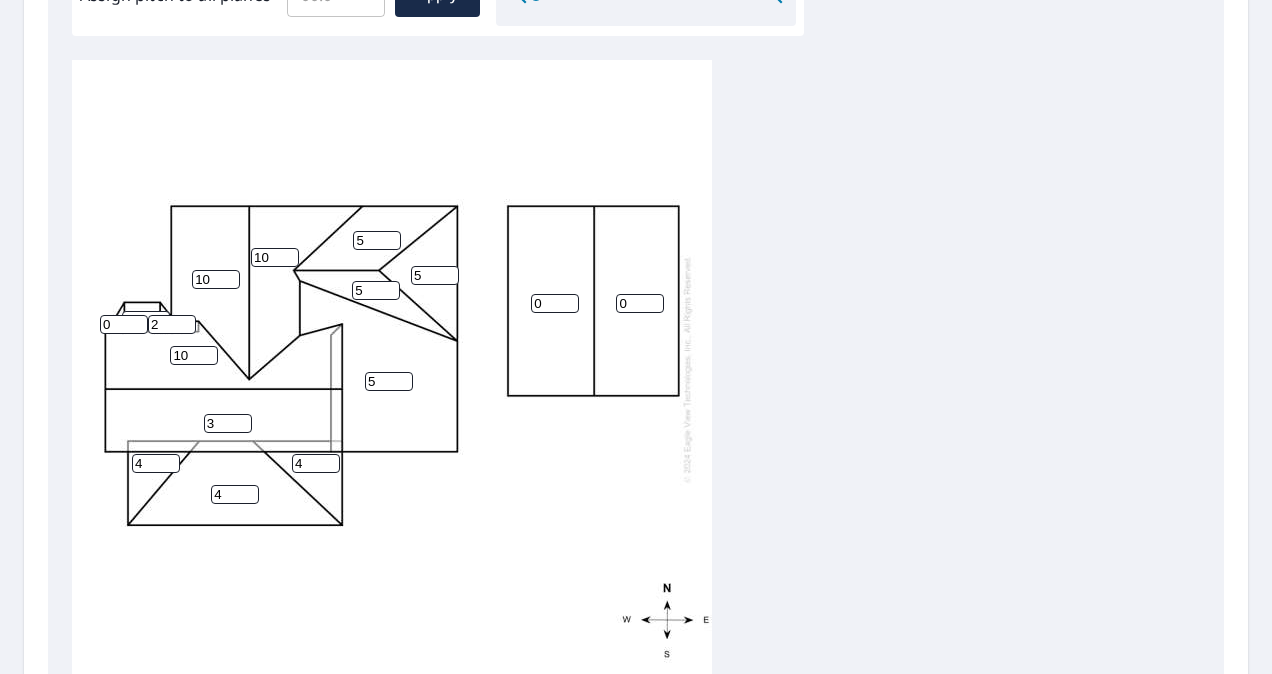 click on "2" at bounding box center [172, 324] 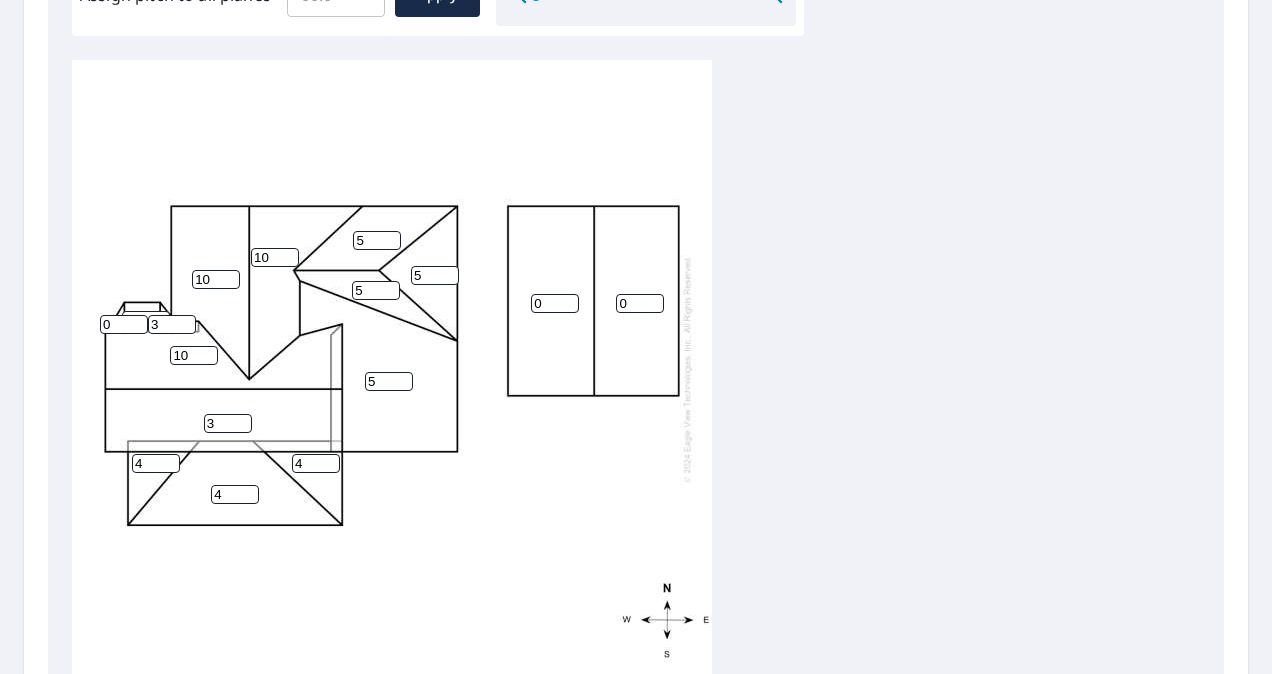 click on "3" at bounding box center [172, 324] 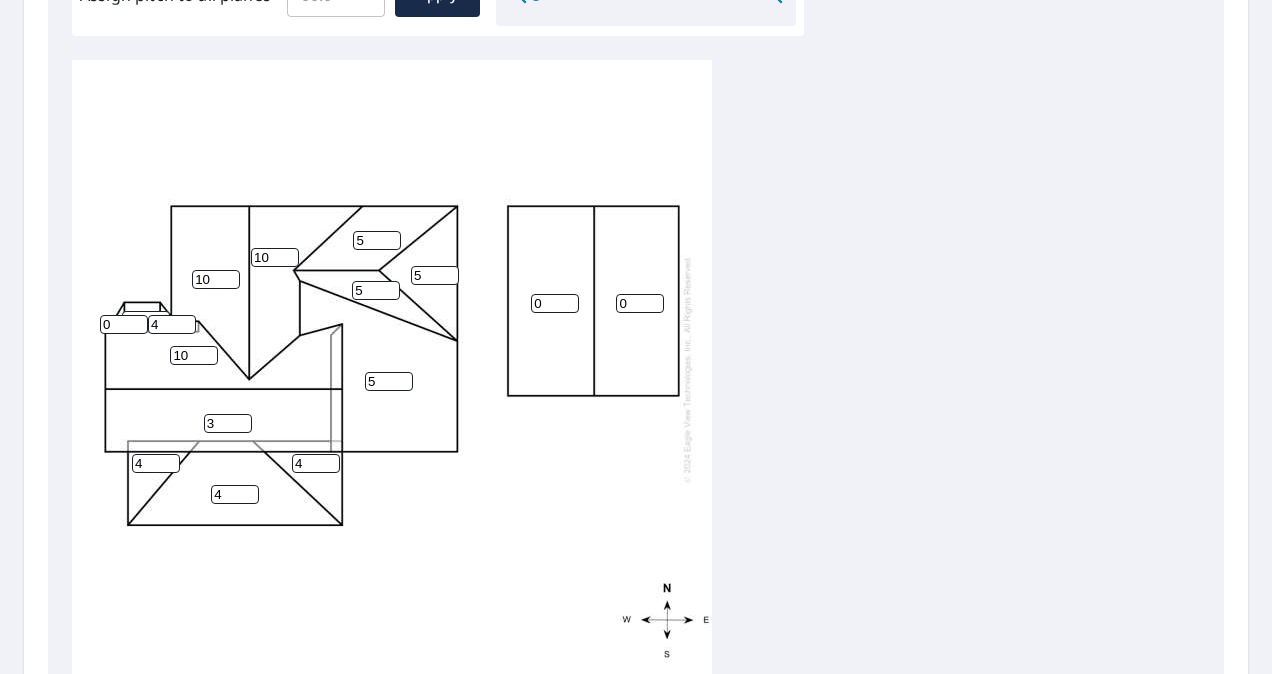 click on "4" at bounding box center [172, 324] 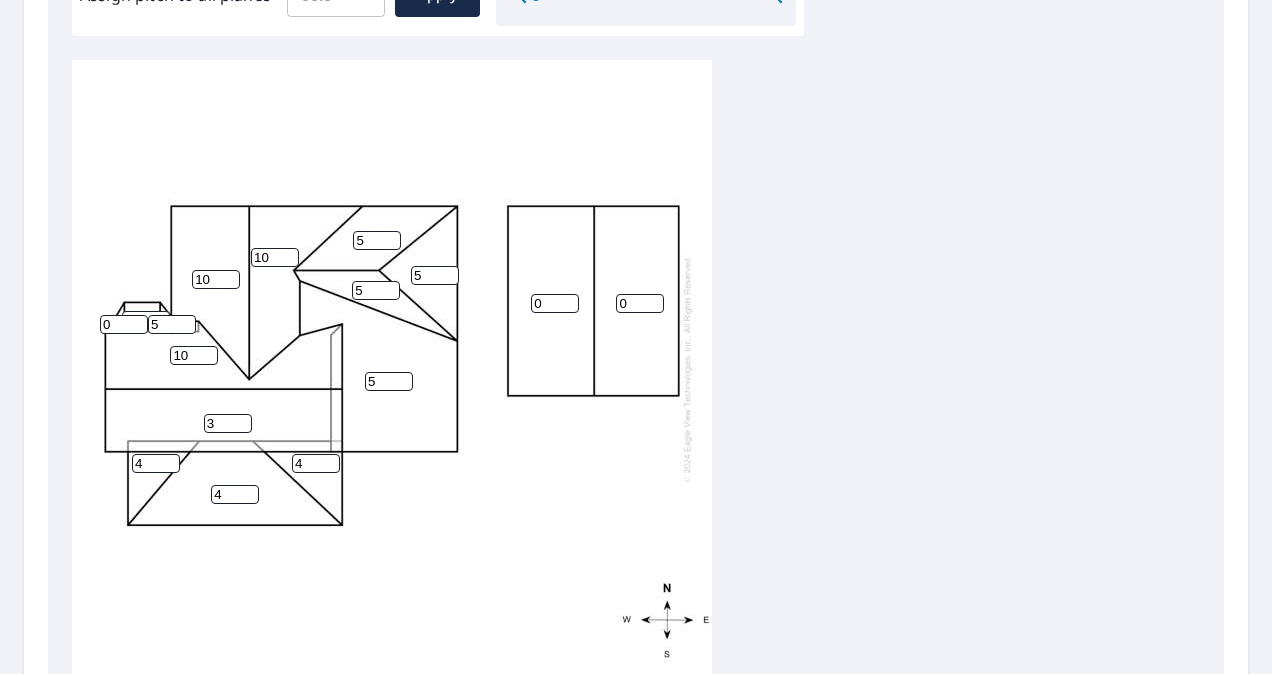 click on "5" at bounding box center (172, 324) 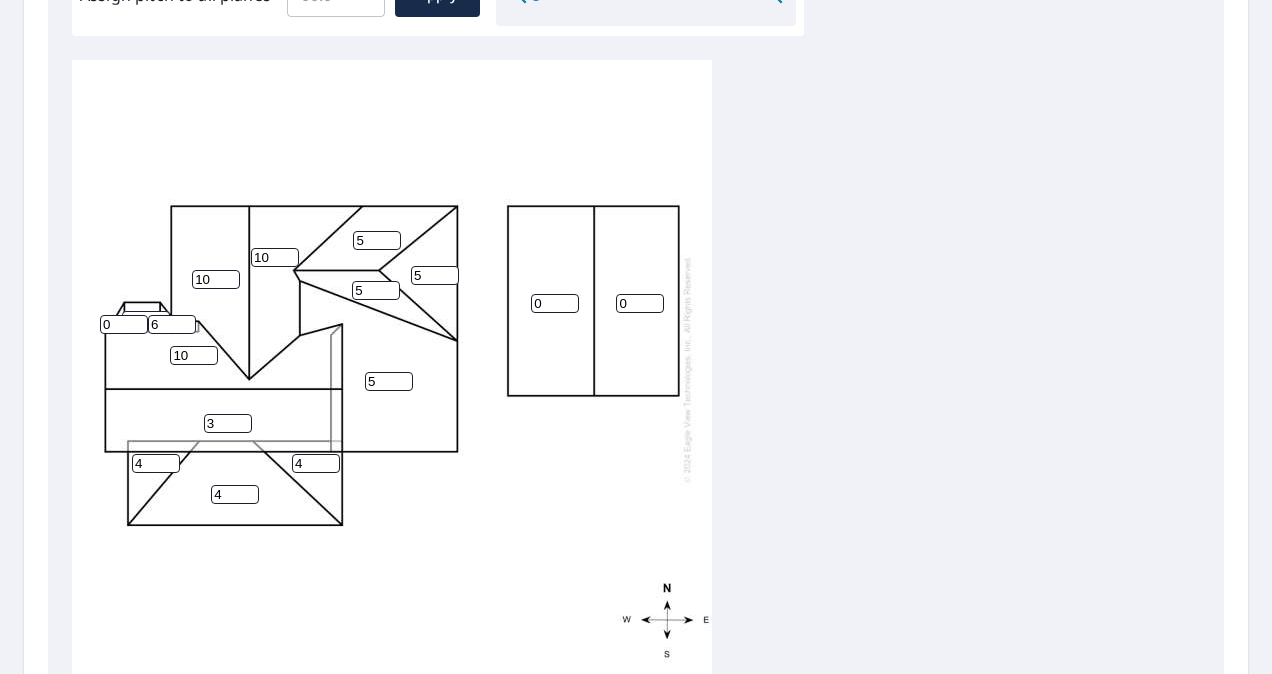 click on "6" at bounding box center (172, 324) 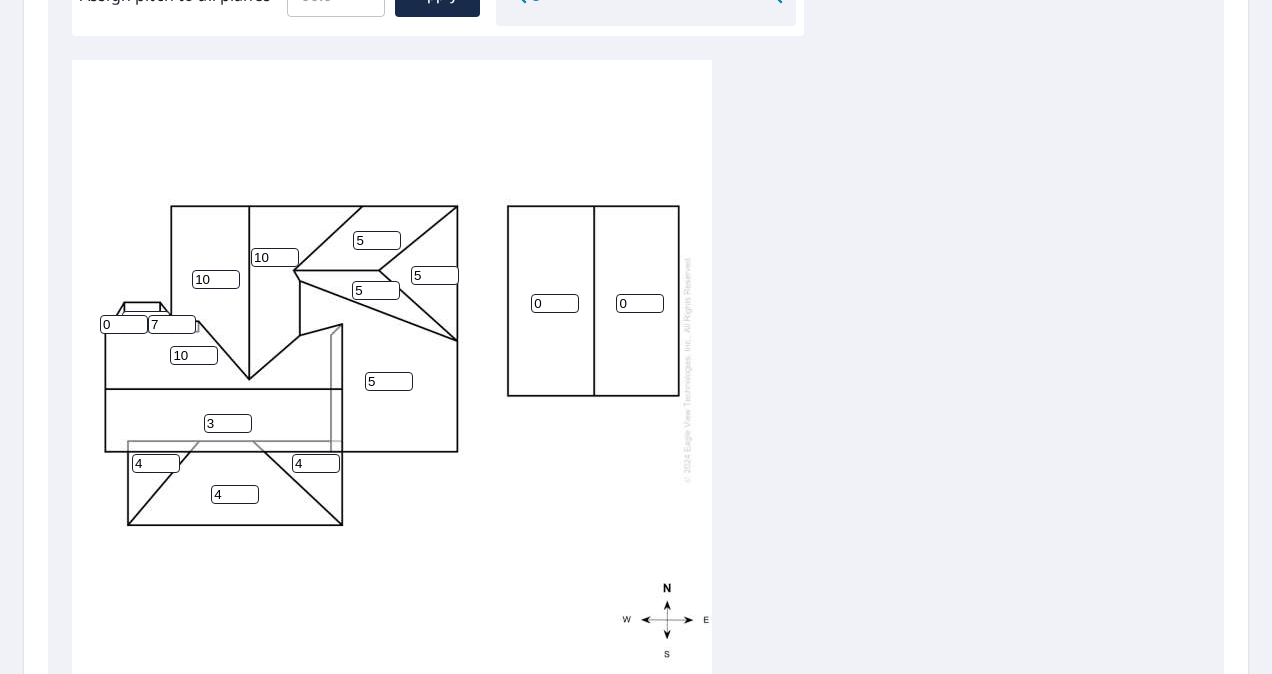 click on "7" at bounding box center [172, 324] 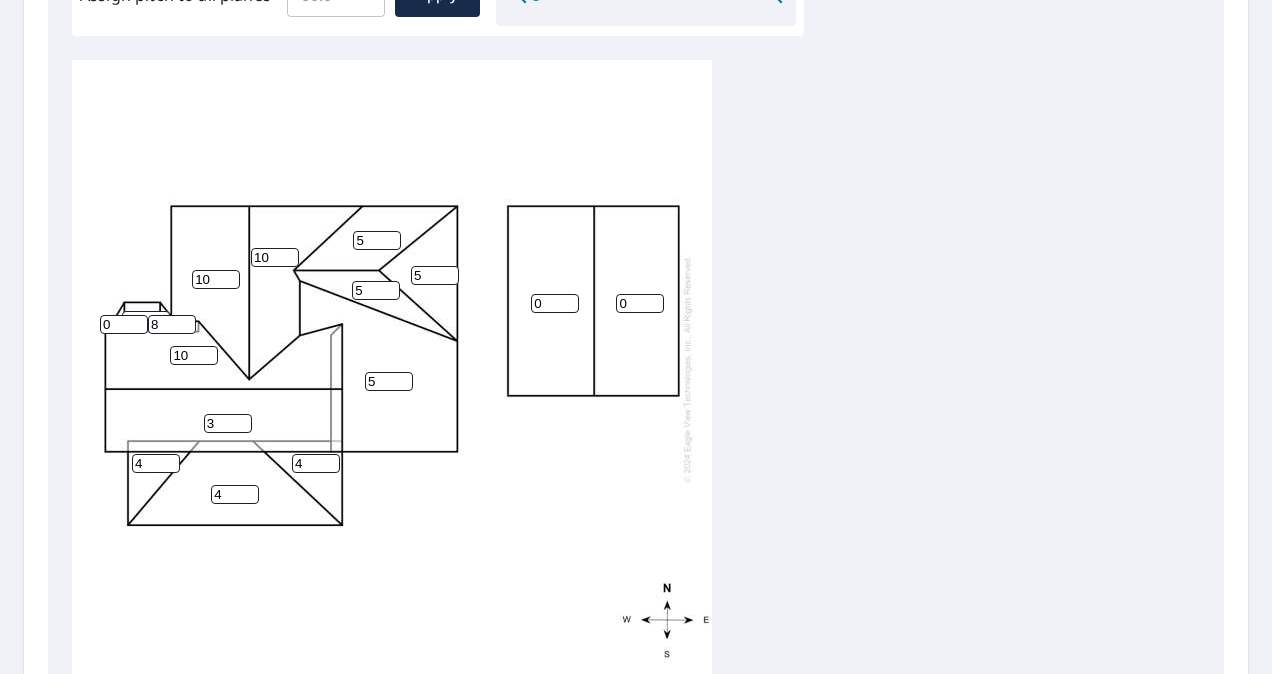 click on "8" at bounding box center (172, 324) 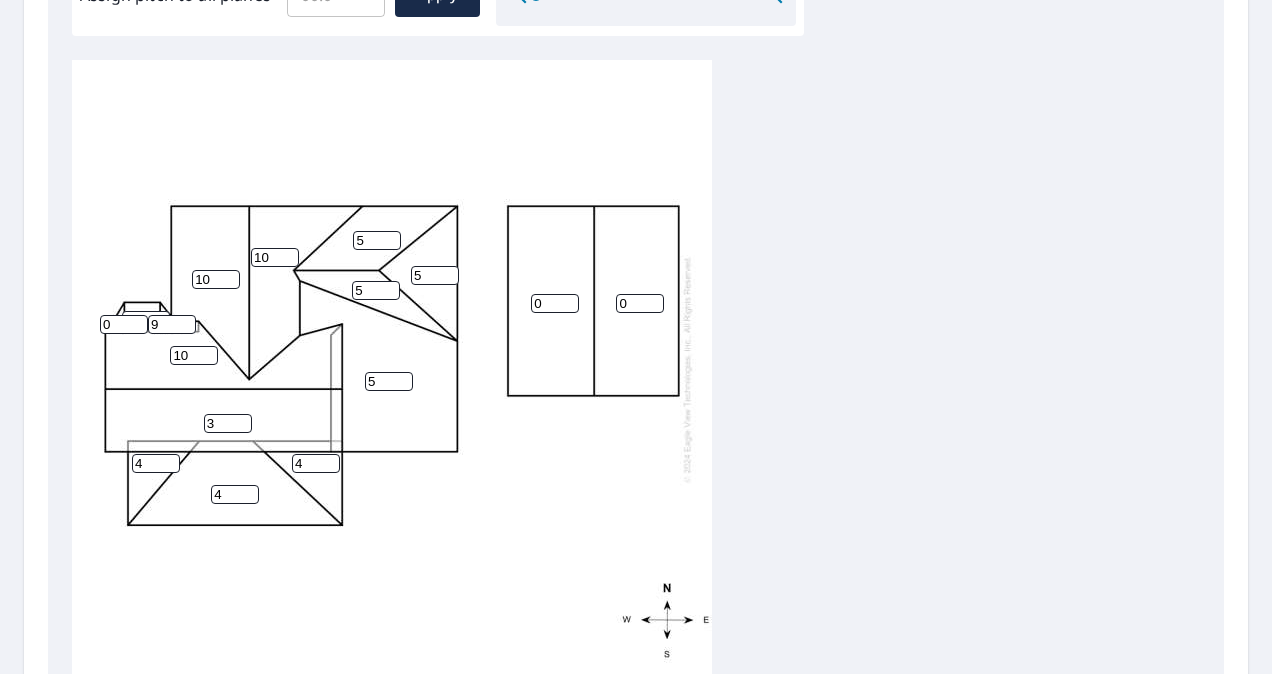 click on "9" at bounding box center (172, 324) 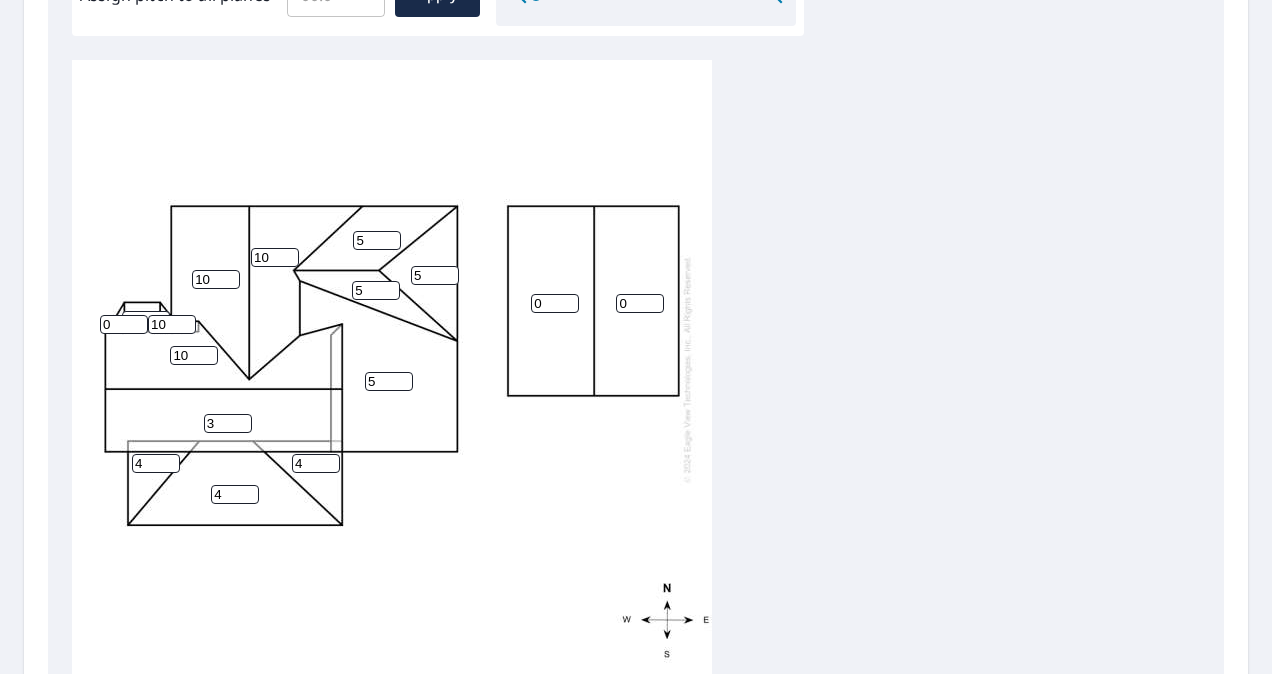 type on "10" 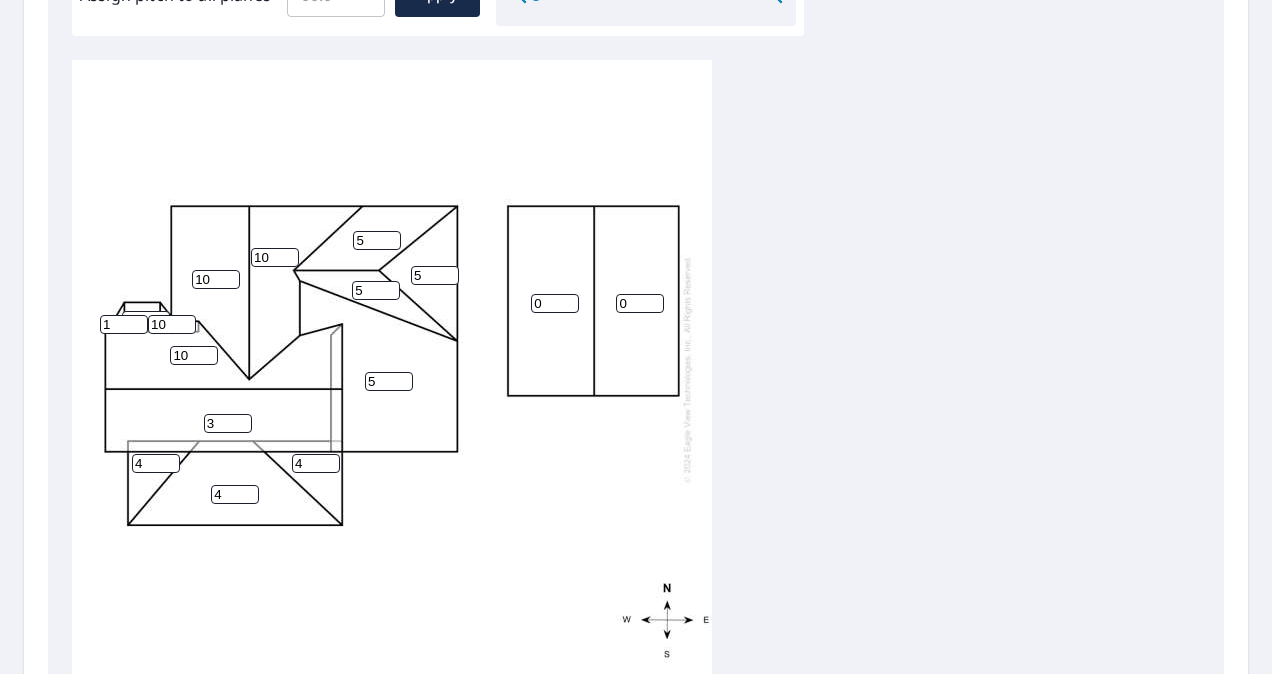 click on "1" at bounding box center (124, 324) 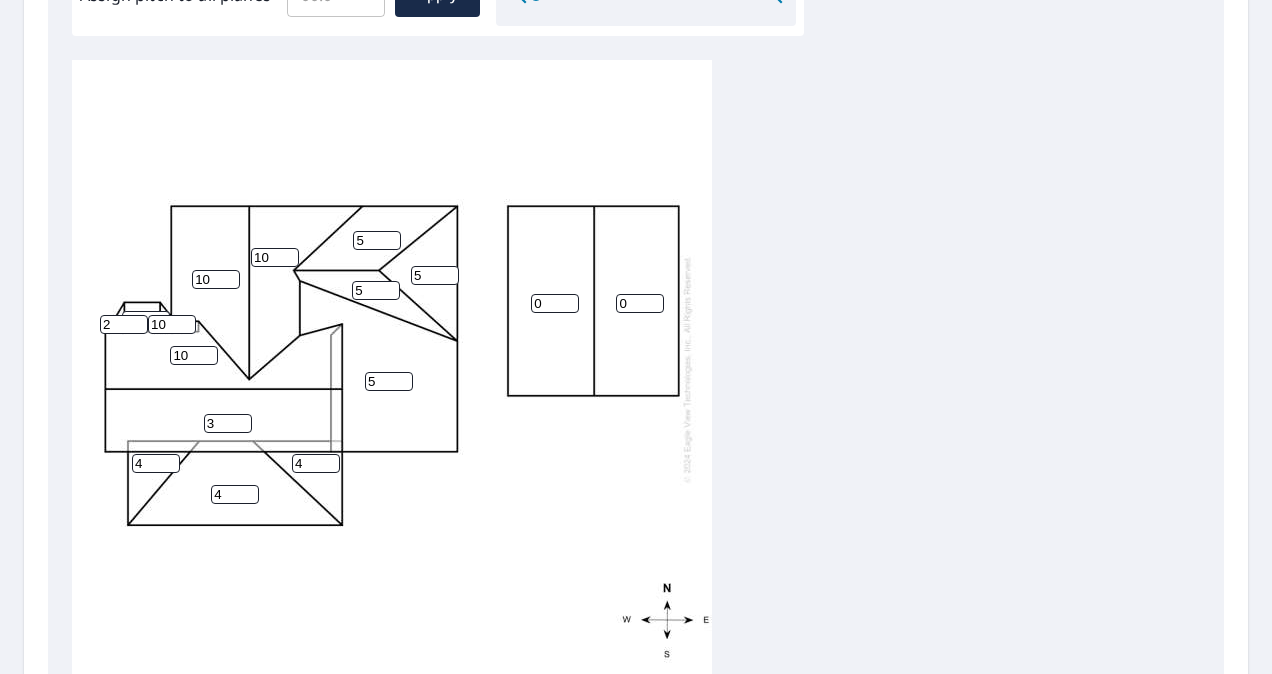 click on "2" at bounding box center (124, 324) 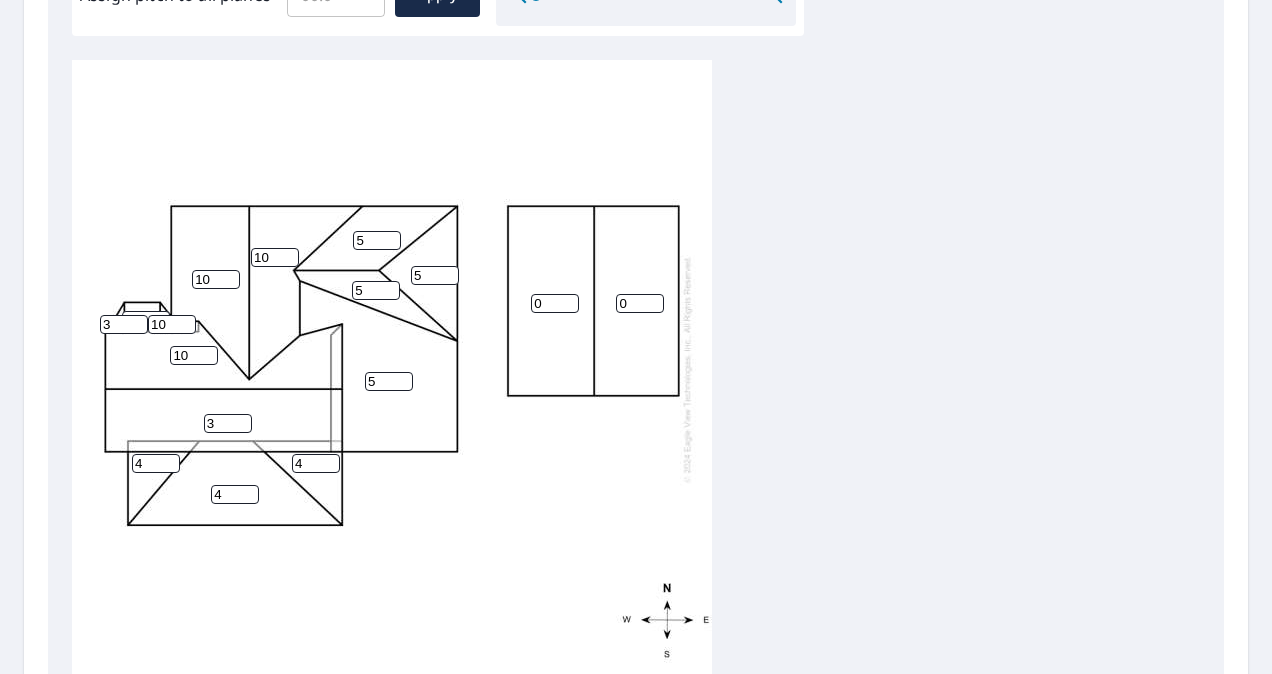 click on "3" at bounding box center [124, 324] 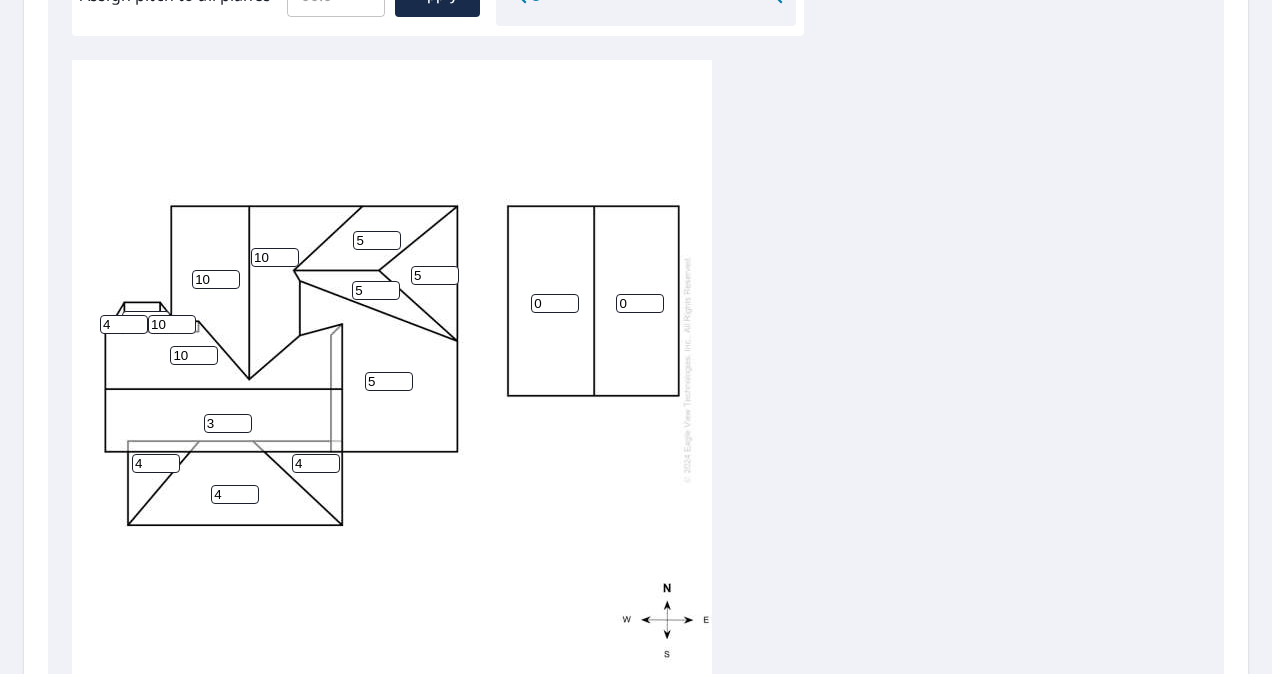 click on "4" at bounding box center [124, 324] 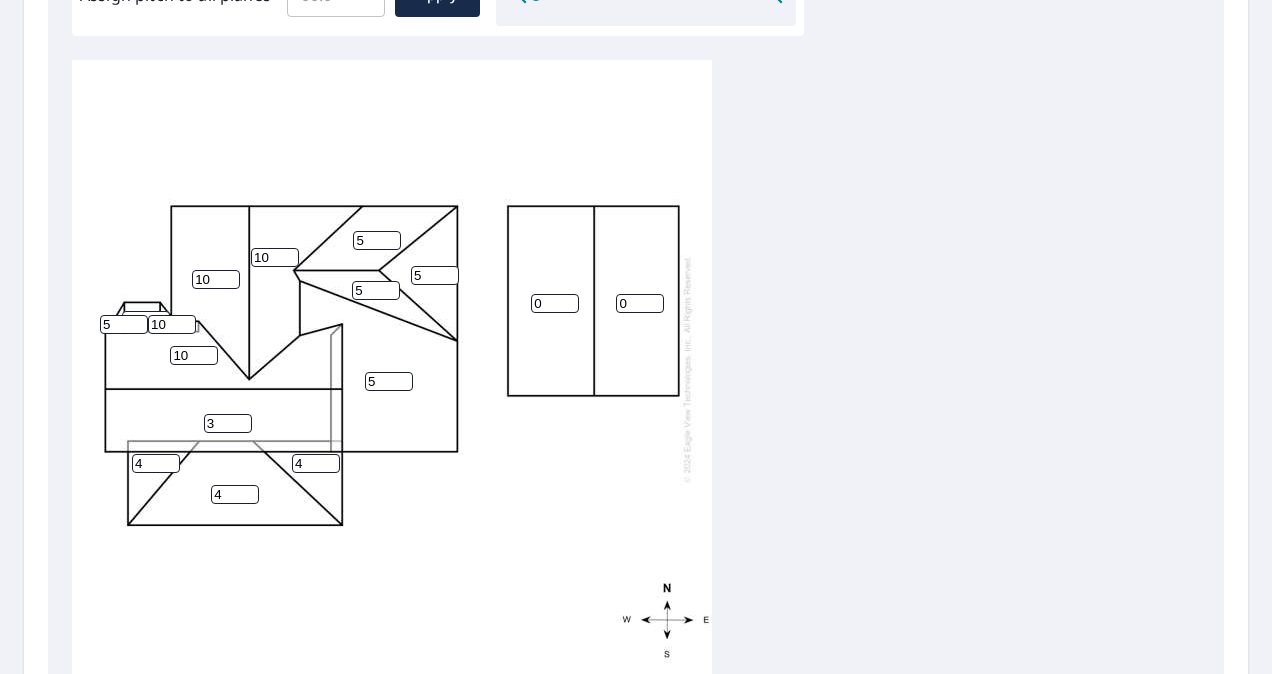 click on "5" at bounding box center [124, 324] 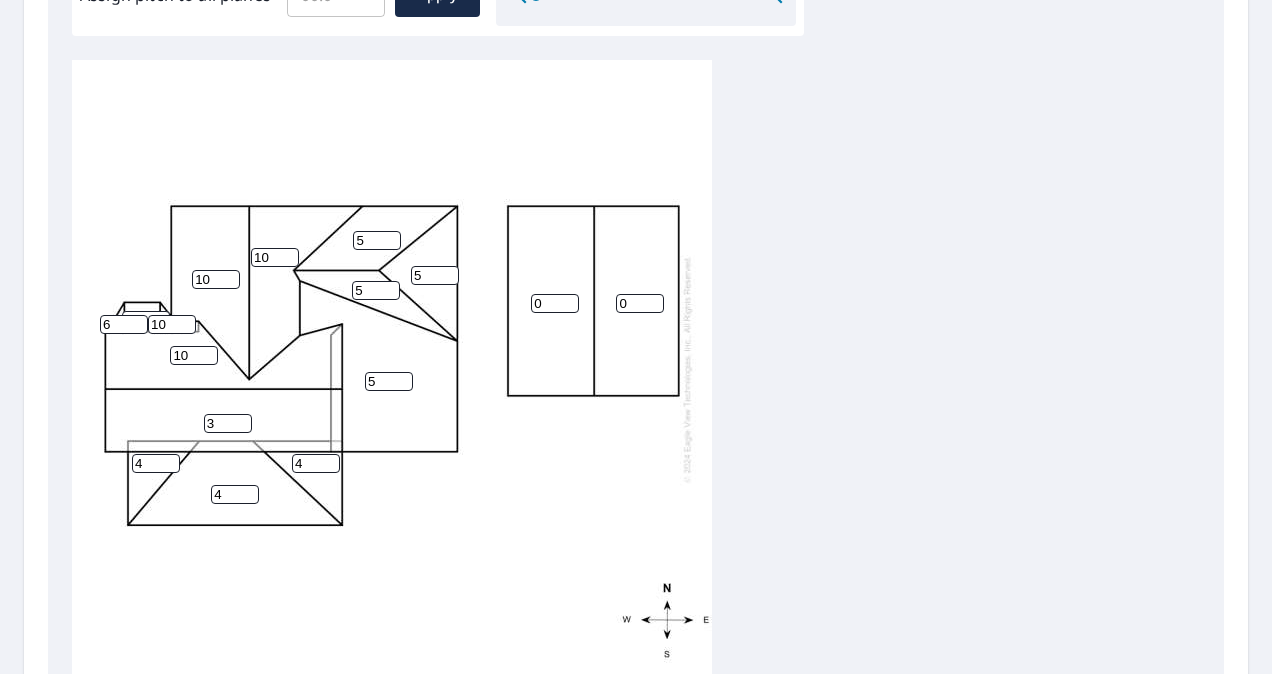 click on "6" at bounding box center (124, 324) 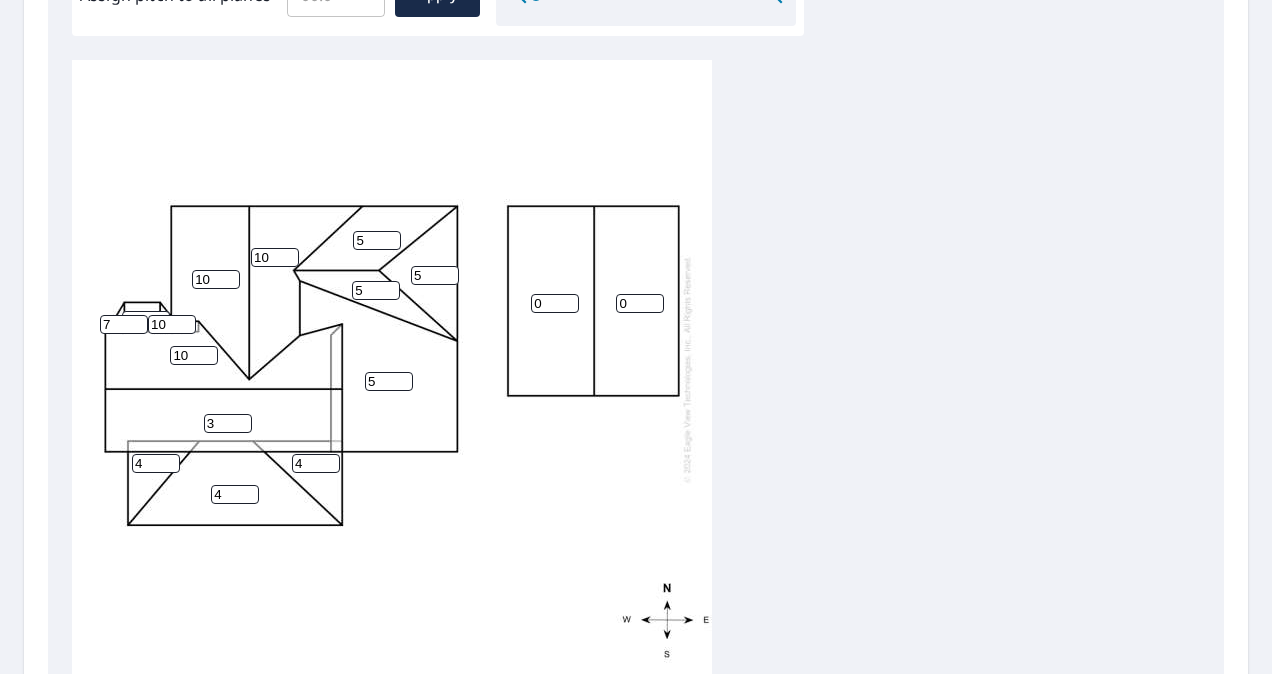 click on "7" at bounding box center (124, 324) 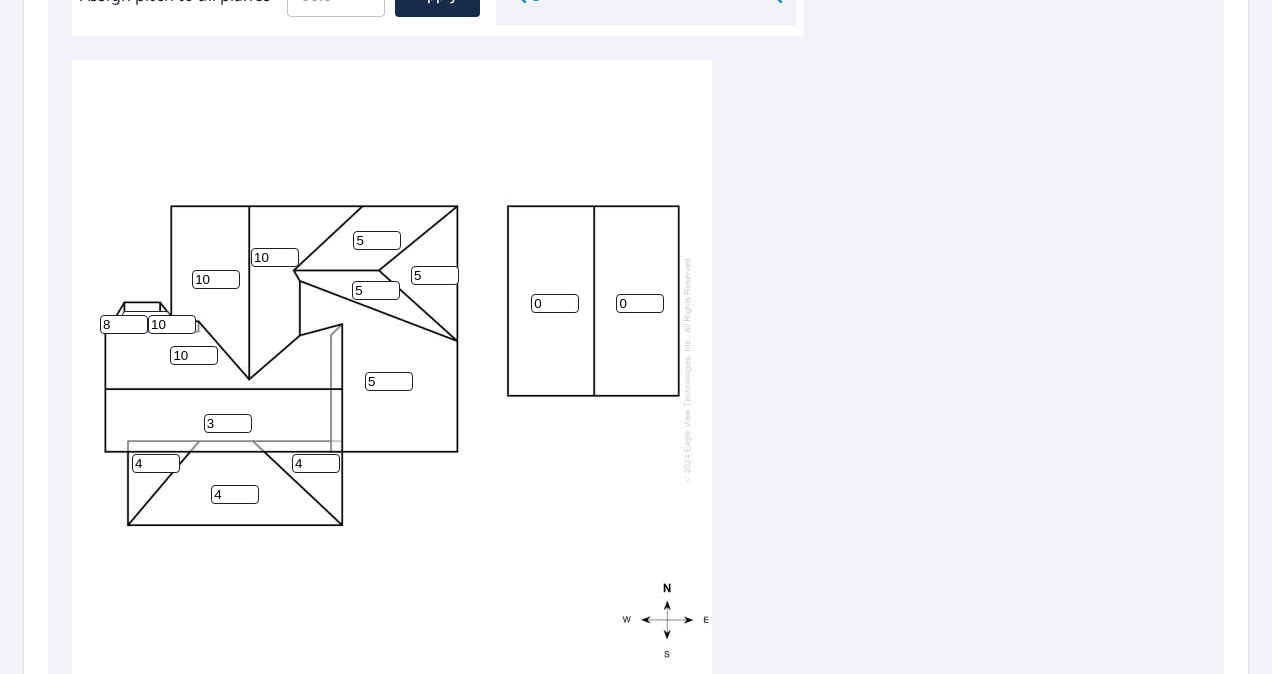 click on "8" at bounding box center [124, 324] 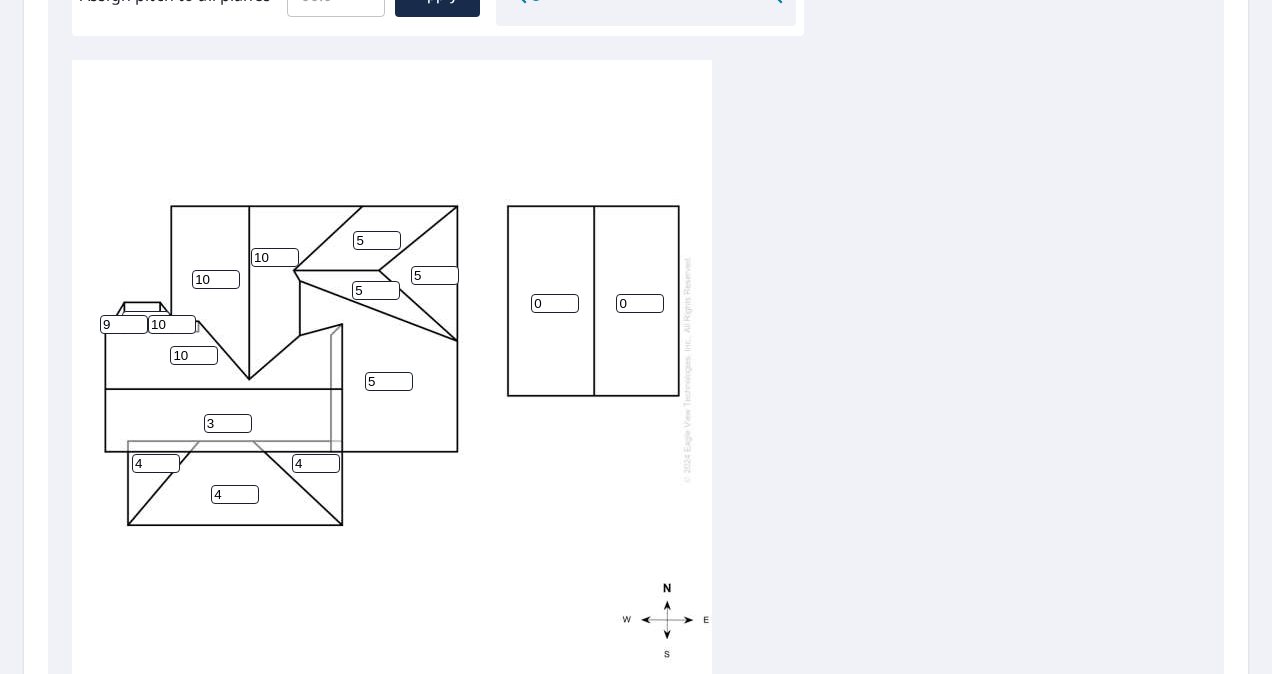 click on "9" at bounding box center [124, 324] 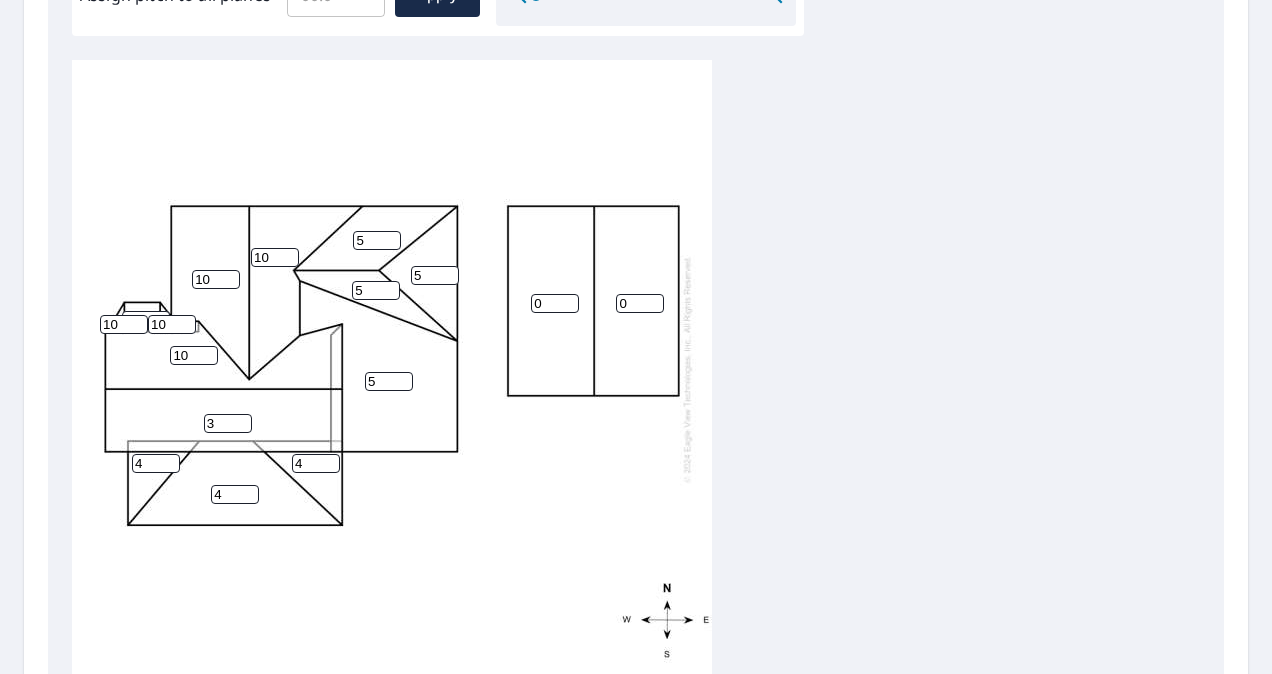 type on "10" 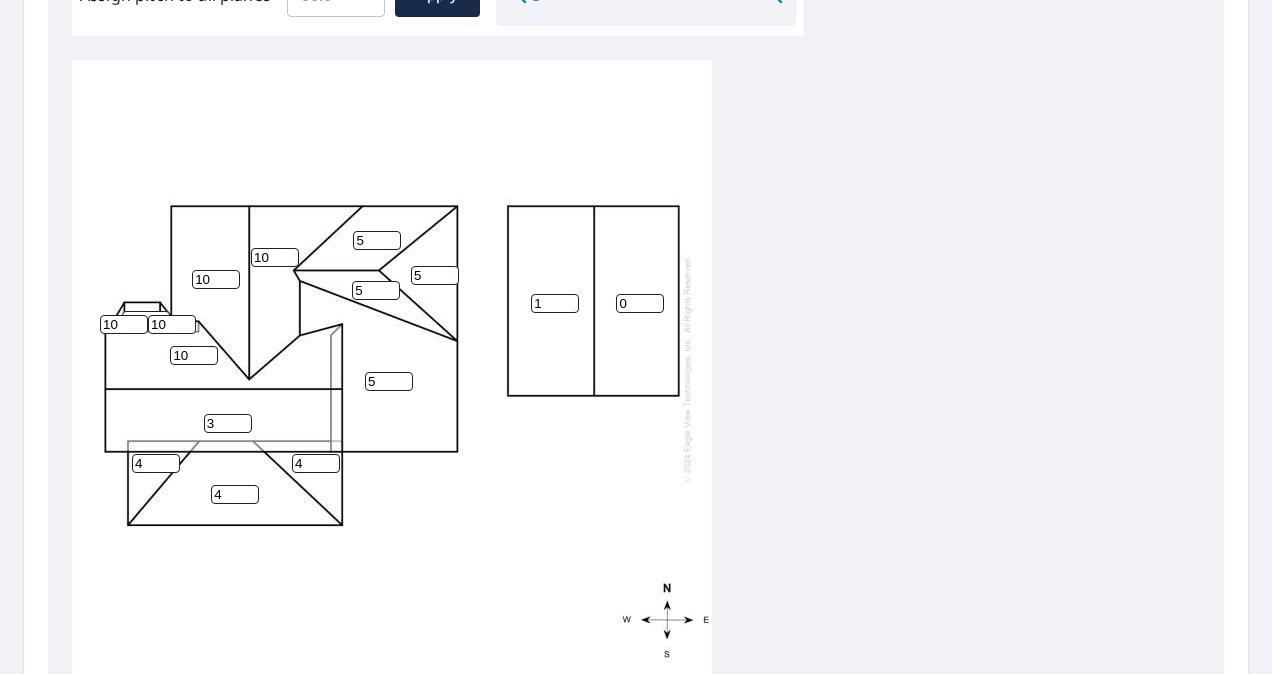 click on "1" at bounding box center [555, 303] 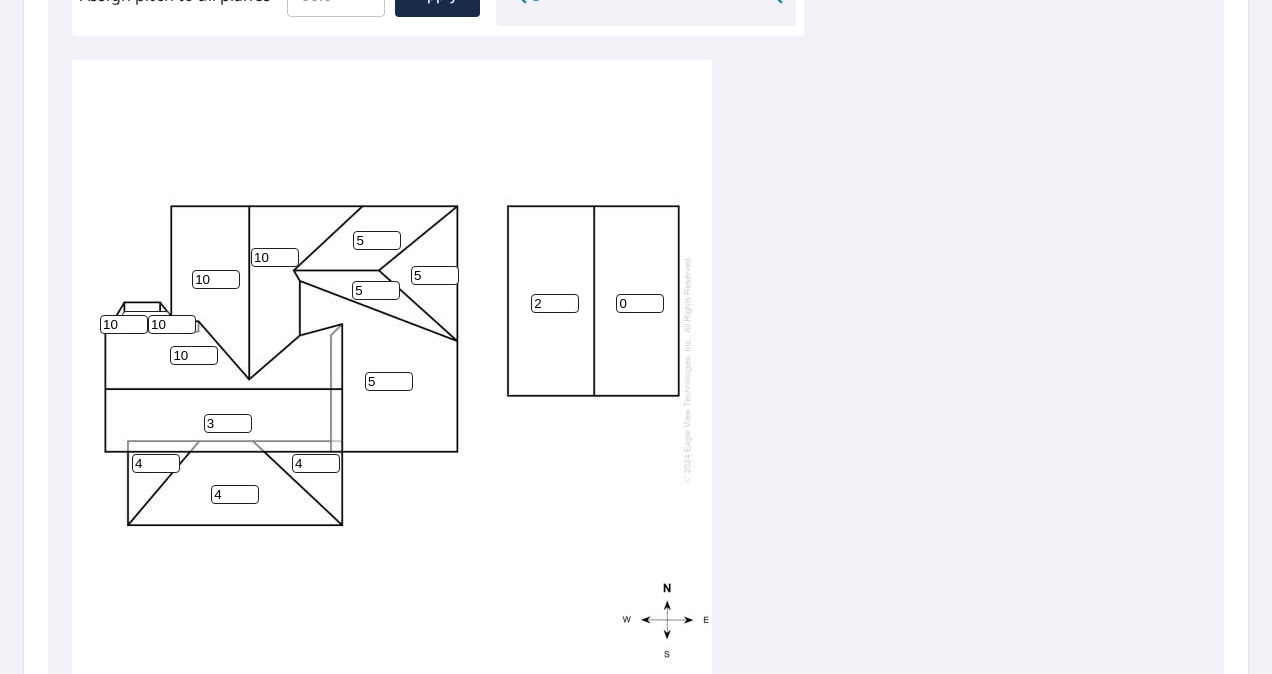 click on "2" at bounding box center (555, 303) 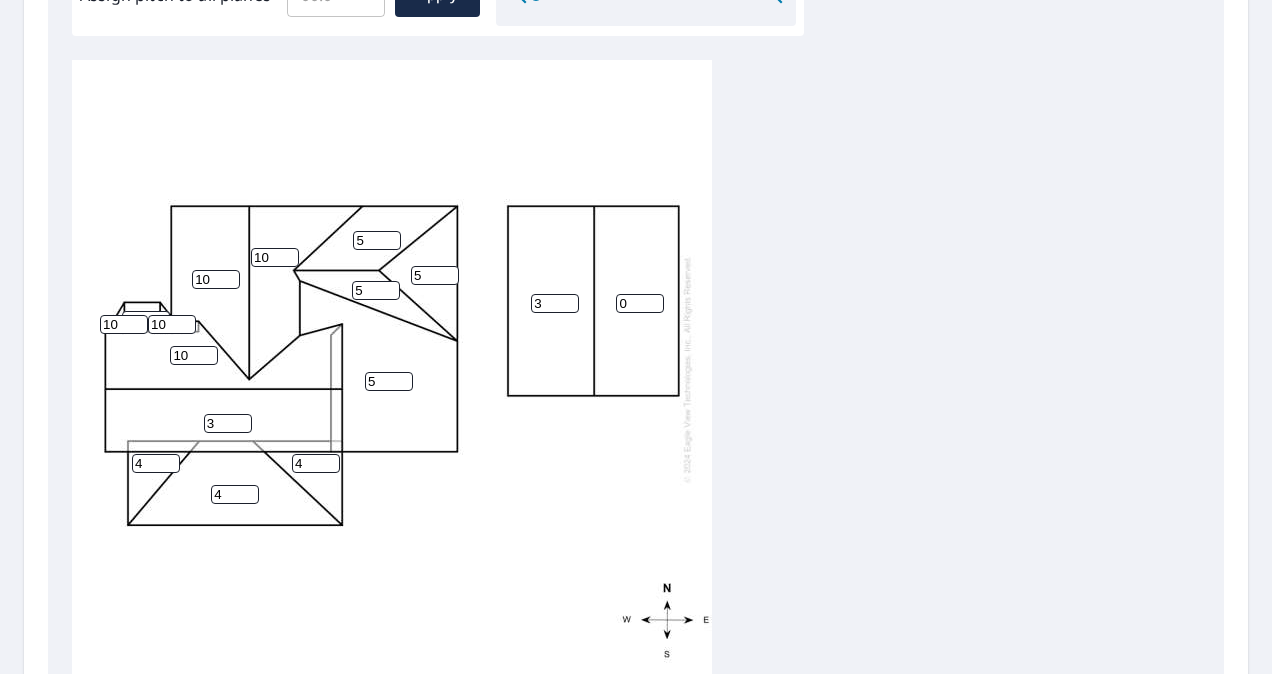 click on "3" at bounding box center [555, 303] 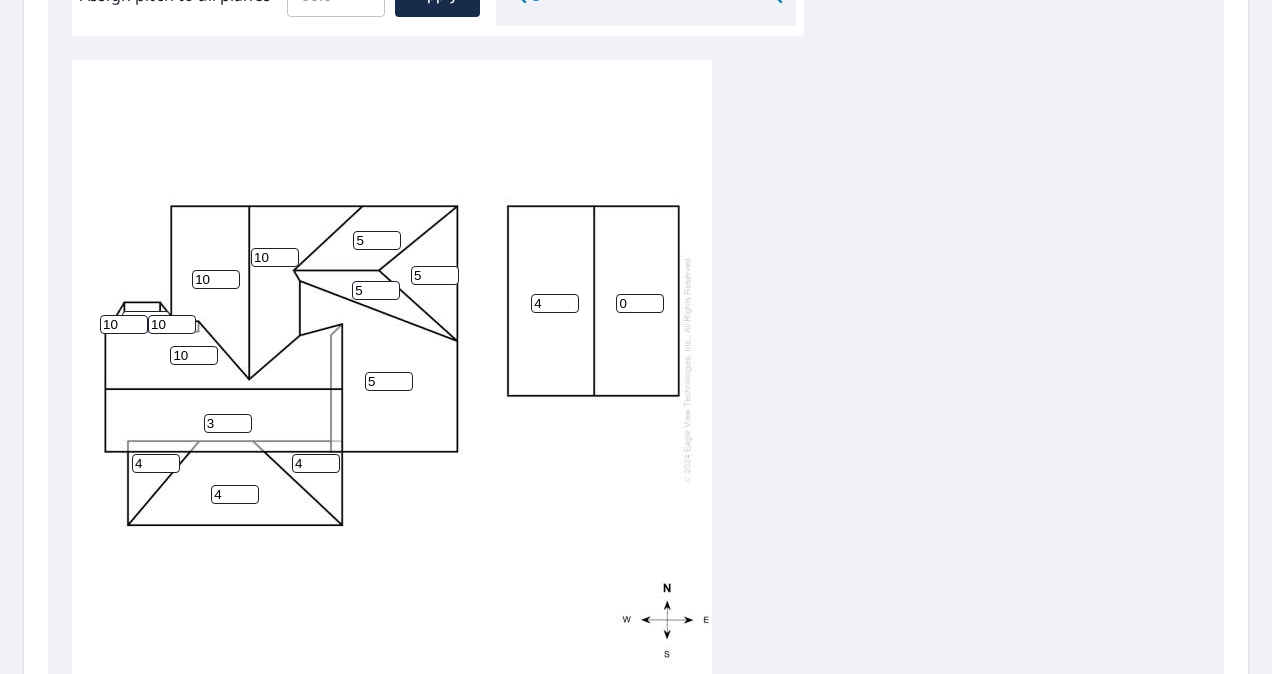 click on "4" at bounding box center (555, 303) 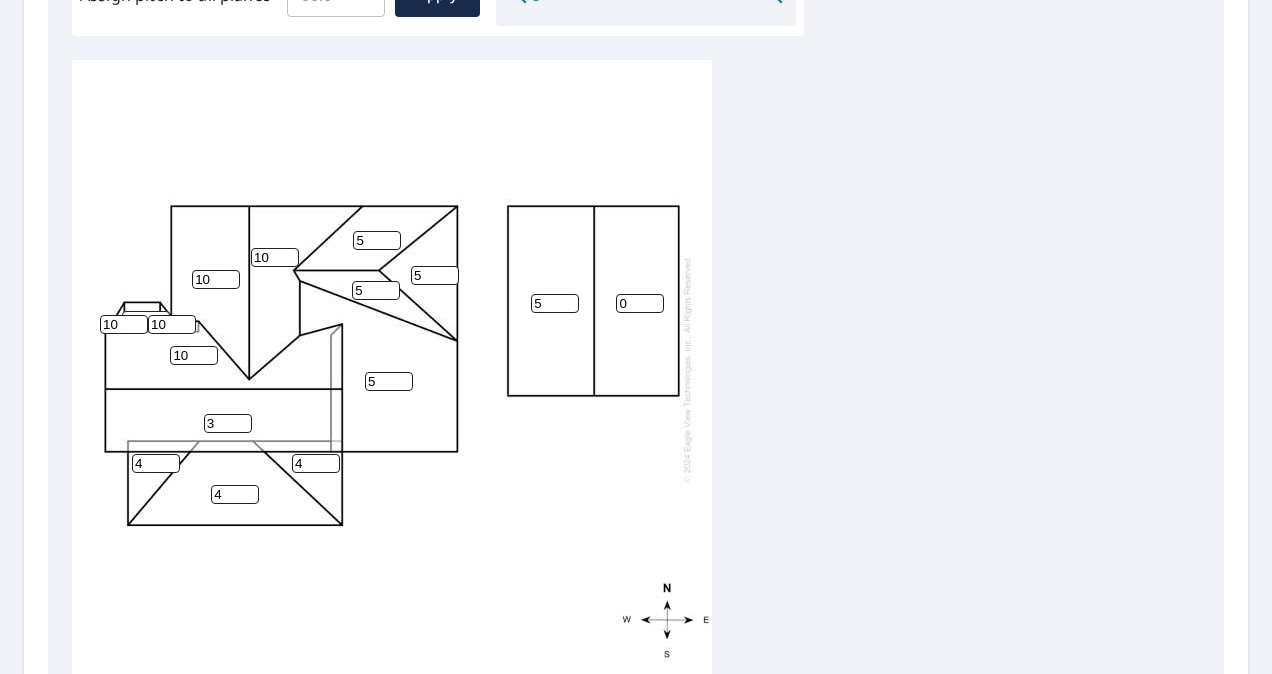 click on "5" at bounding box center [555, 303] 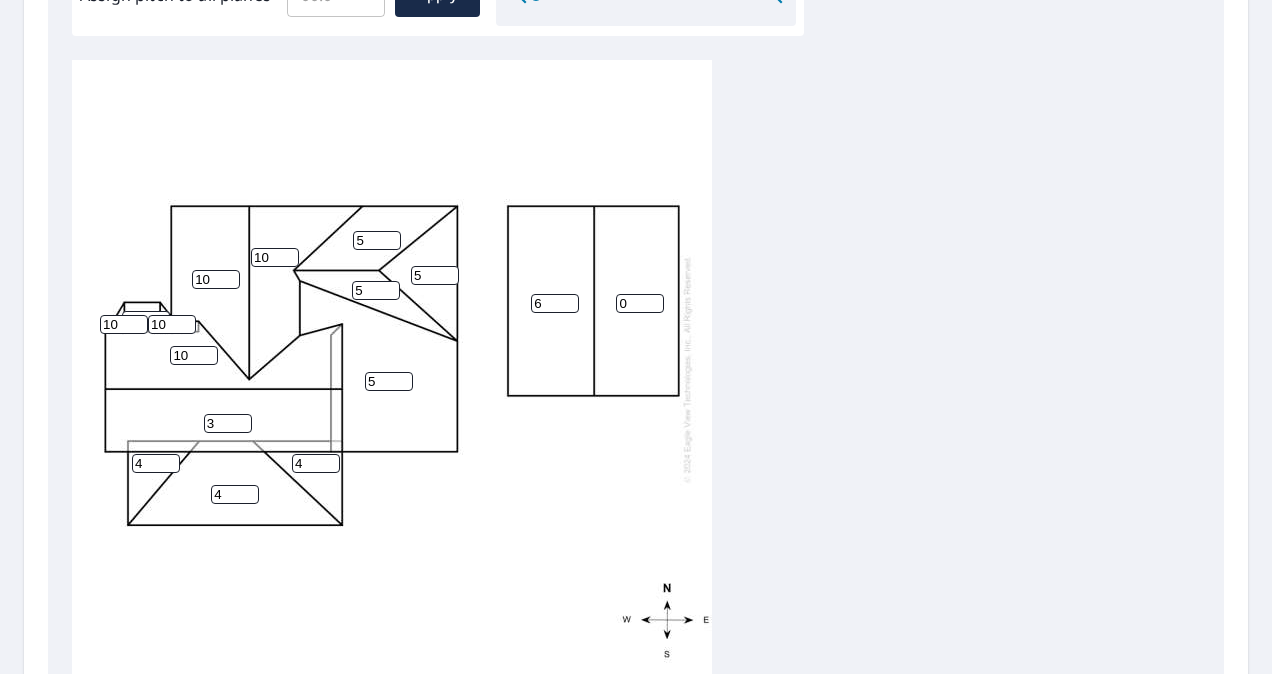 click on "6" at bounding box center (555, 303) 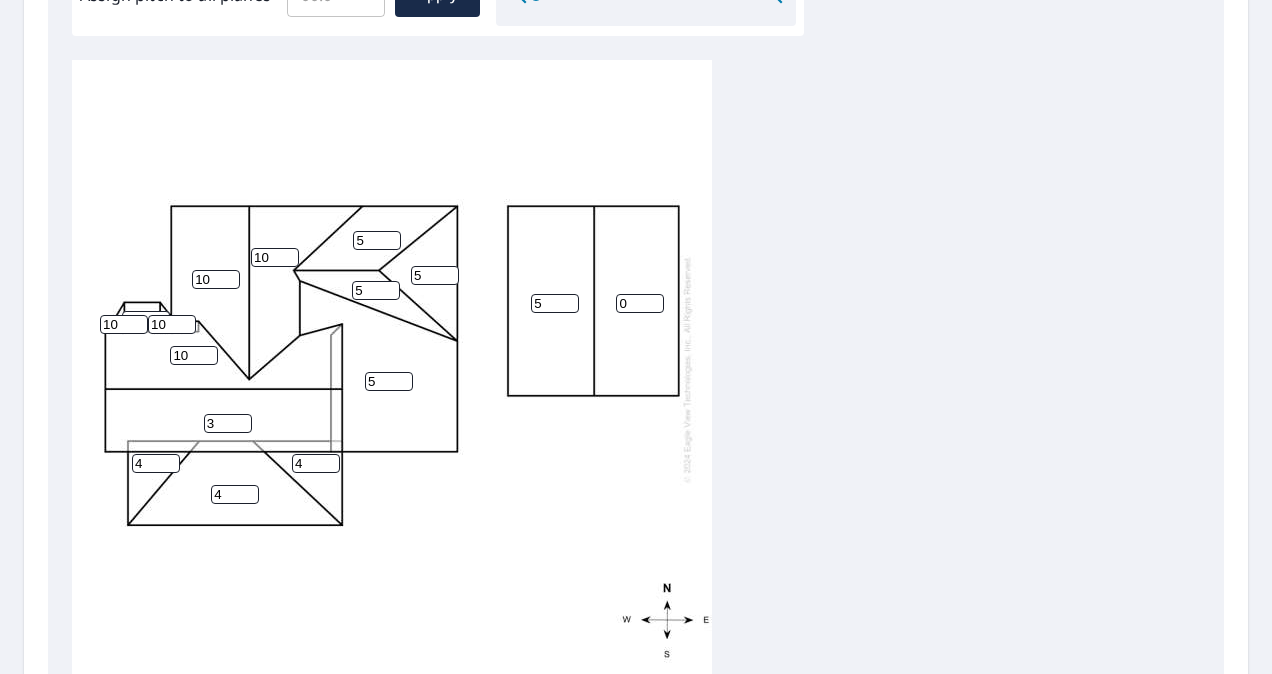 type on "5" 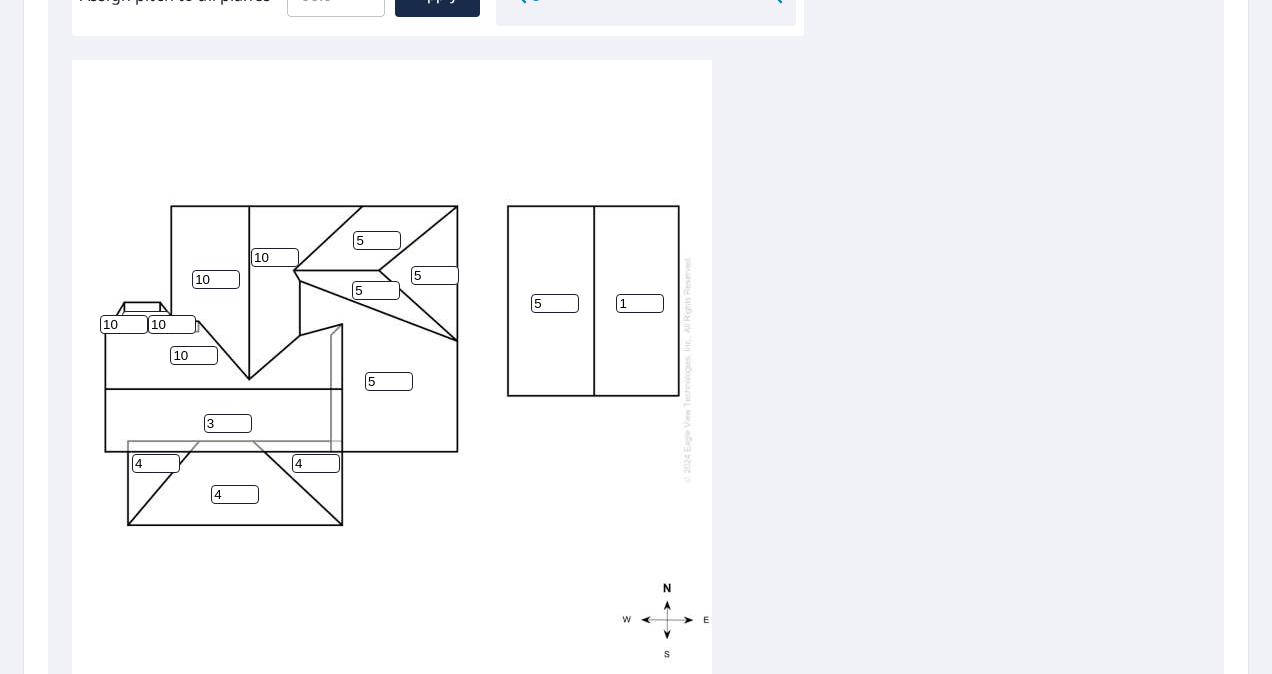 click on "1" at bounding box center [640, 303] 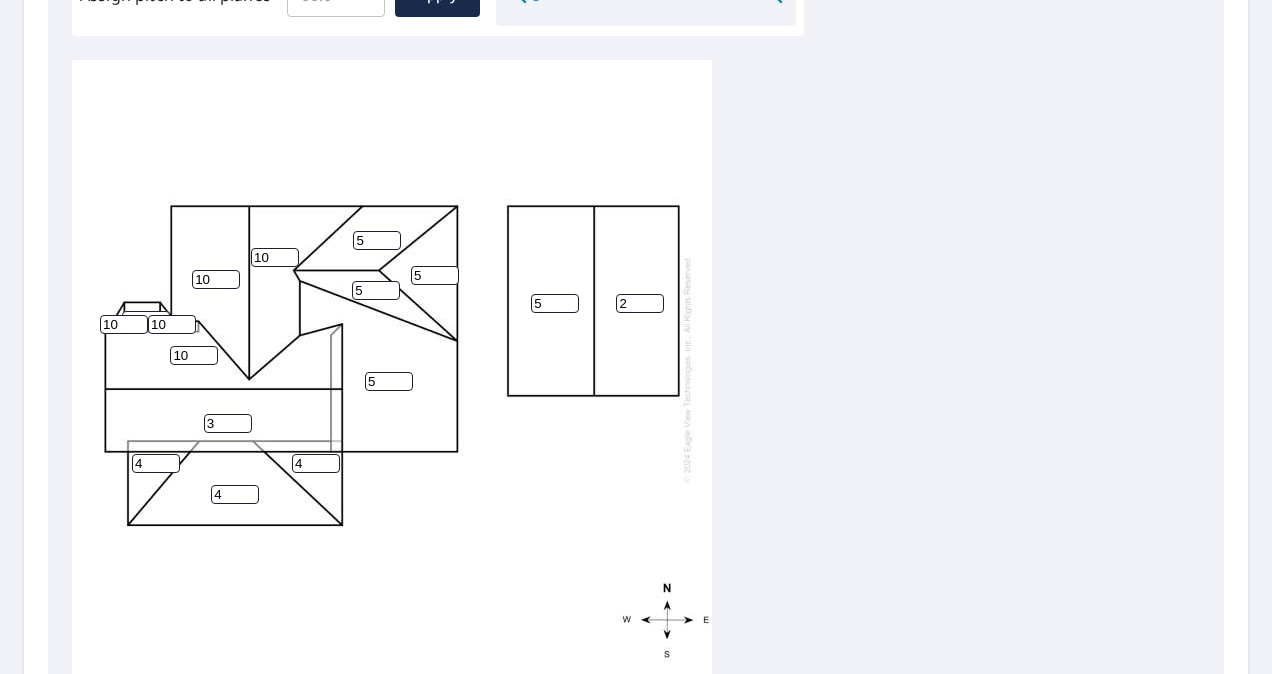 click on "2" at bounding box center [640, 303] 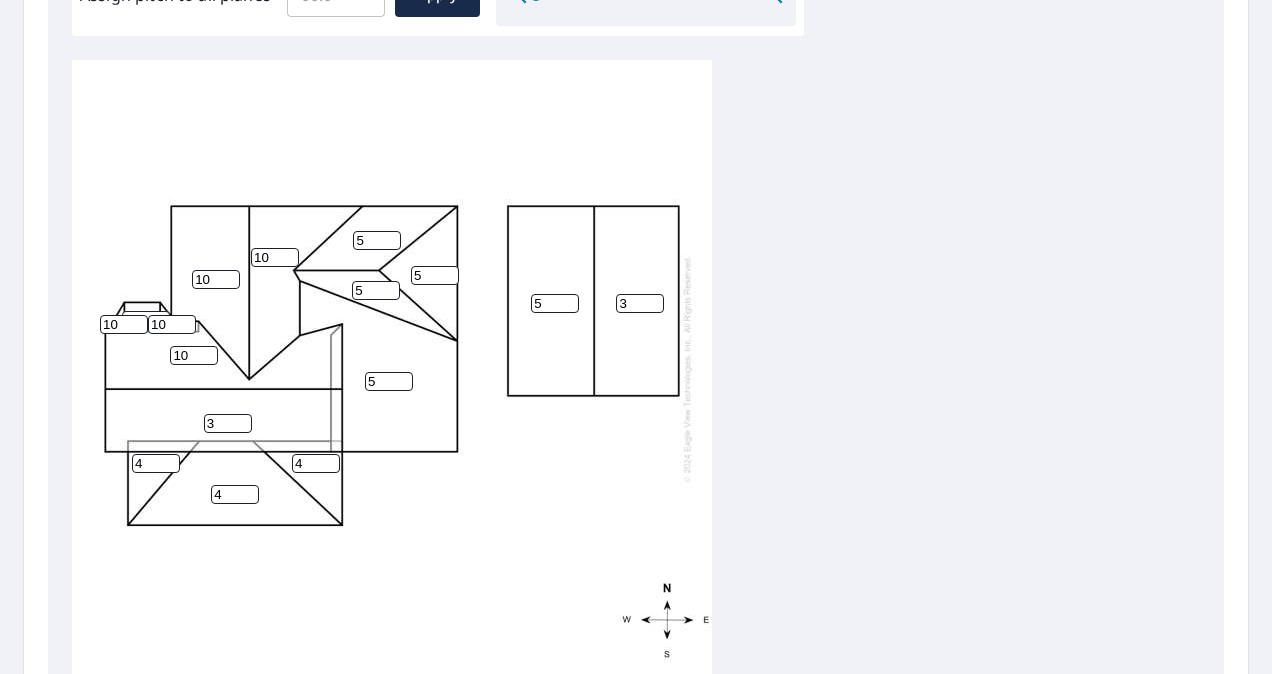 click on "3" at bounding box center [640, 303] 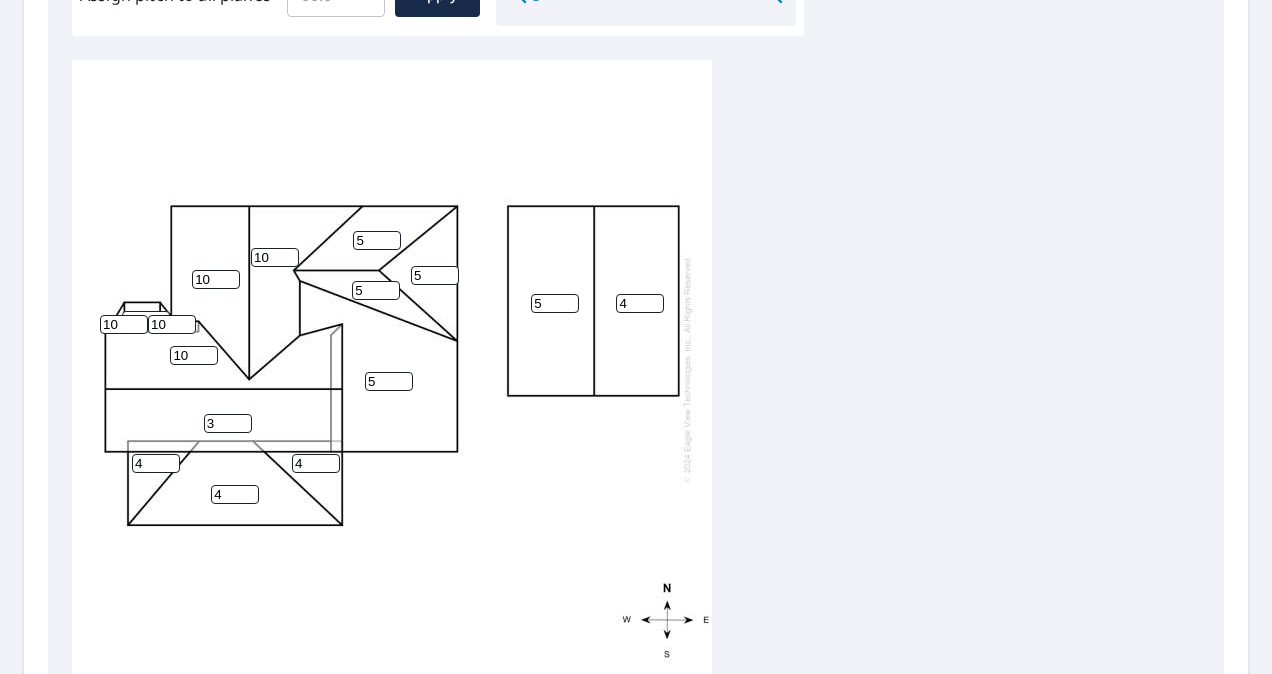 click on "4" at bounding box center [640, 303] 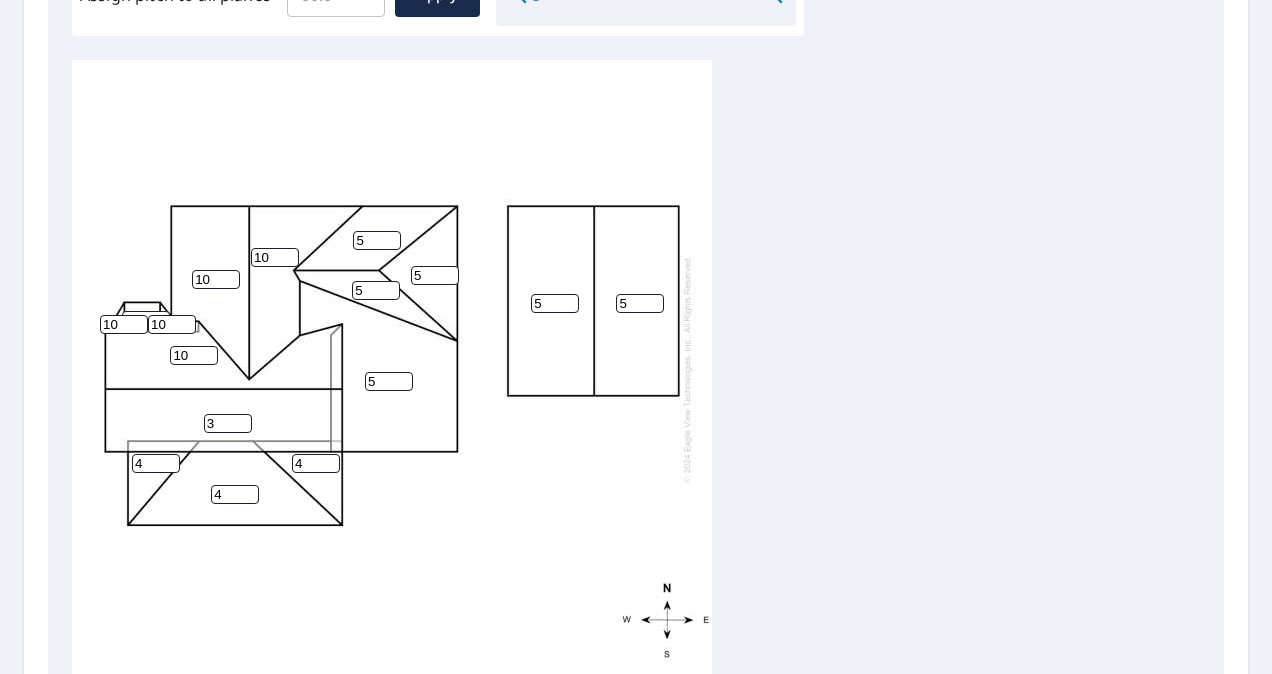 type on "5" 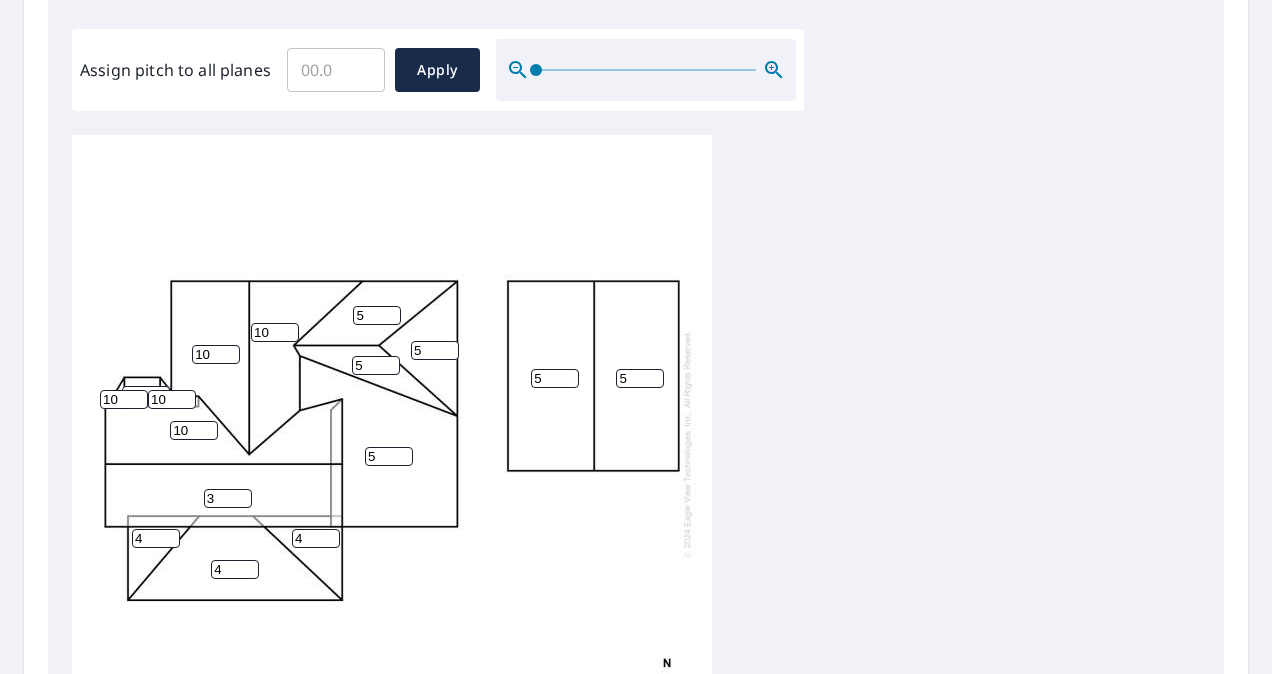 scroll, scrollTop: 908, scrollLeft: 0, axis: vertical 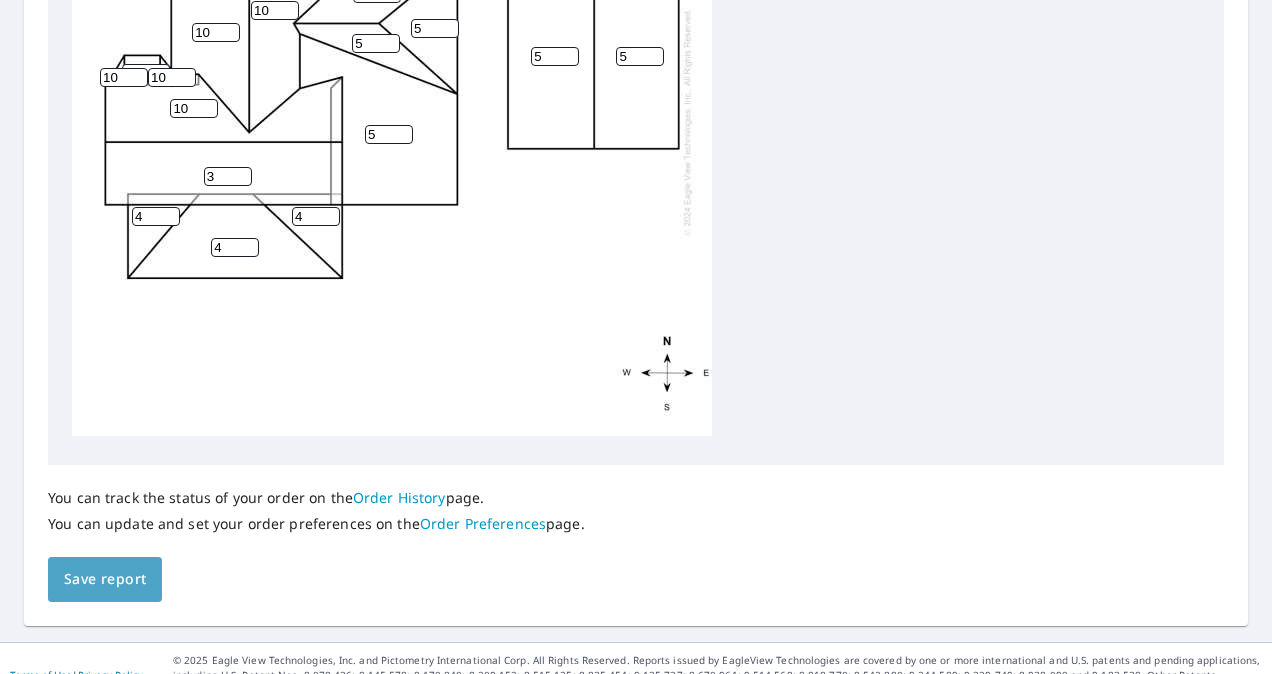 click on "Save report" at bounding box center [105, 579] 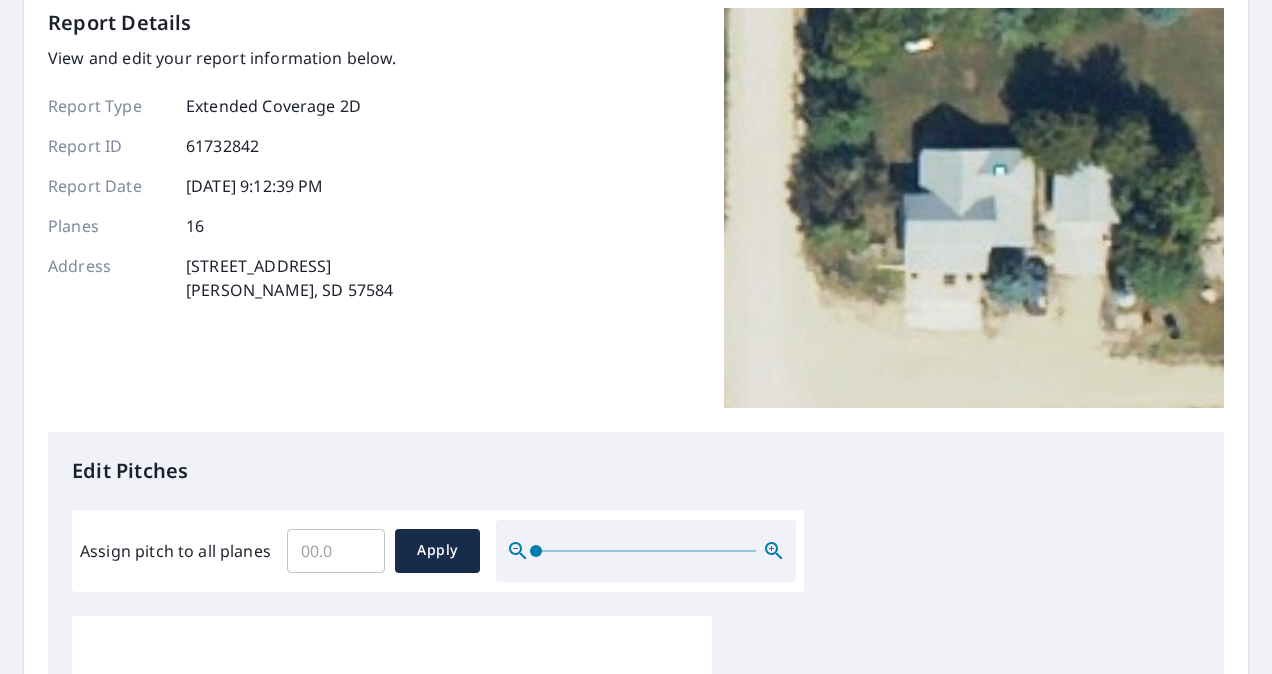 scroll, scrollTop: 0, scrollLeft: 0, axis: both 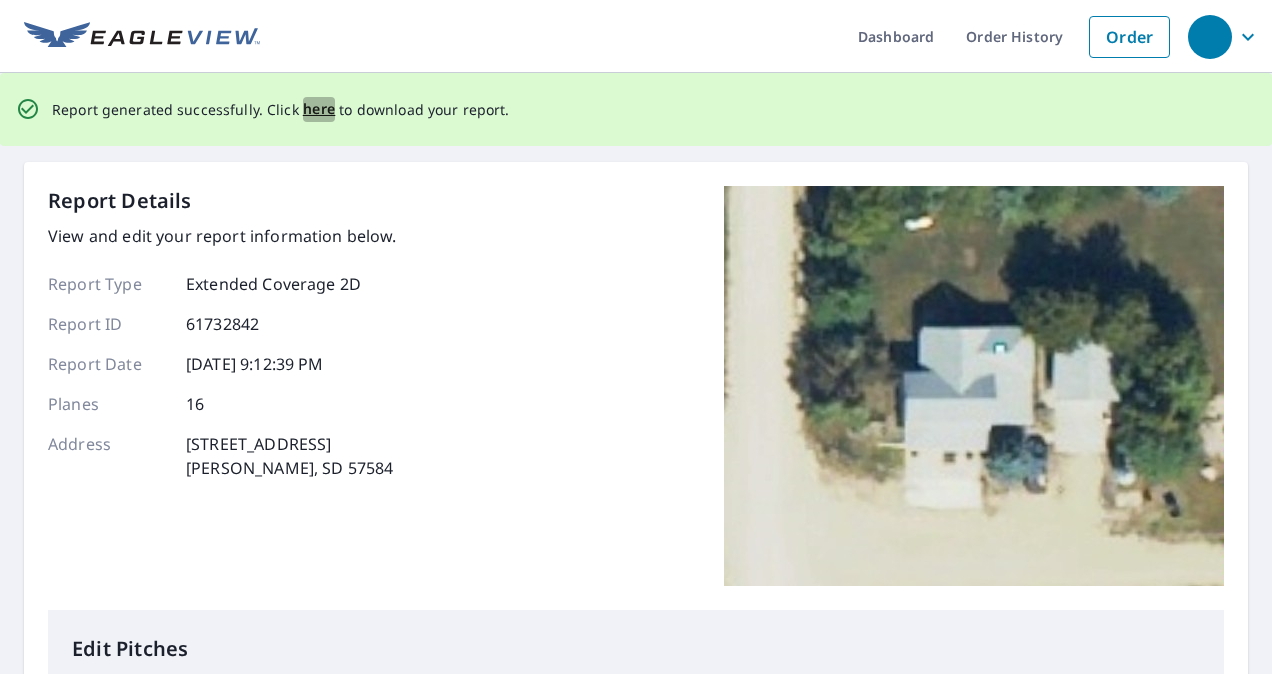 click on "here" at bounding box center [319, 109] 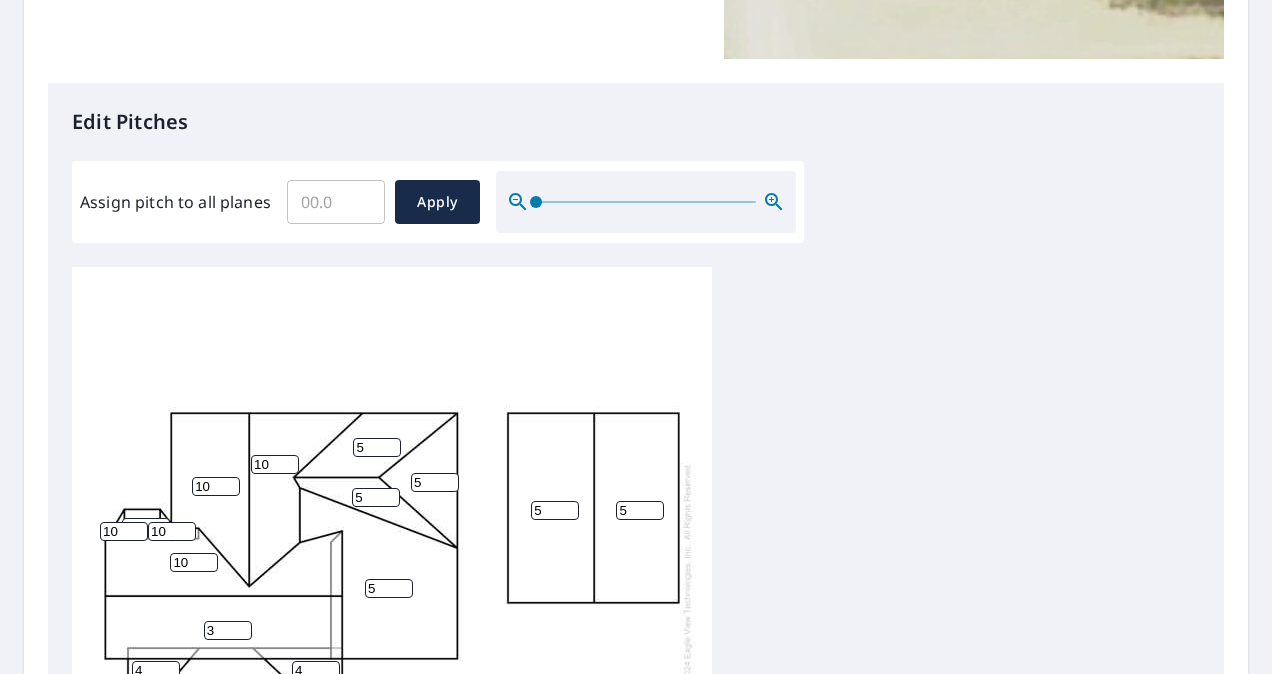 scroll, scrollTop: 453, scrollLeft: 0, axis: vertical 